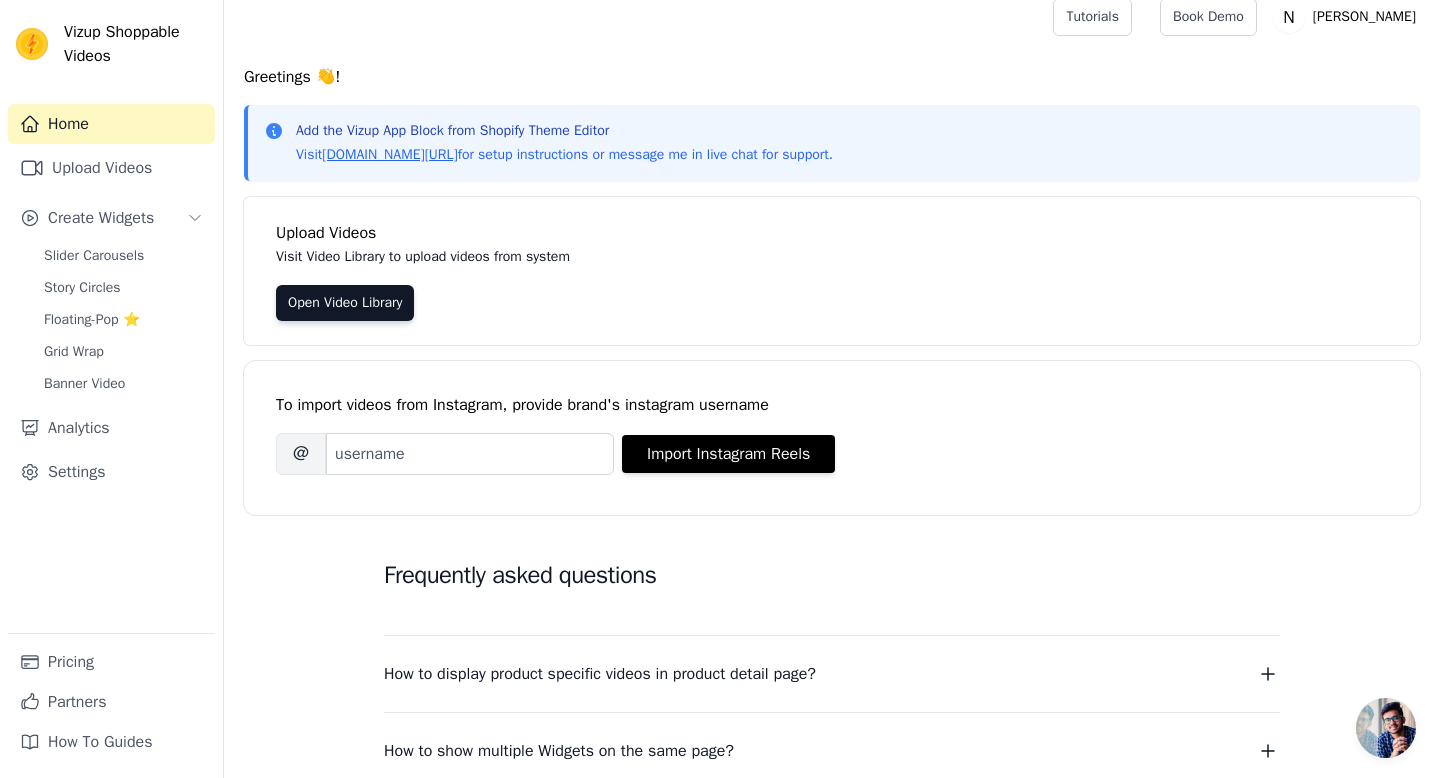 scroll, scrollTop: 0, scrollLeft: 0, axis: both 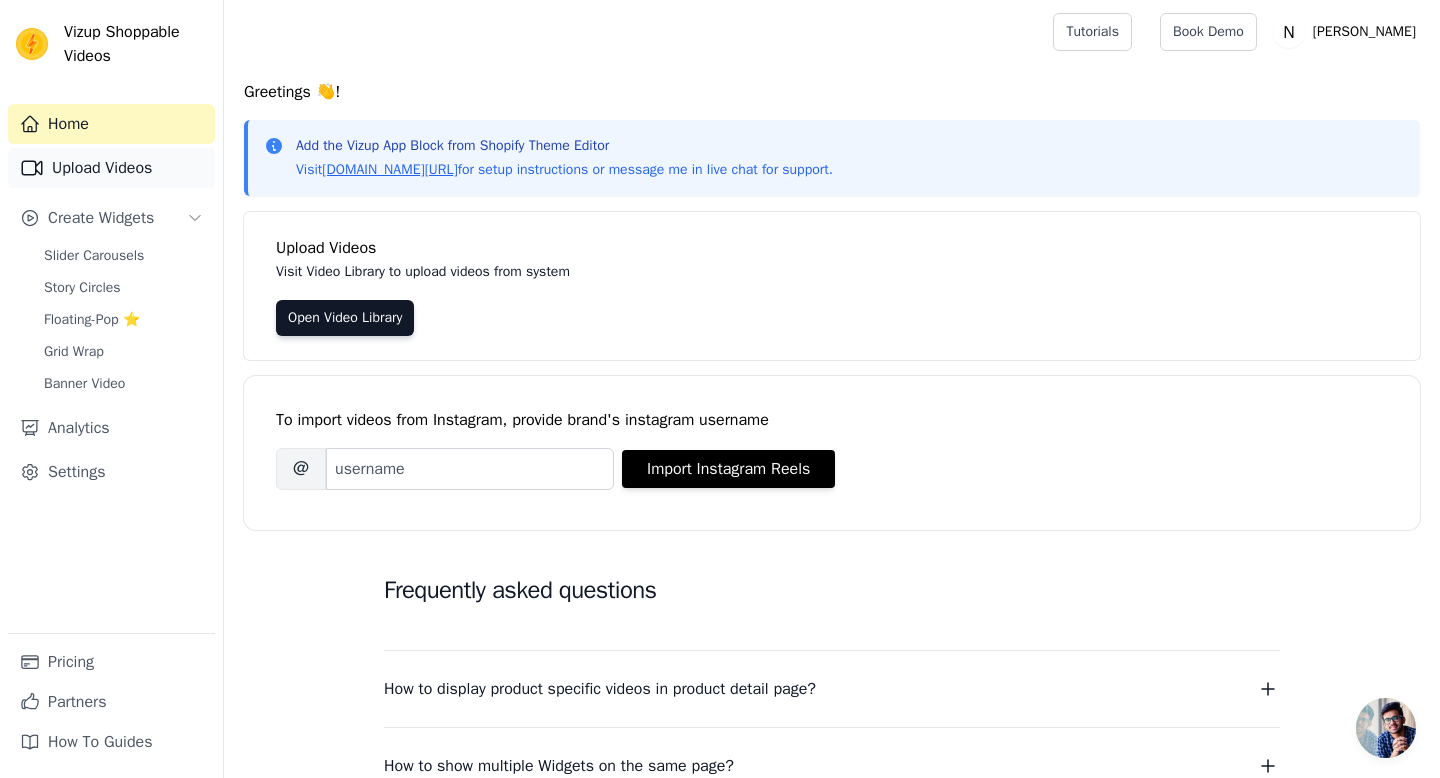 click on "Upload Videos" at bounding box center (111, 168) 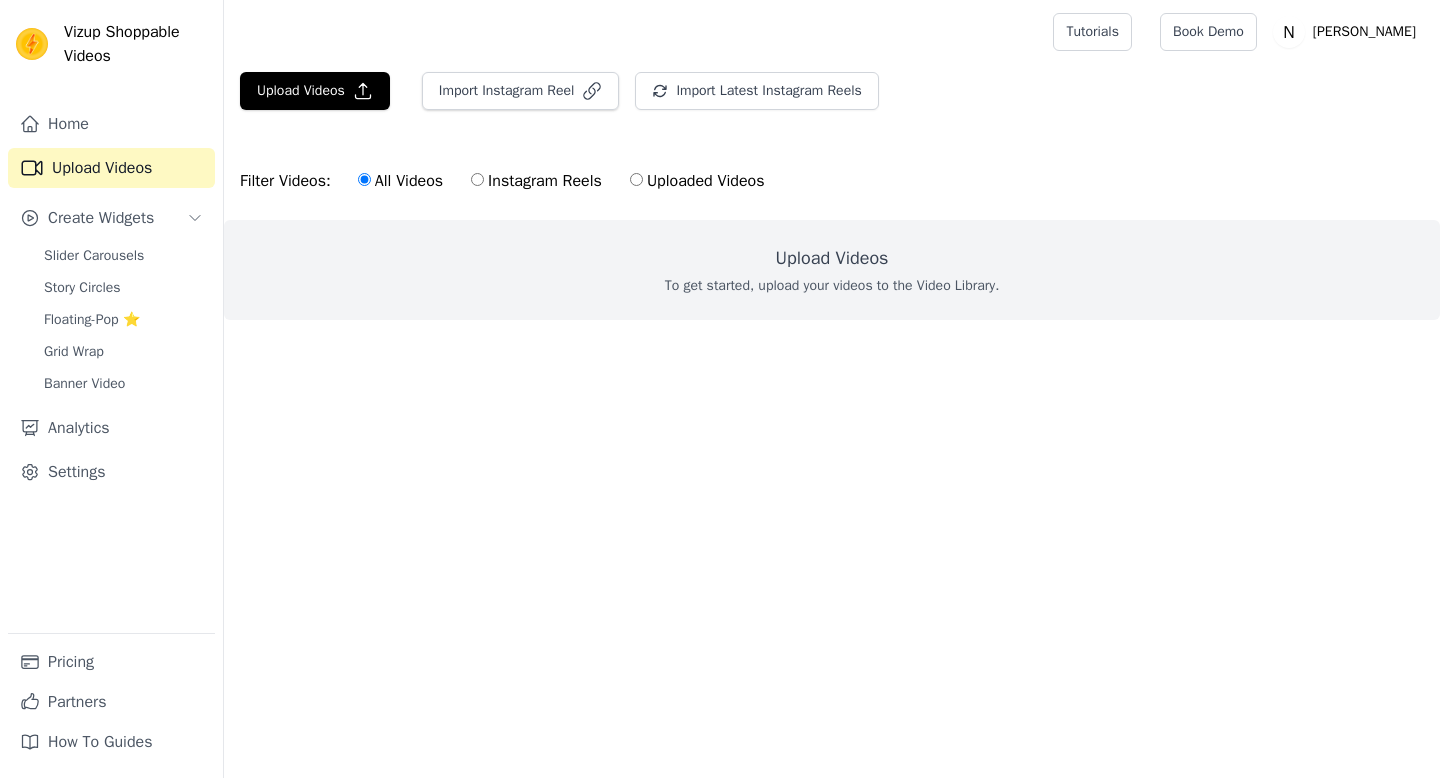 scroll, scrollTop: 0, scrollLeft: 0, axis: both 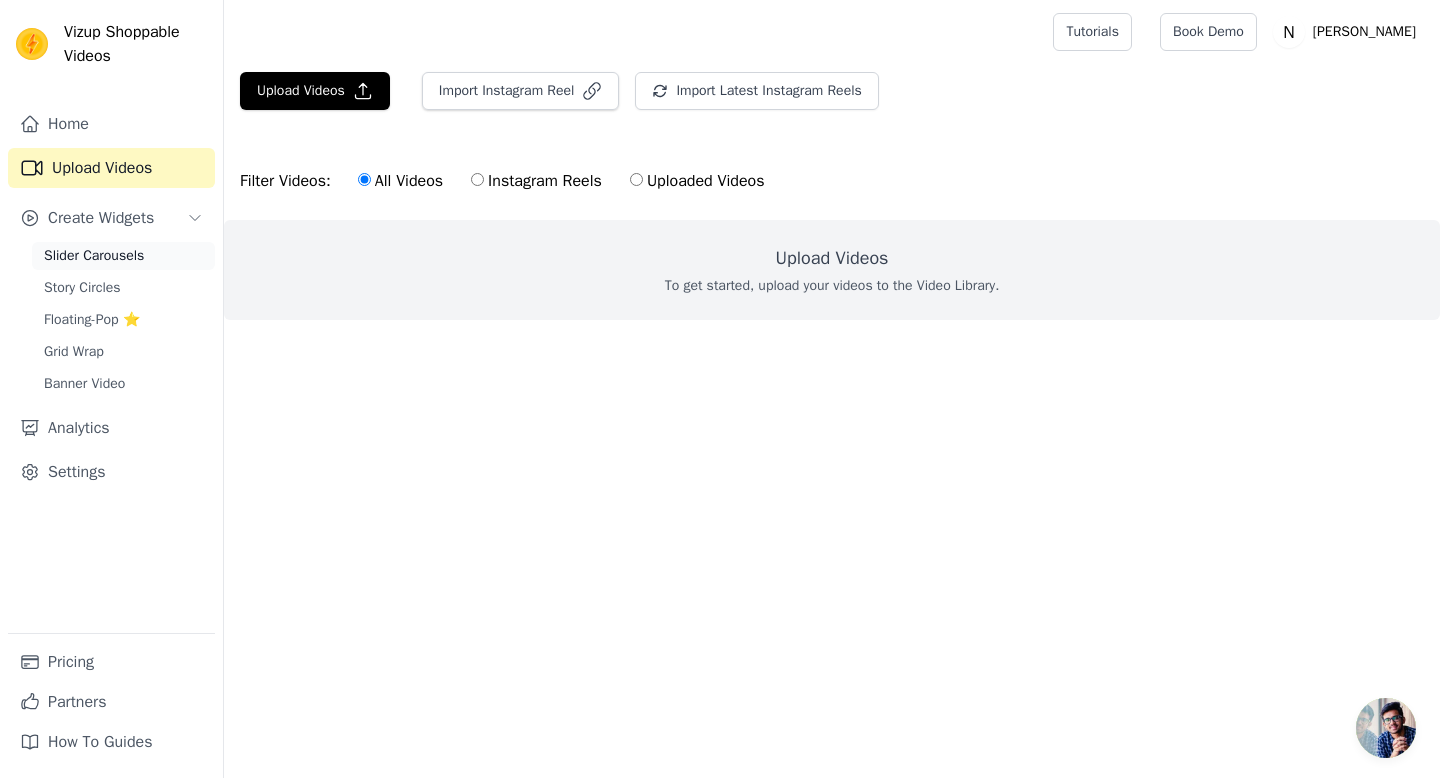 click on "Slider Carousels" at bounding box center [94, 256] 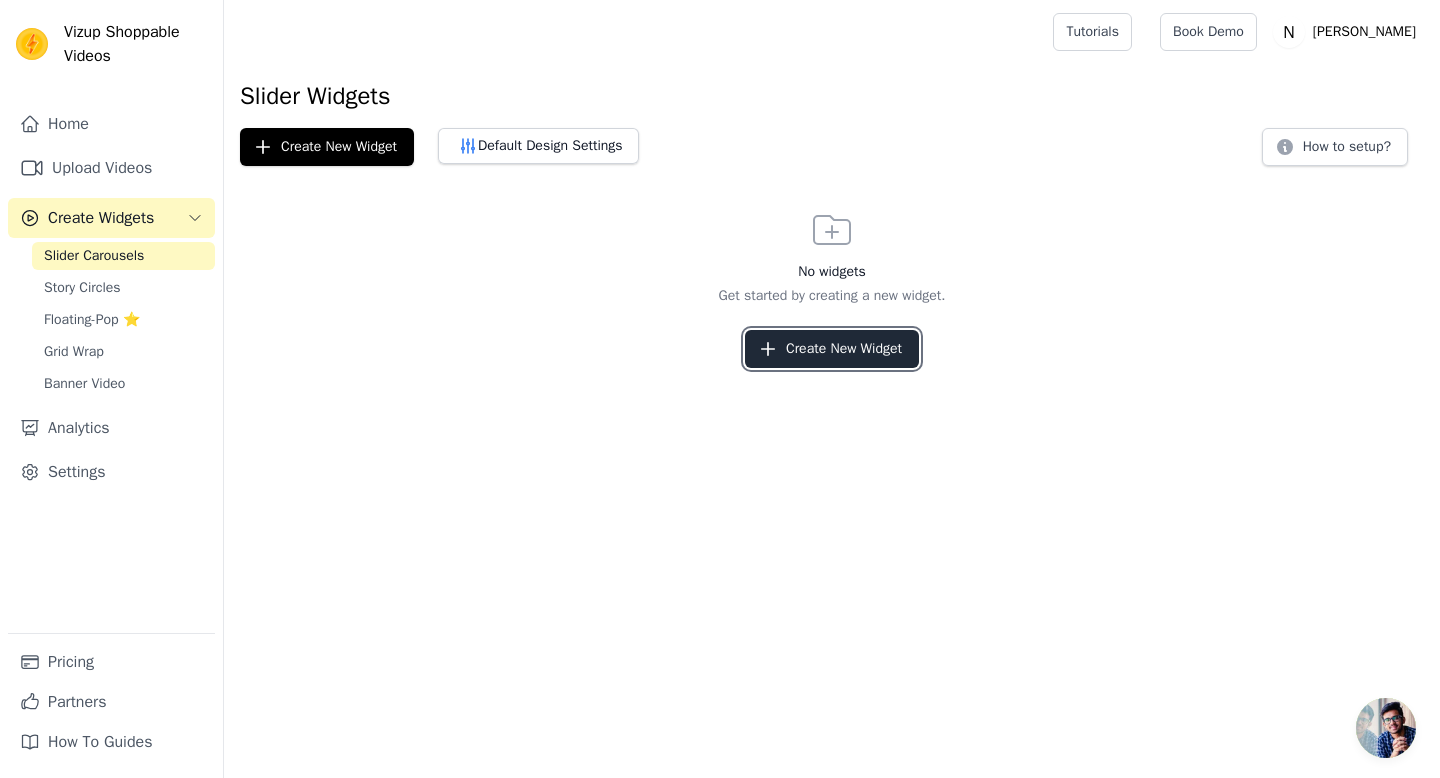 click on "Create New Widget" at bounding box center [832, 349] 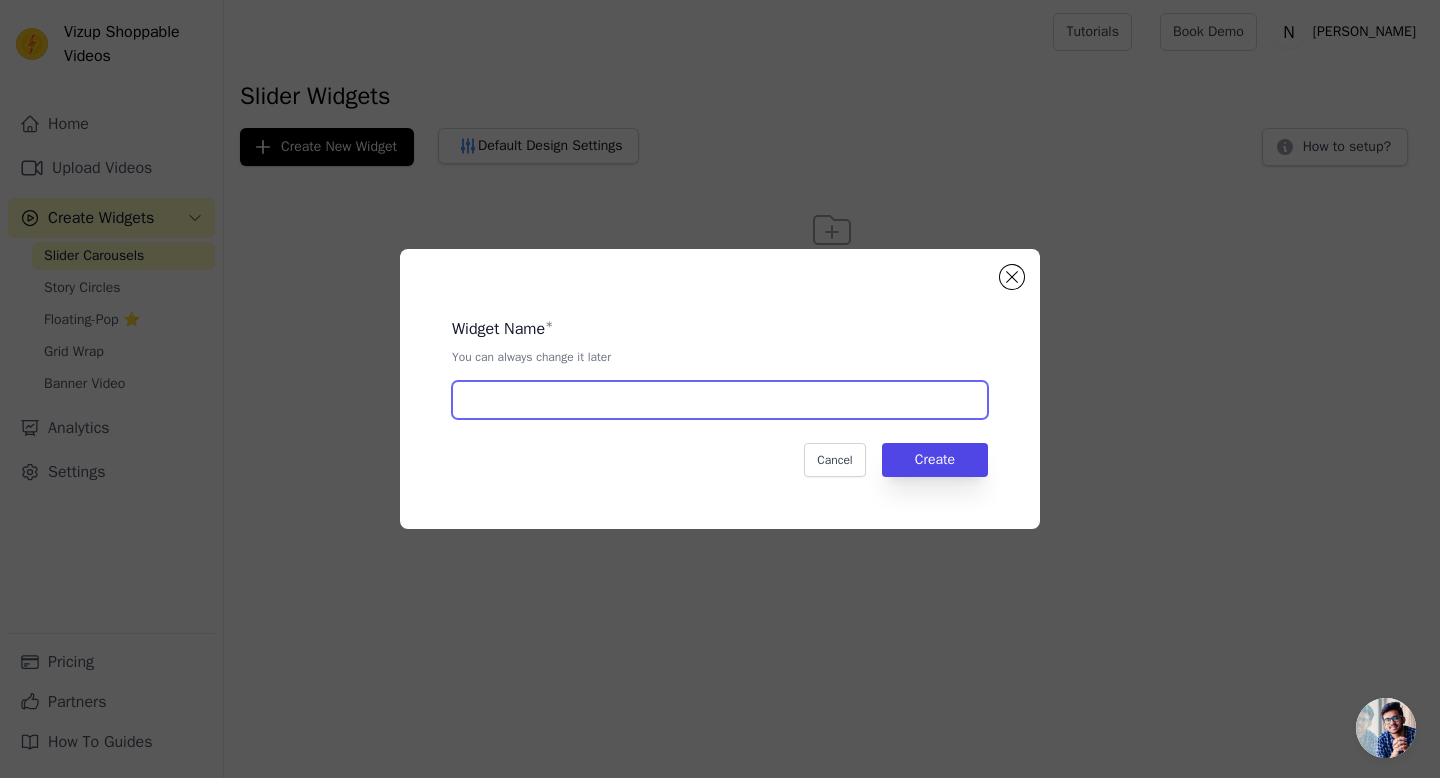 click at bounding box center (720, 400) 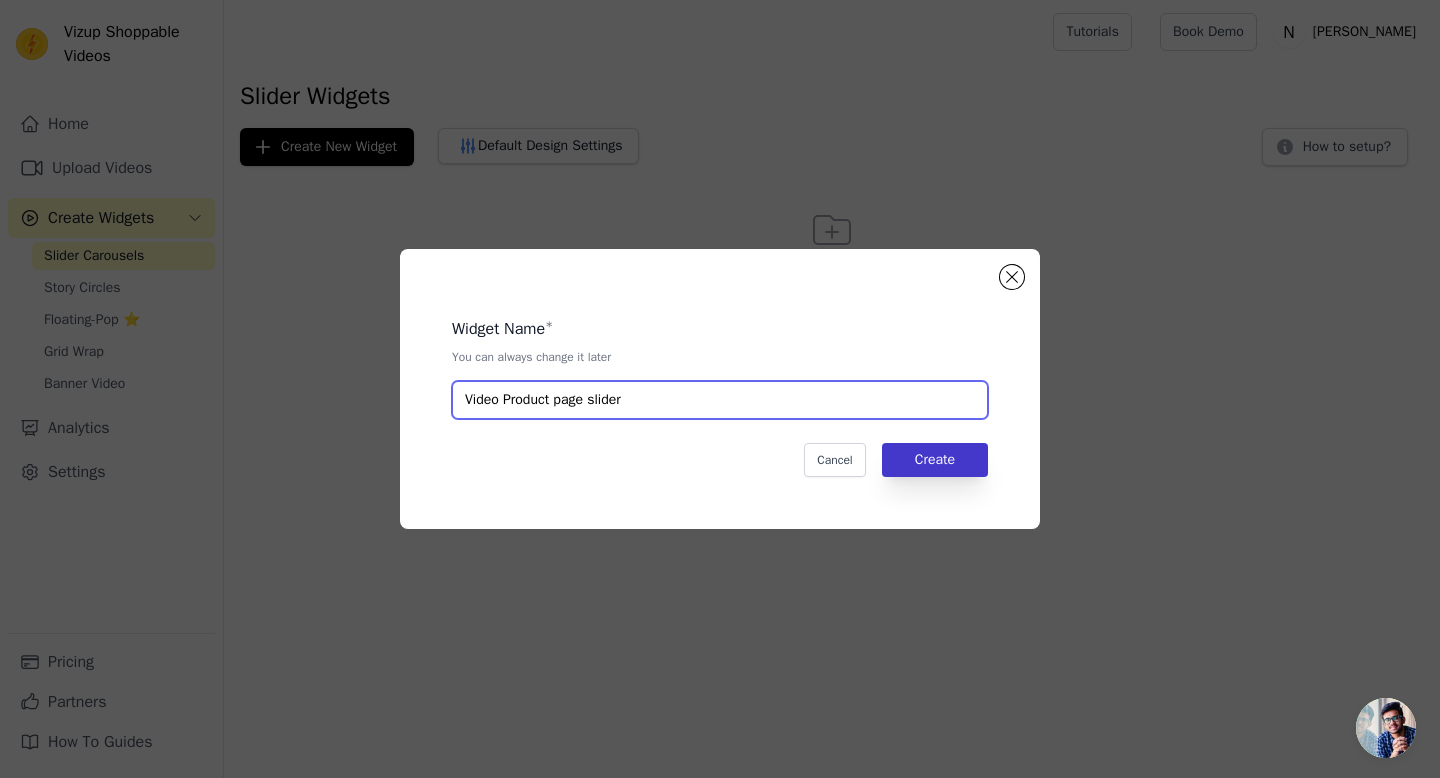 type on "Video Product page slider" 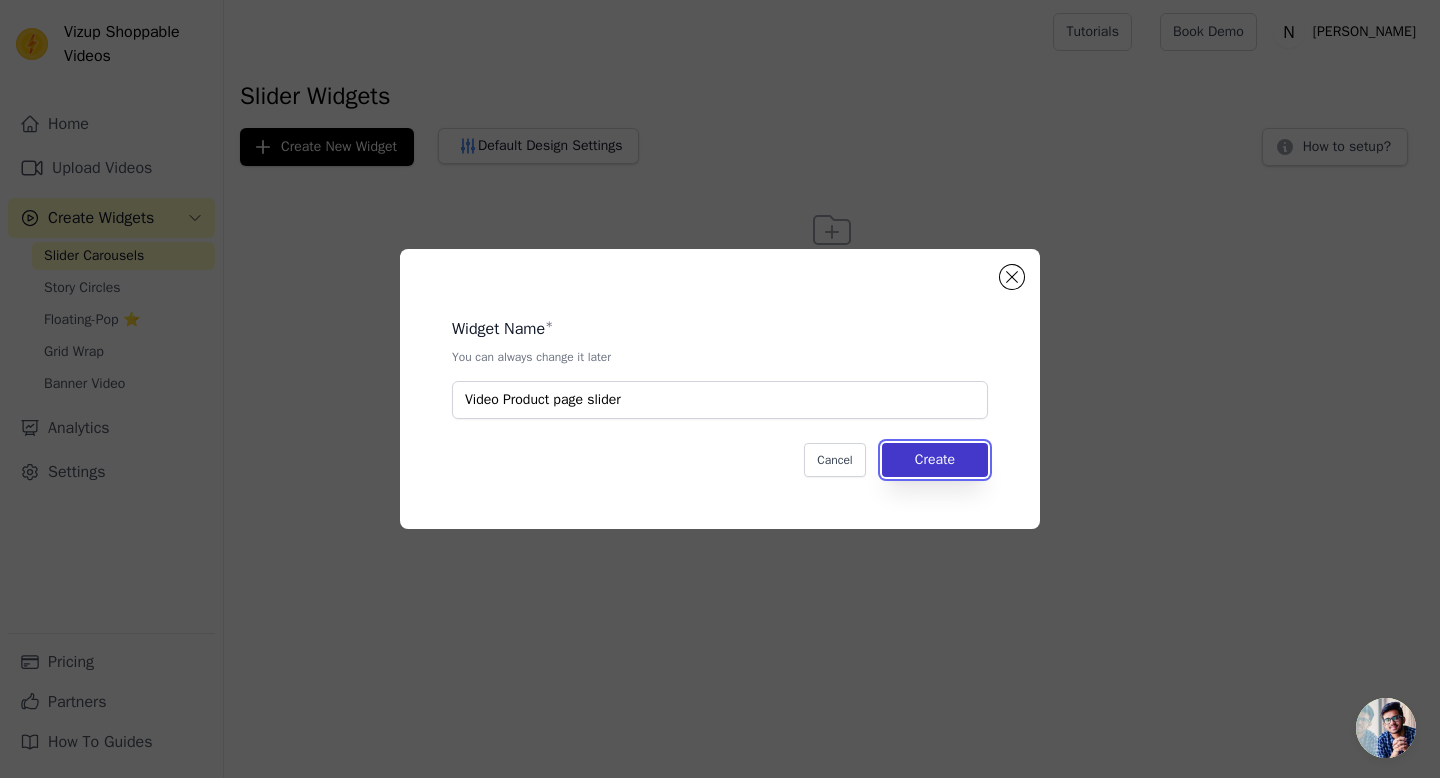 click on "Create" at bounding box center (935, 460) 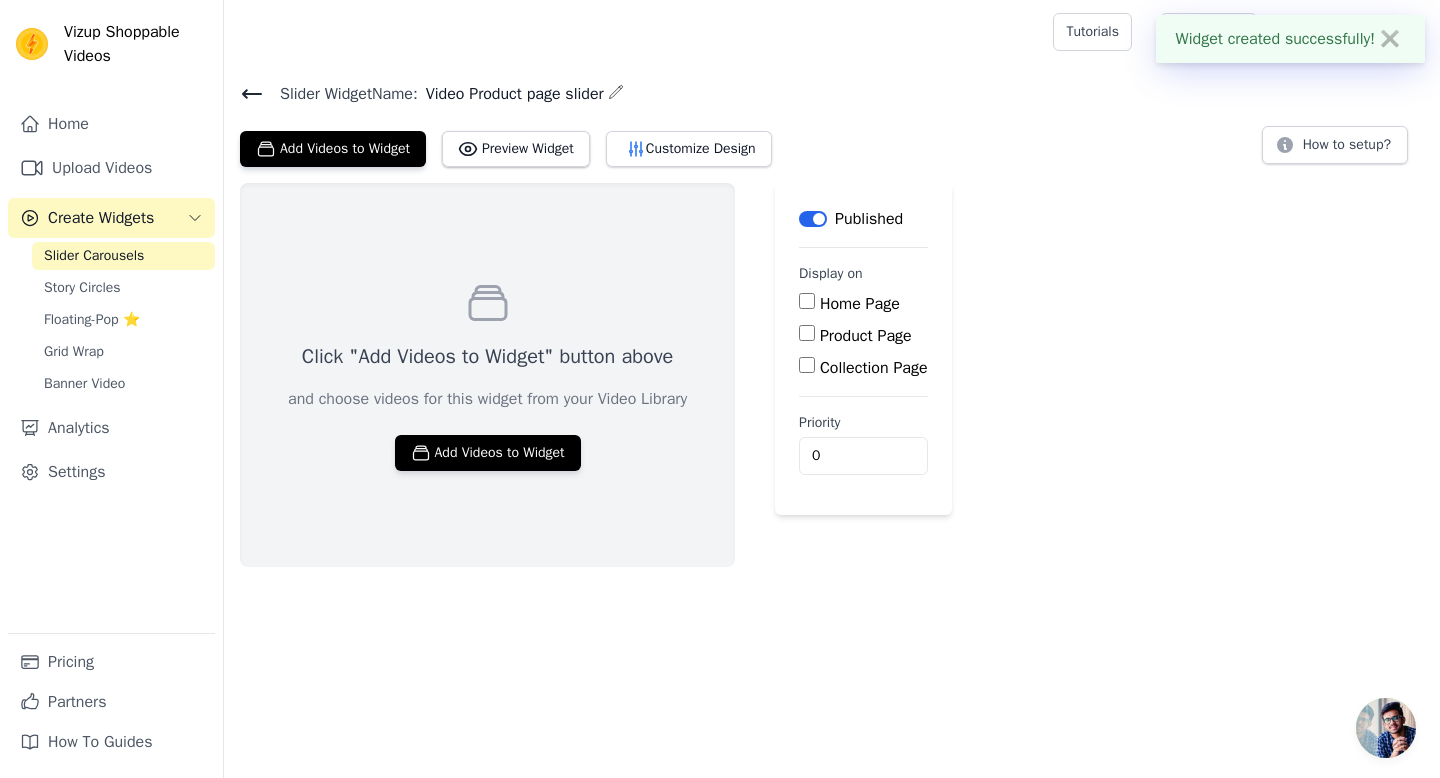 click on "Product Page" at bounding box center (807, 333) 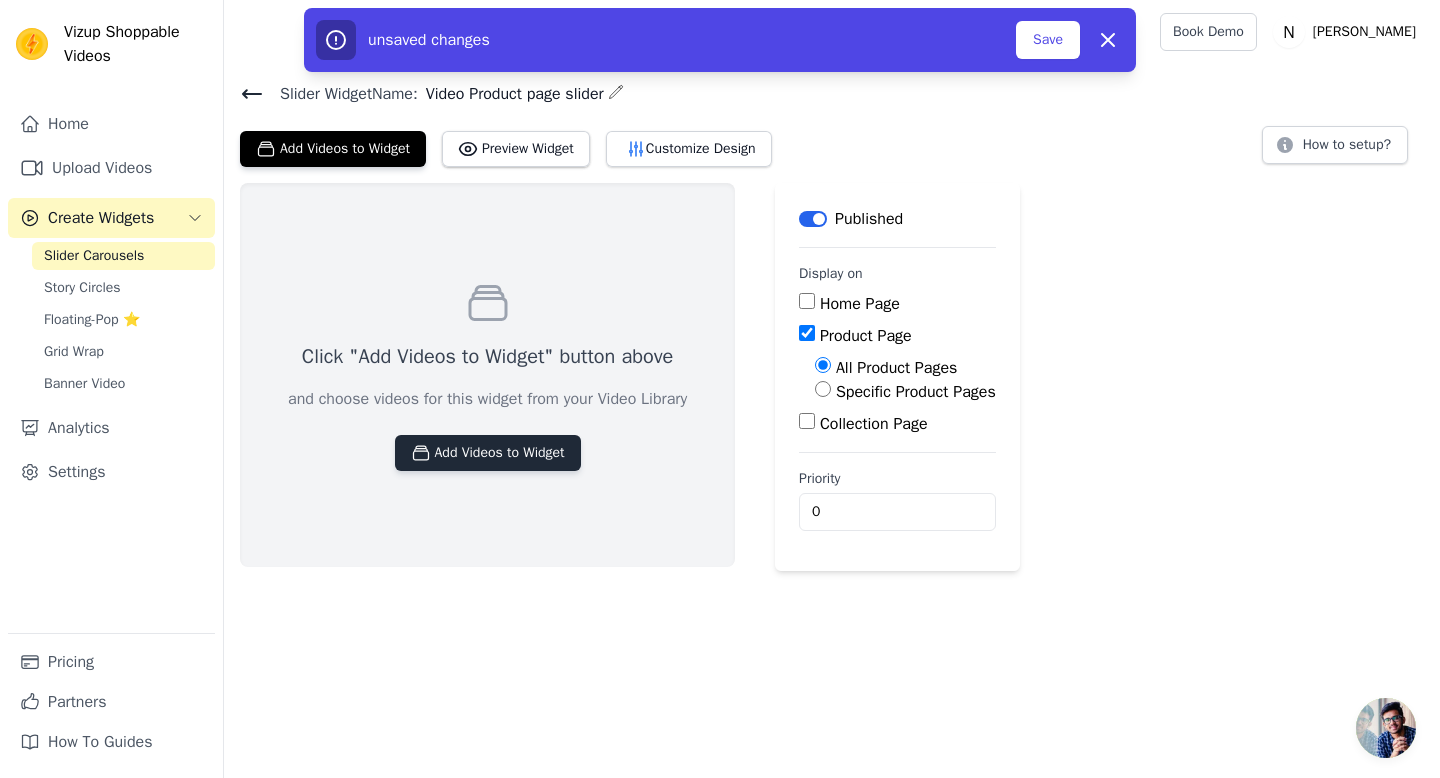 click on "Add Videos to Widget" at bounding box center (488, 453) 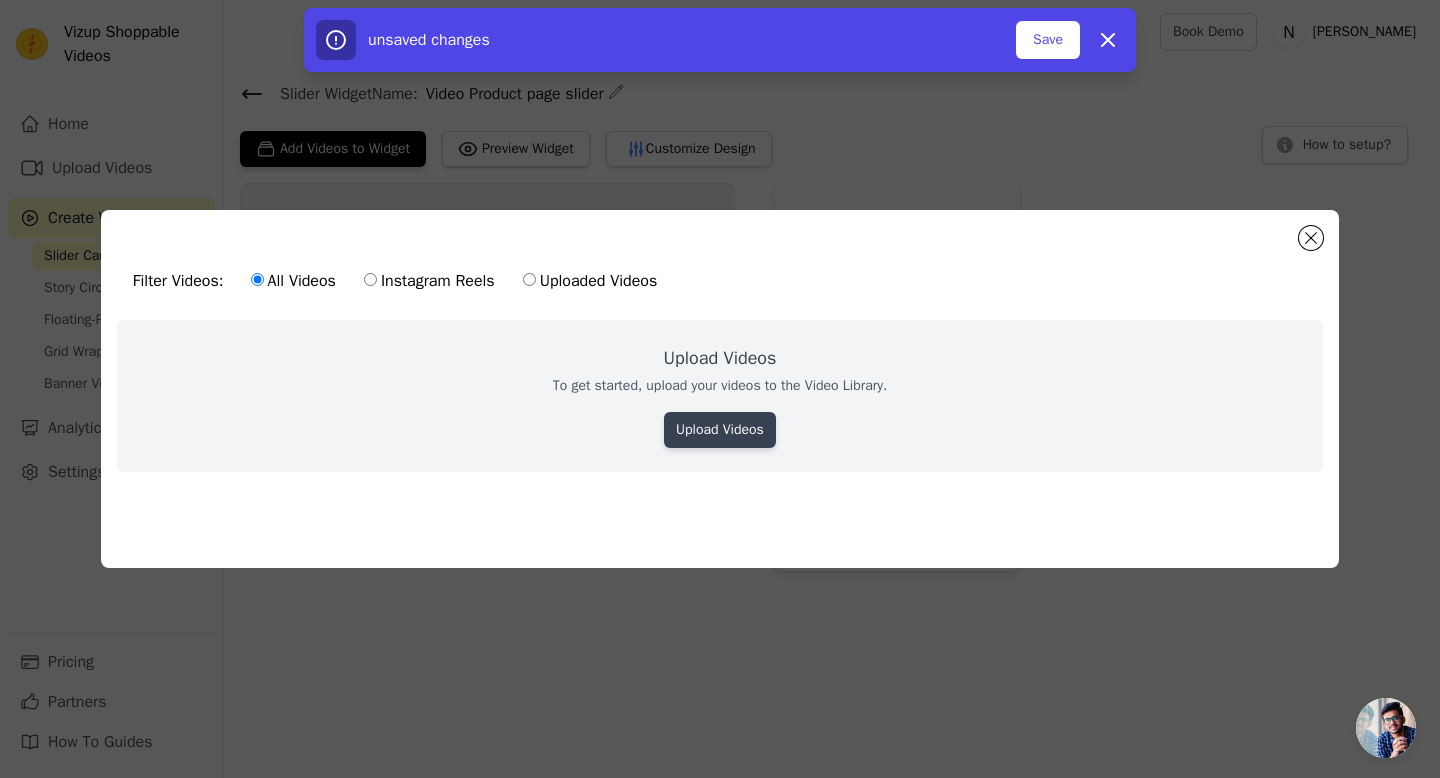 click on "Upload Videos" at bounding box center [720, 430] 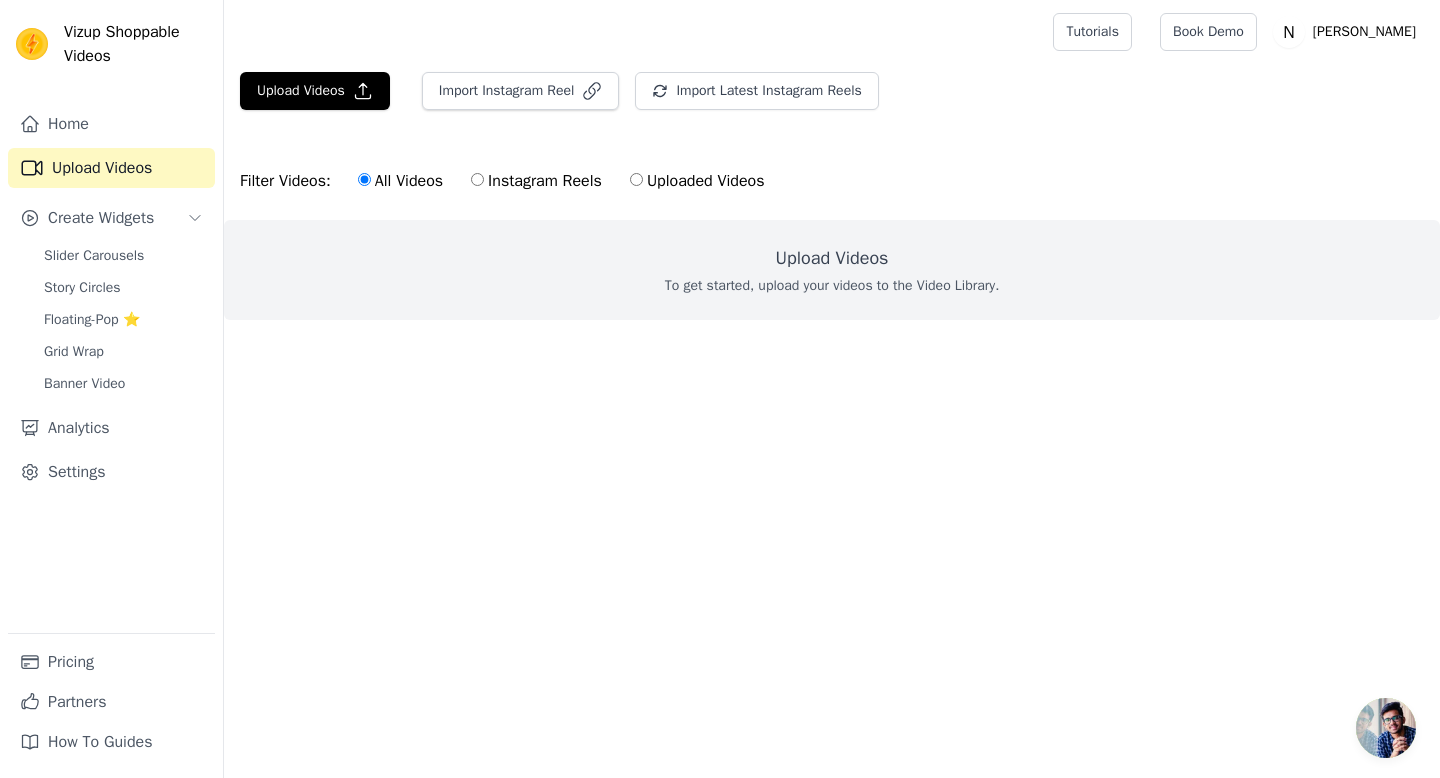 click on "Upload Videos   To get started, upload your videos to the Video Library." at bounding box center (832, 270) 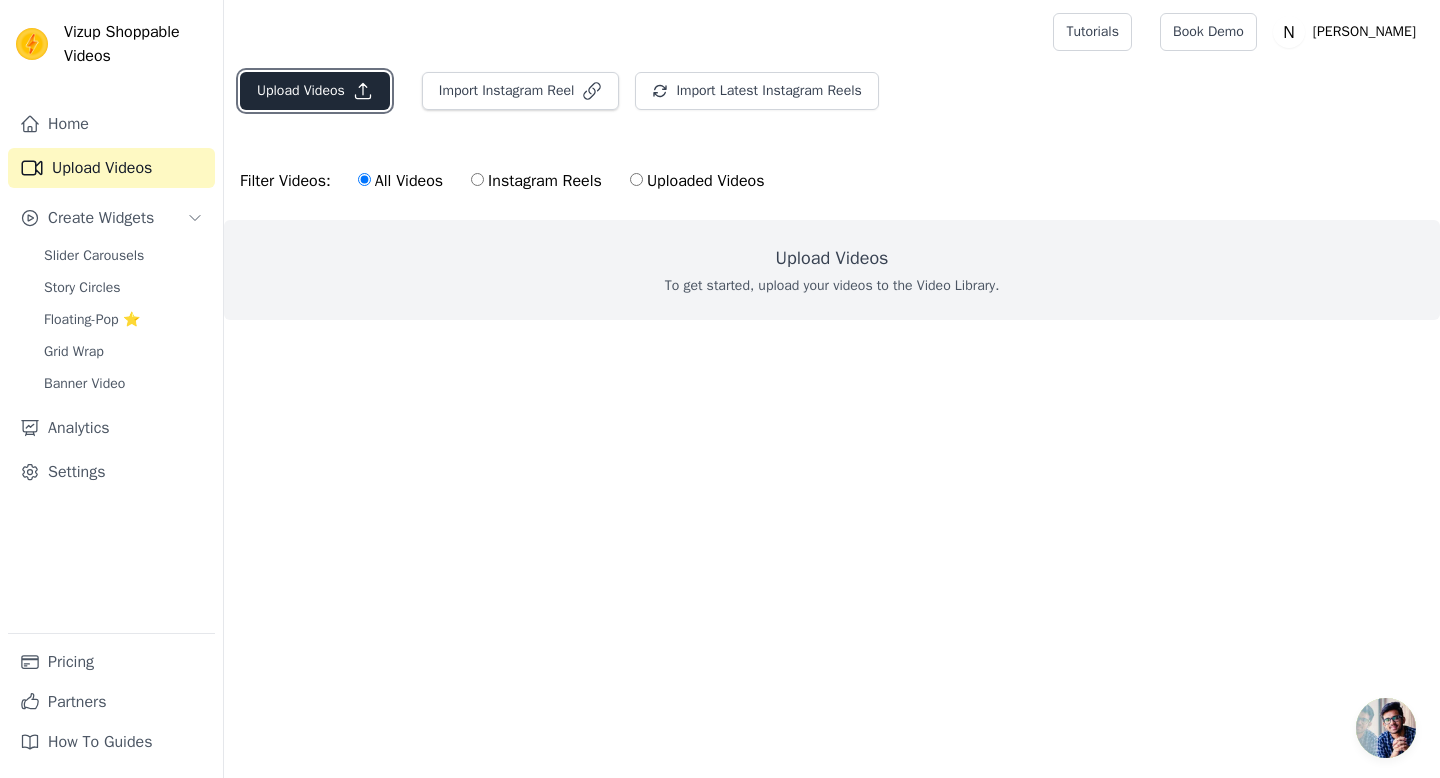 click on "Upload Videos" at bounding box center [315, 91] 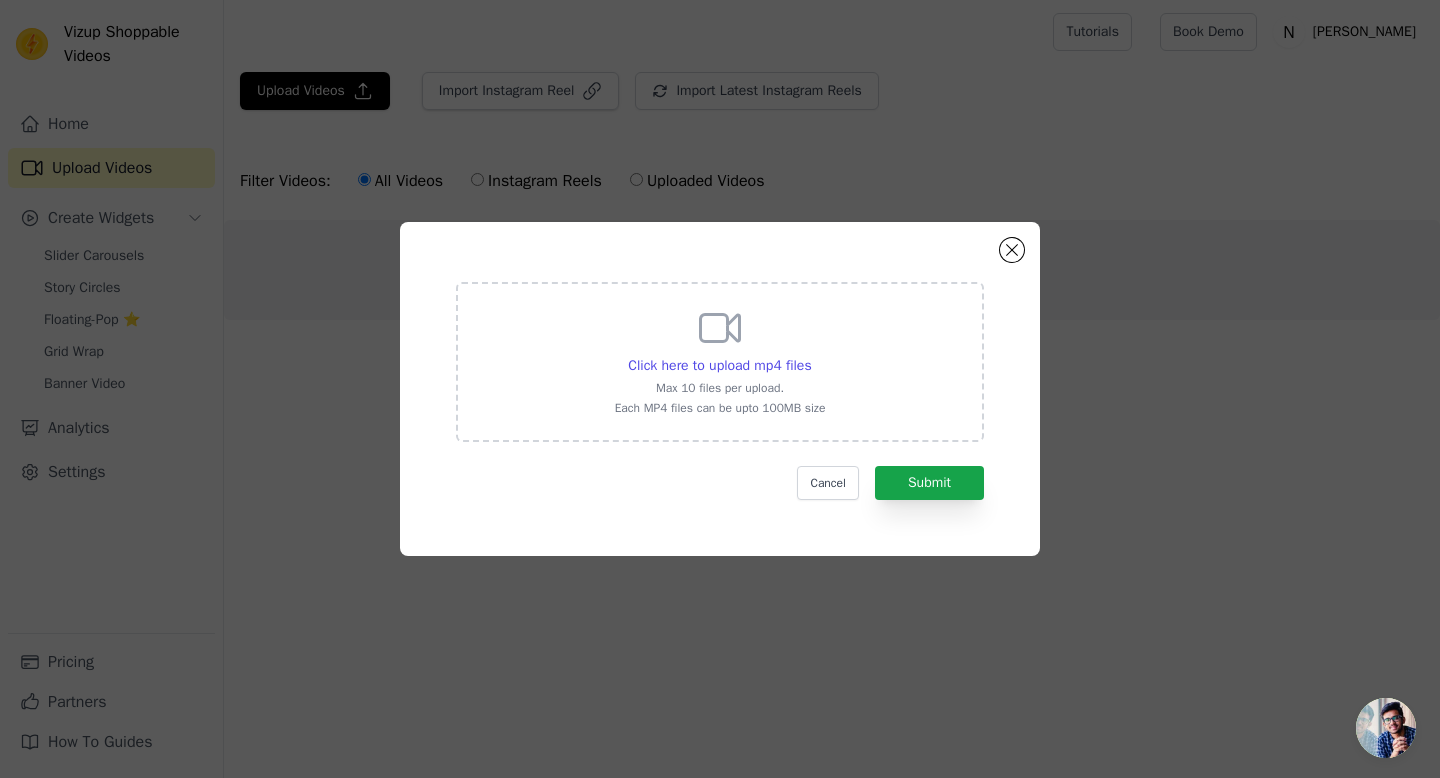 click on "Click here to upload mp4 files     Max 10 files per upload.   Each MP4 files can be upto 100MB size" at bounding box center [720, 360] 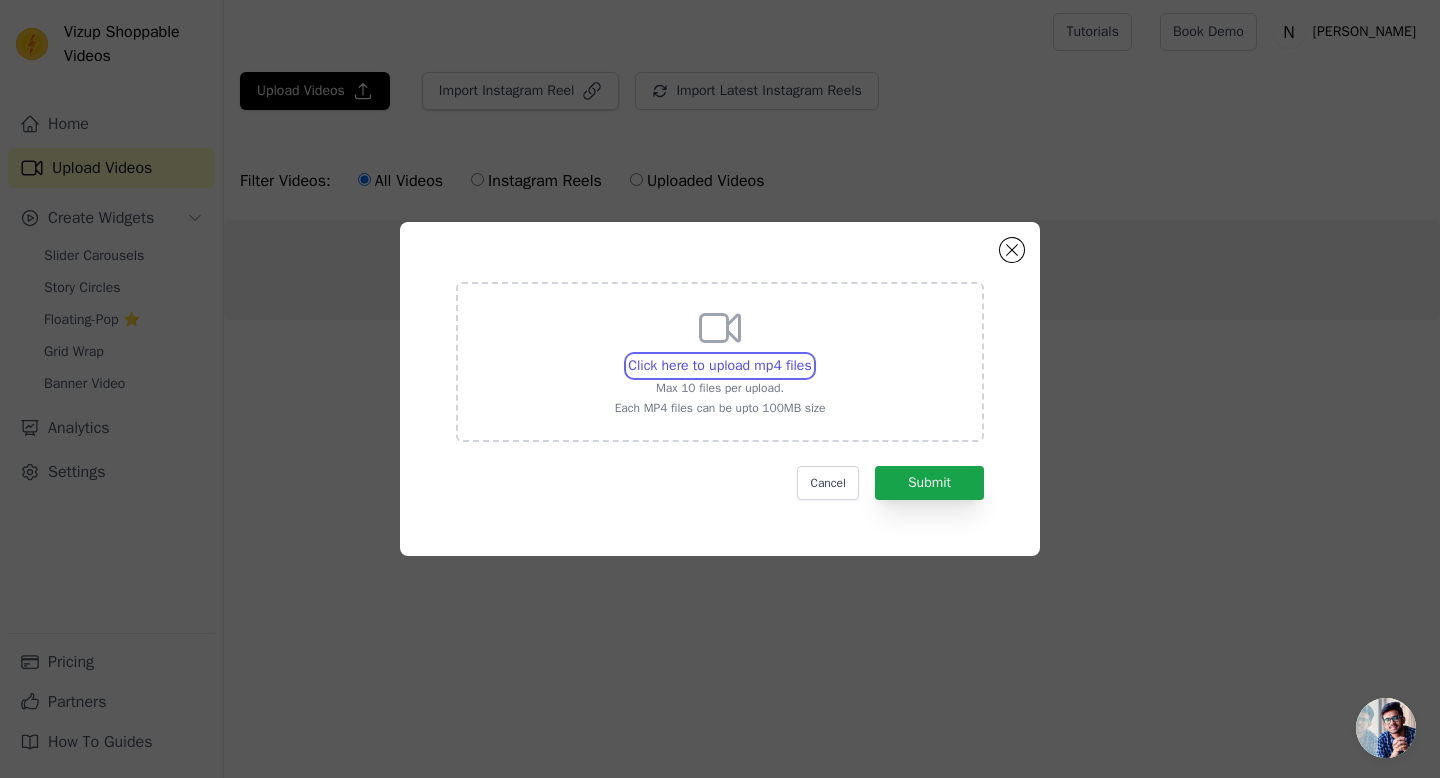 click on "Click here to upload mp4 files     Max 10 files per upload.   Each MP4 files can be upto 100MB size" at bounding box center (811, 355) 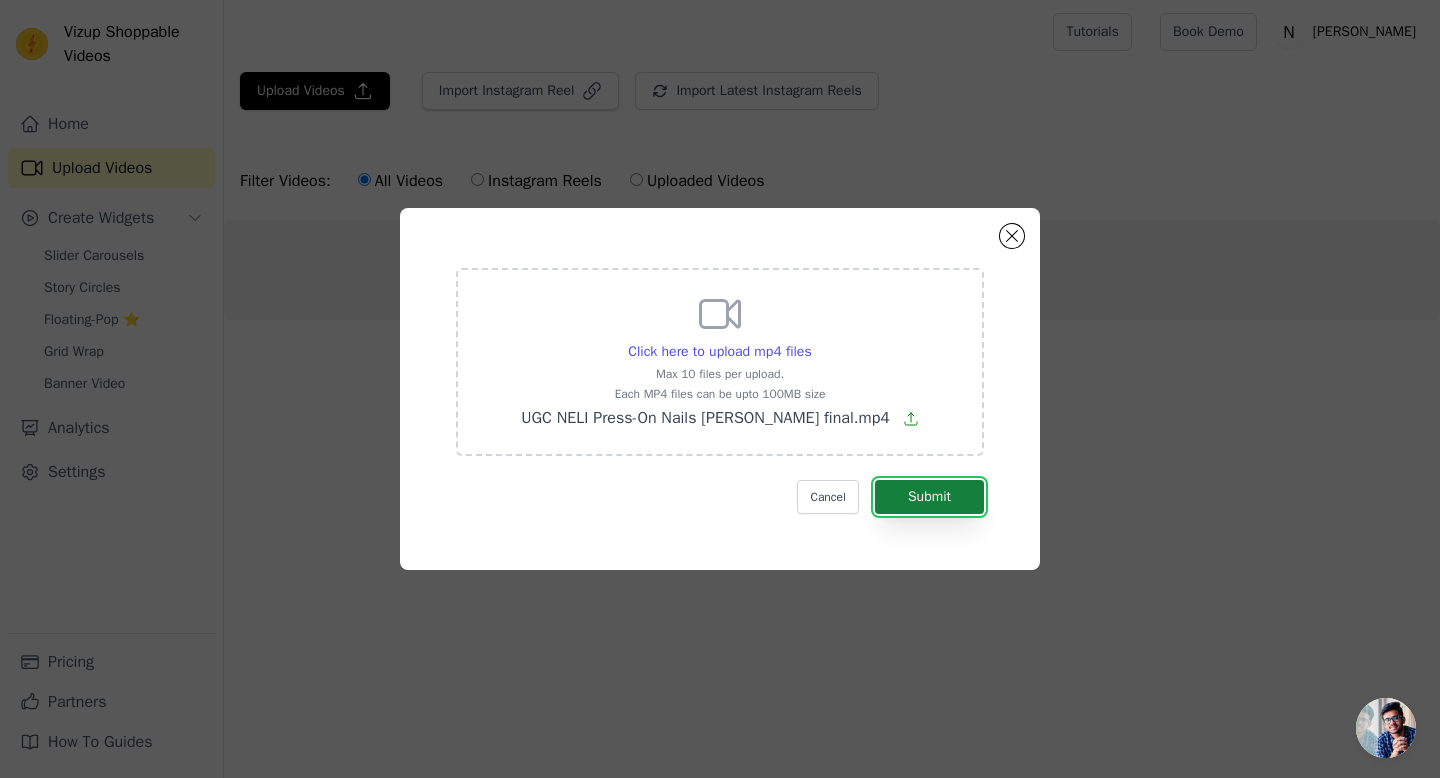 click on "Submit" at bounding box center [929, 497] 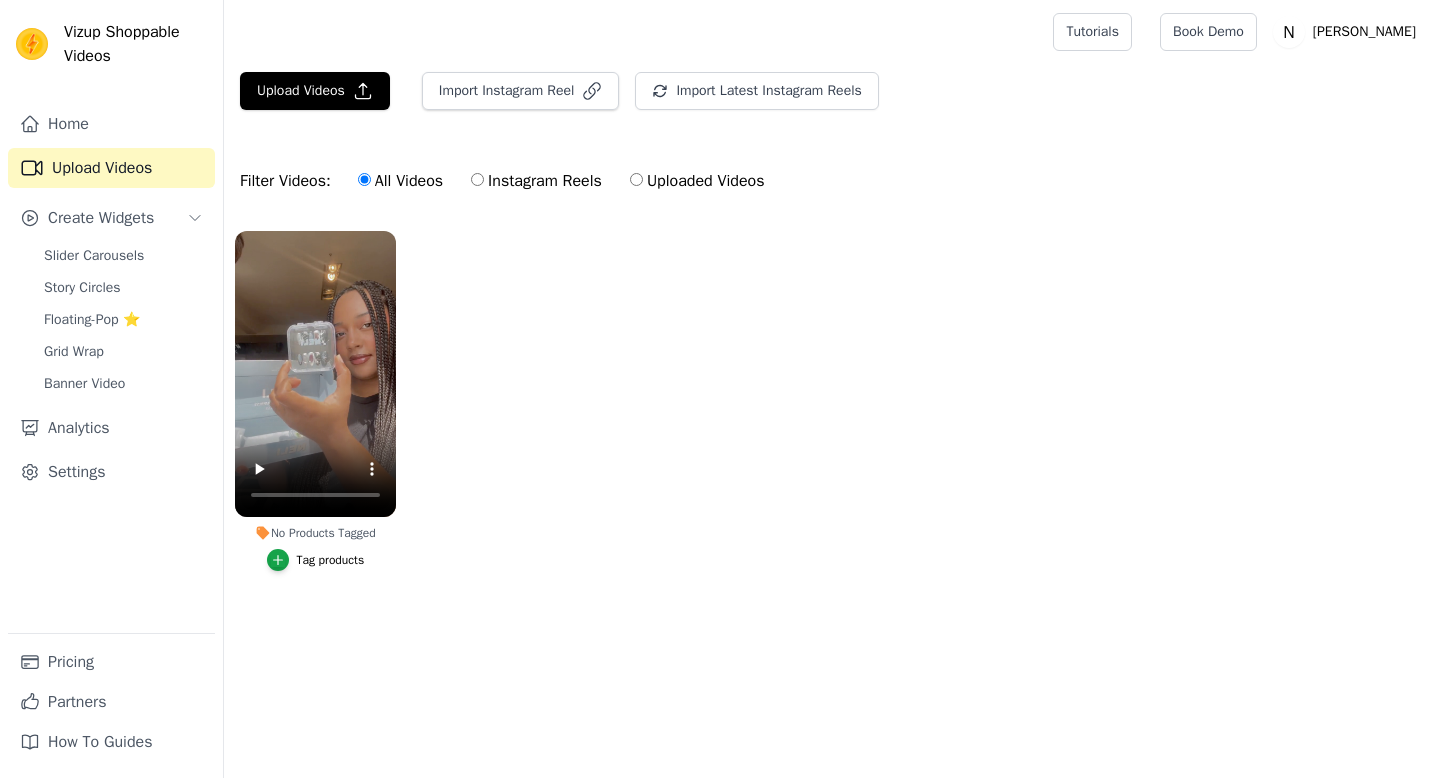 scroll, scrollTop: 0, scrollLeft: 0, axis: both 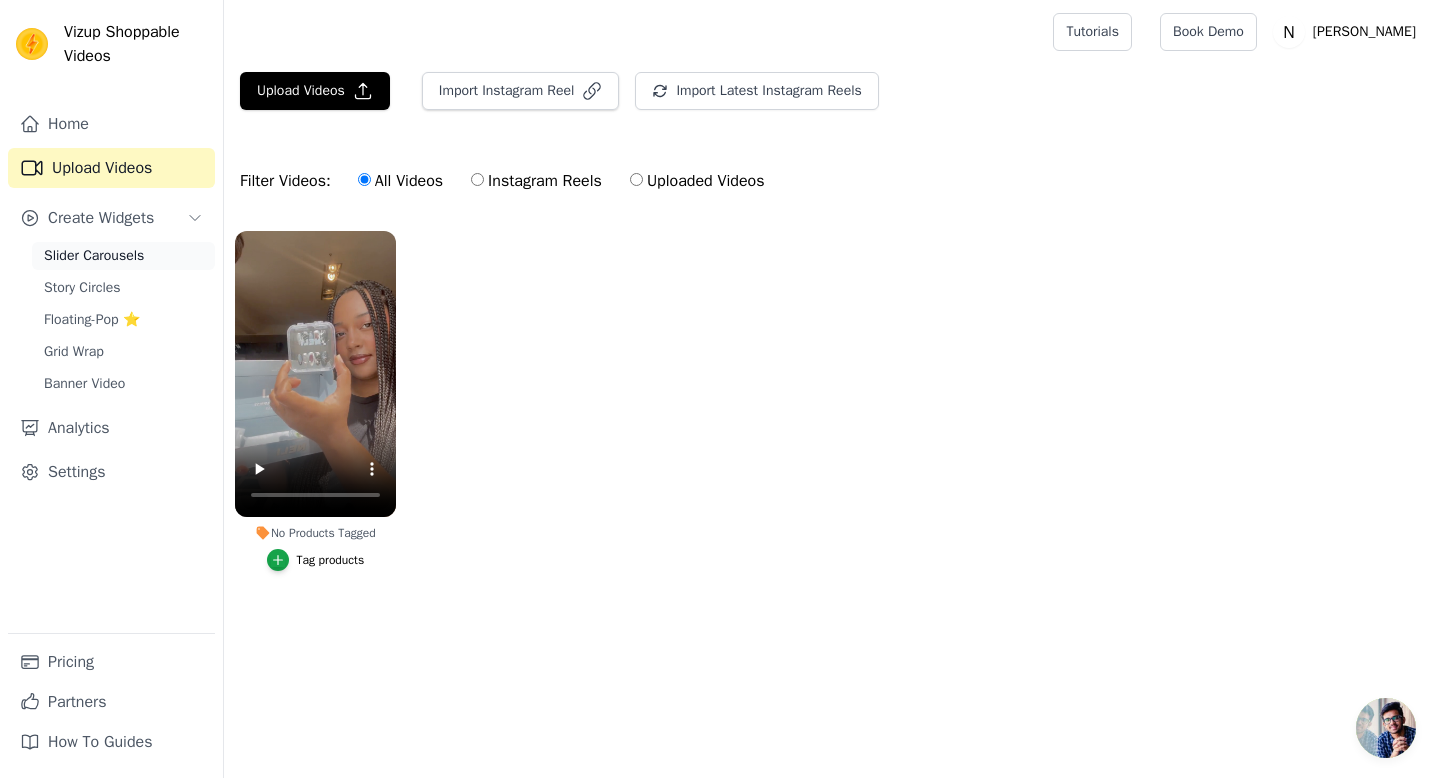 click on "Slider Carousels" at bounding box center [94, 256] 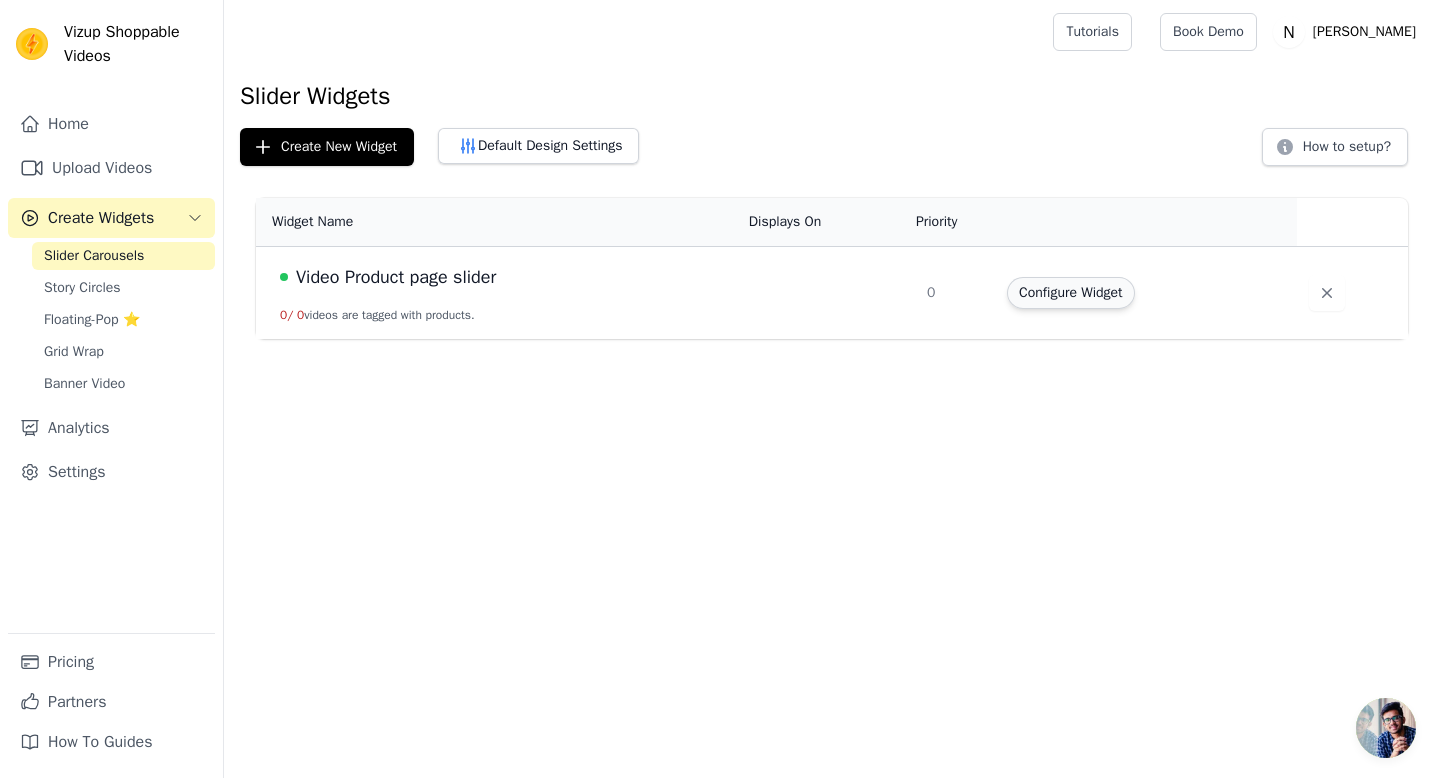 click on "Configure Widget" at bounding box center [1070, 293] 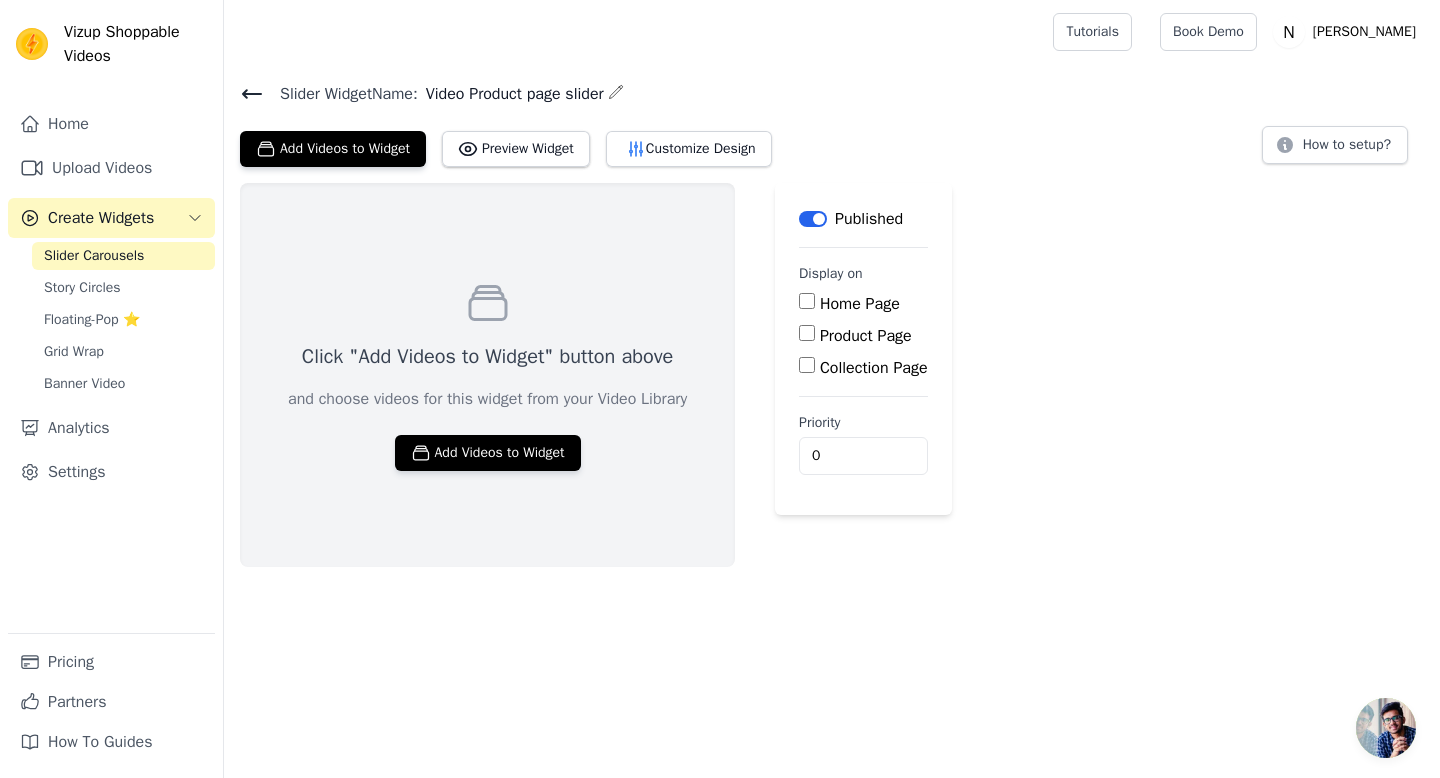 click on "Product Page" at bounding box center (807, 333) 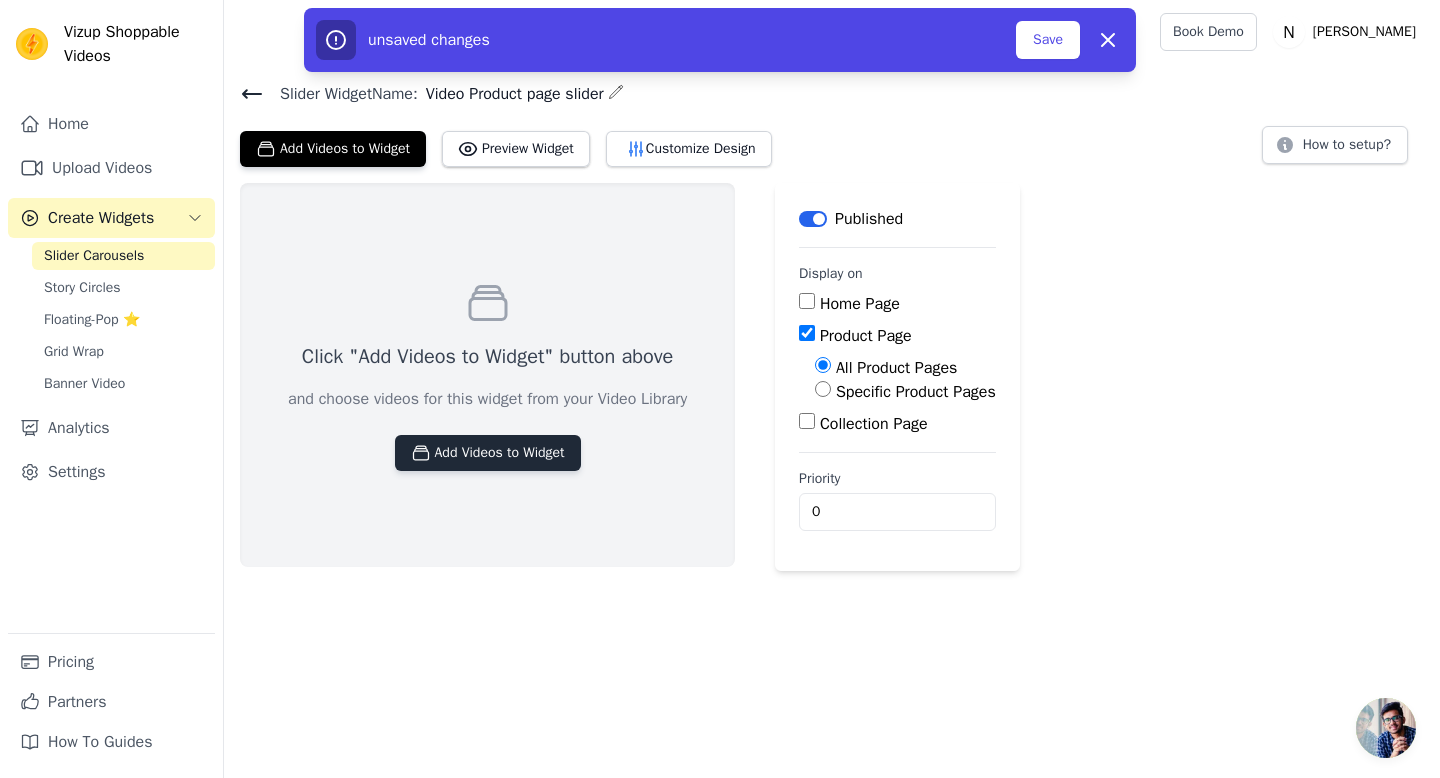 click on "Add Videos to Widget" at bounding box center (488, 453) 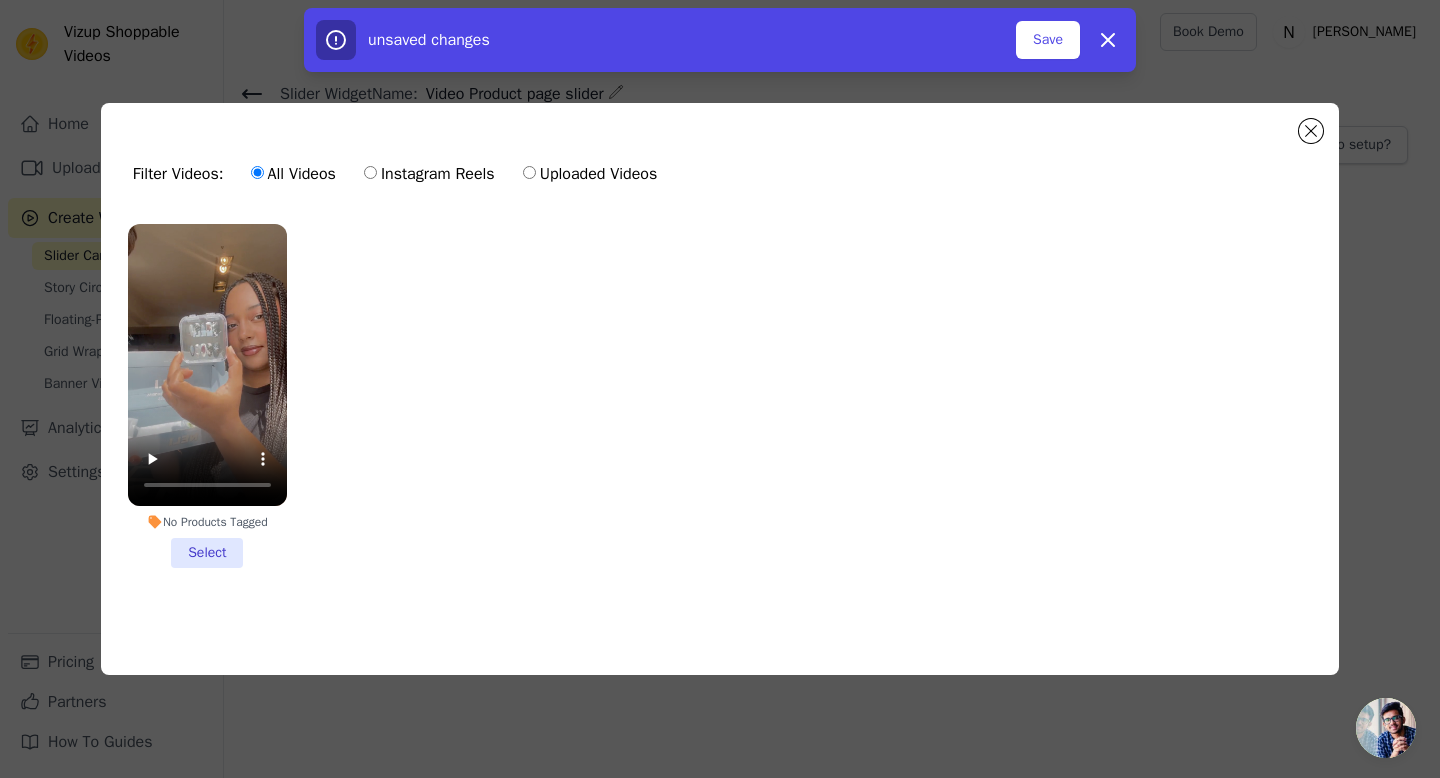 click on "No Products Tagged     Select" at bounding box center [207, 396] 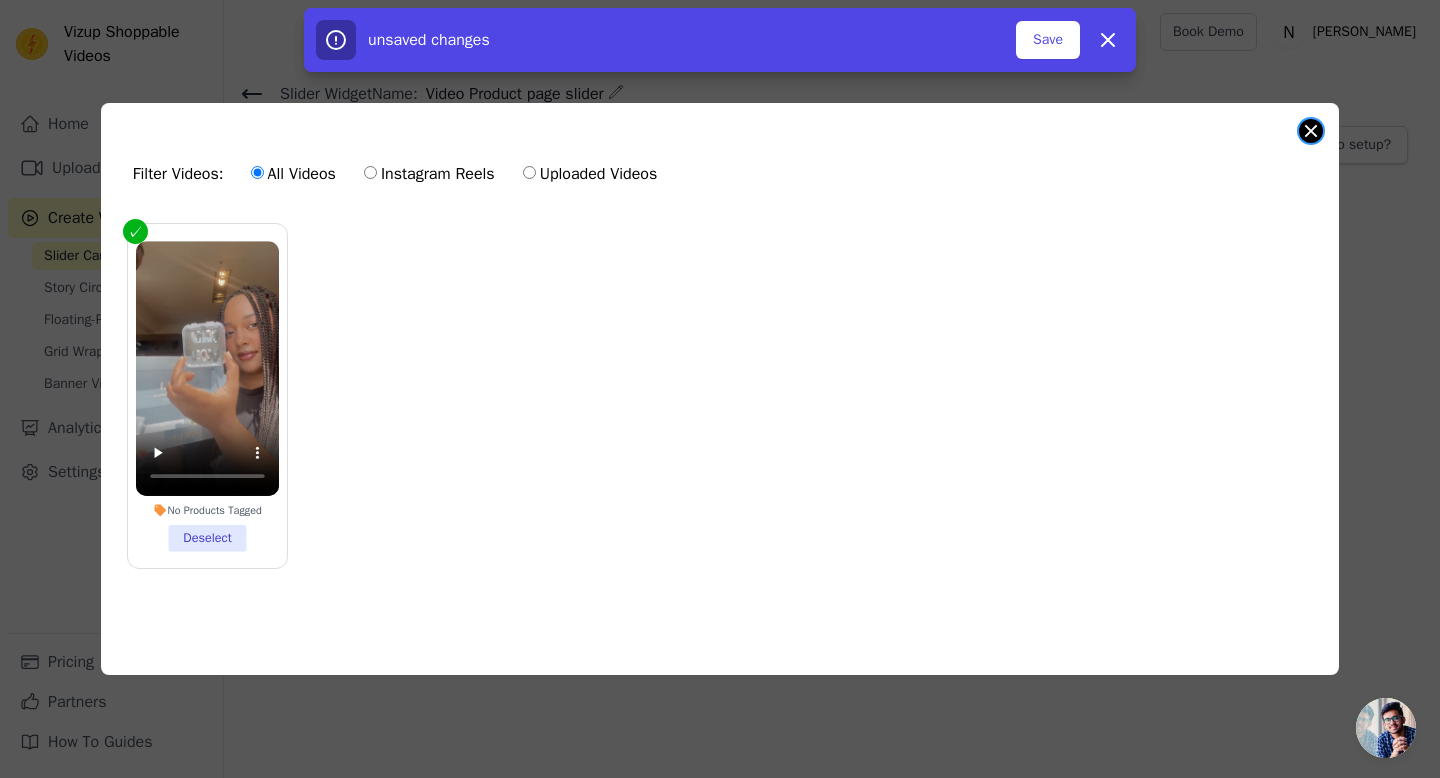 click at bounding box center [1311, 131] 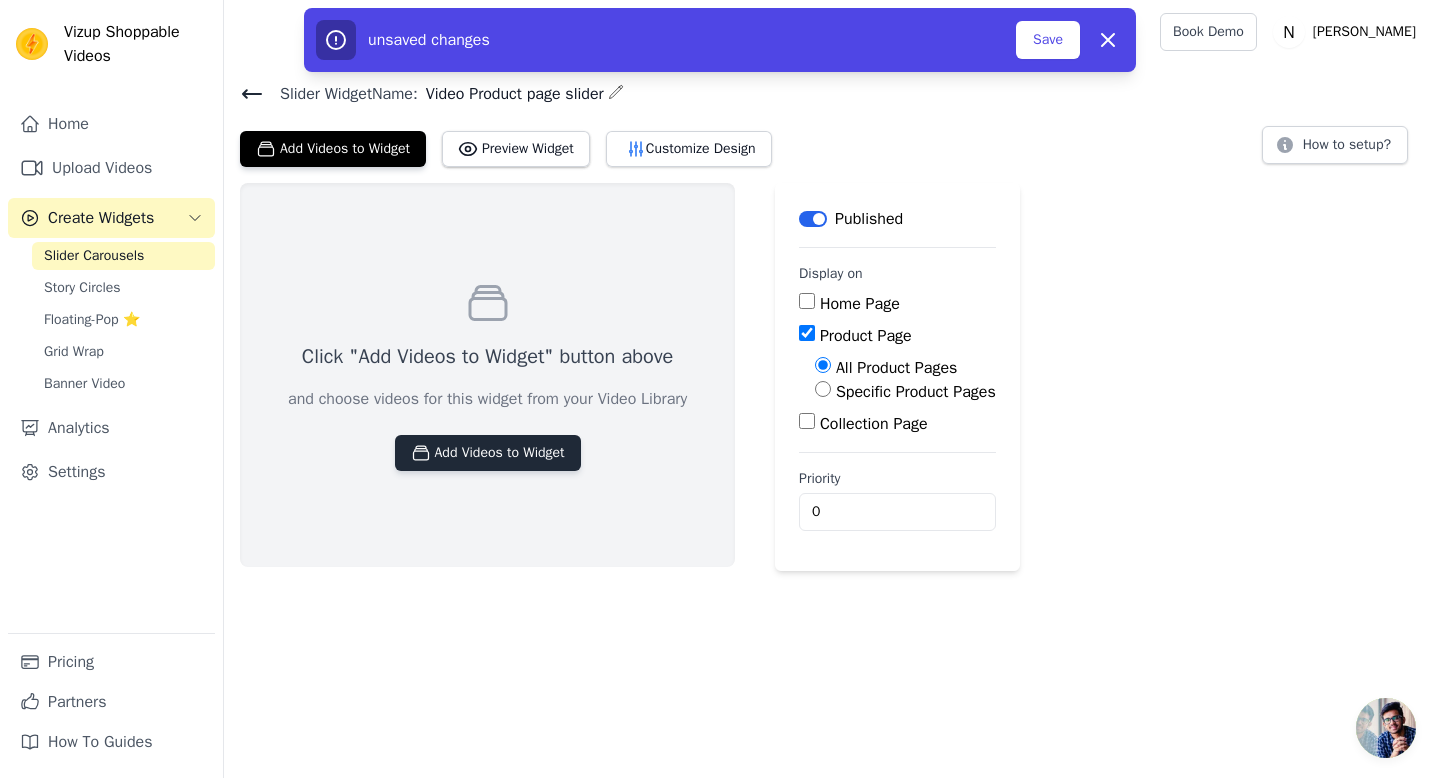 click on "Add Videos to Widget" at bounding box center (488, 453) 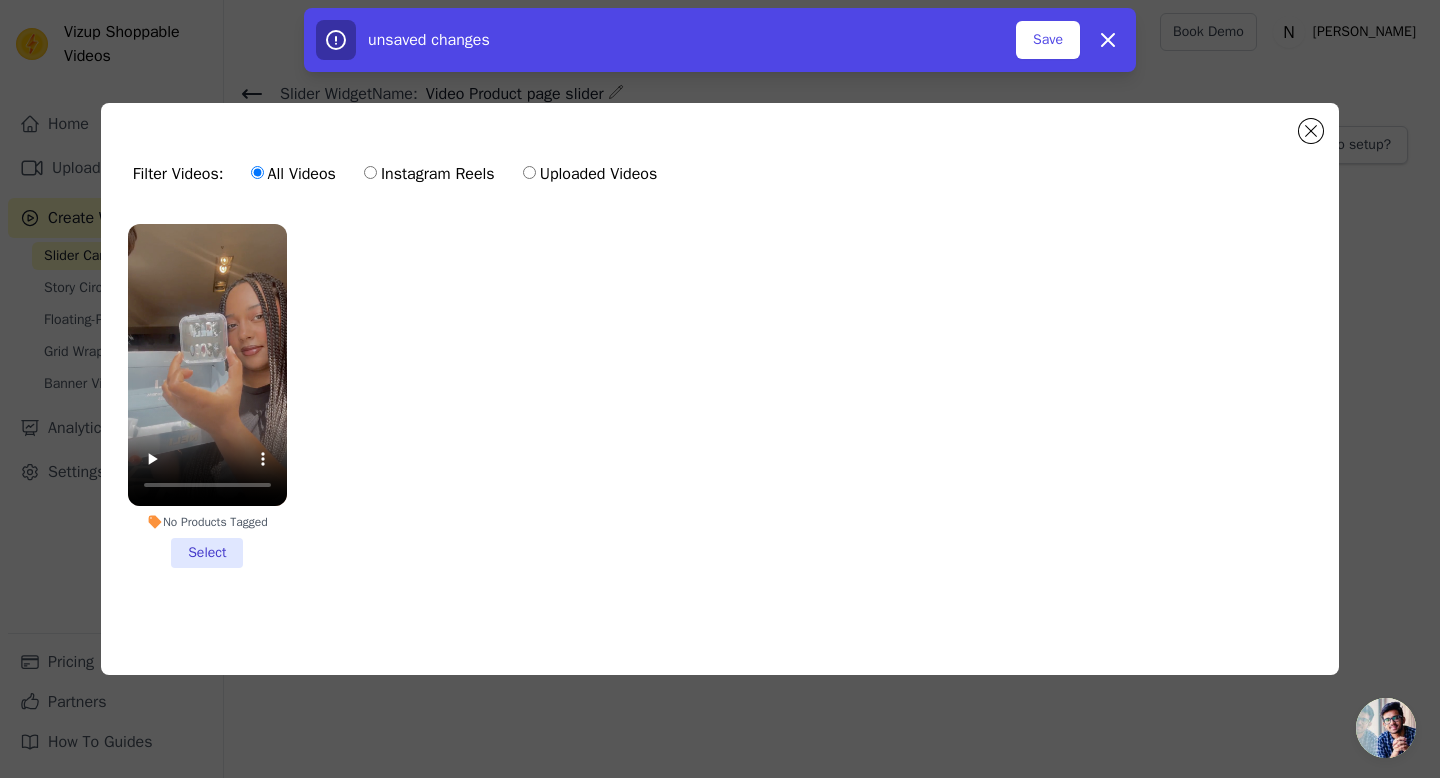 click on "No Products Tagged     Select" at bounding box center [207, 396] 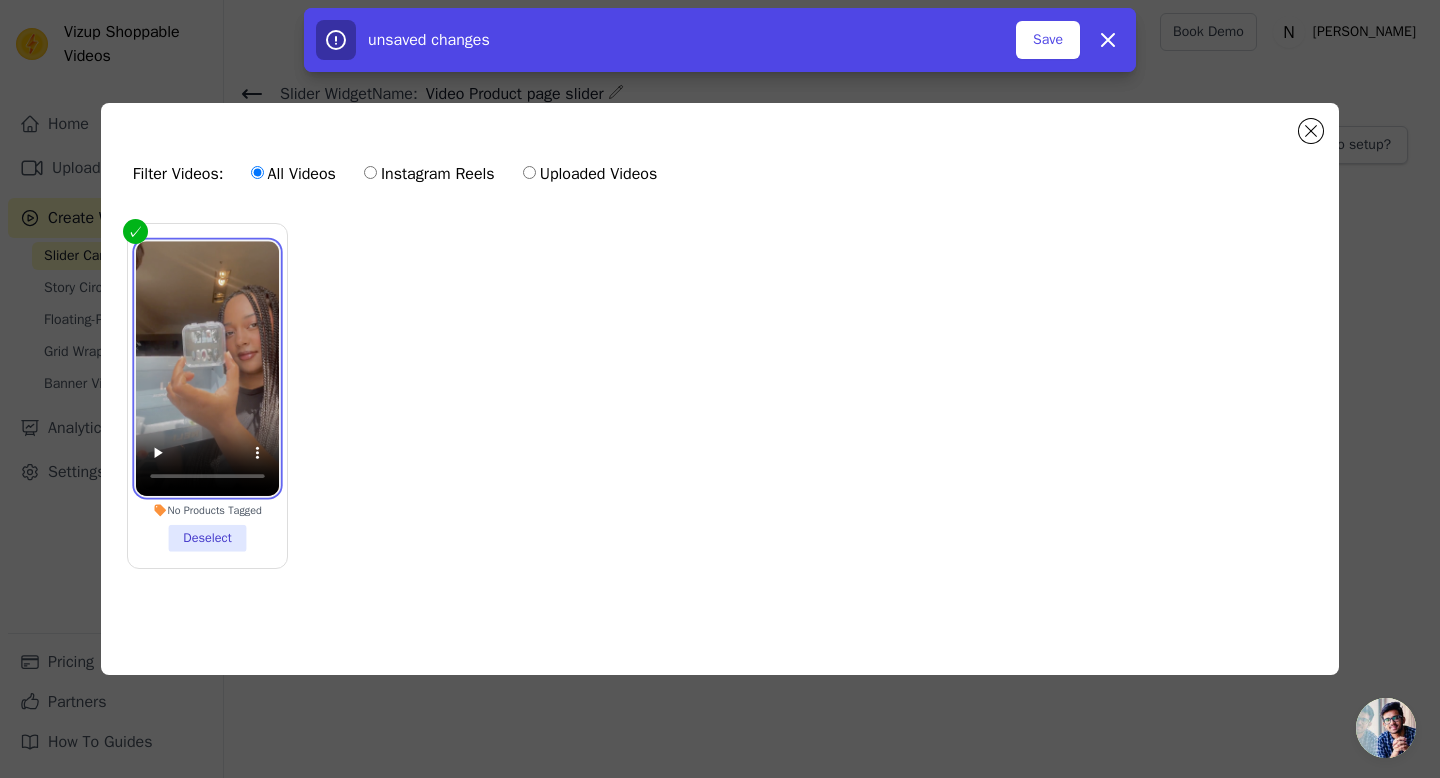 click at bounding box center (207, 368) 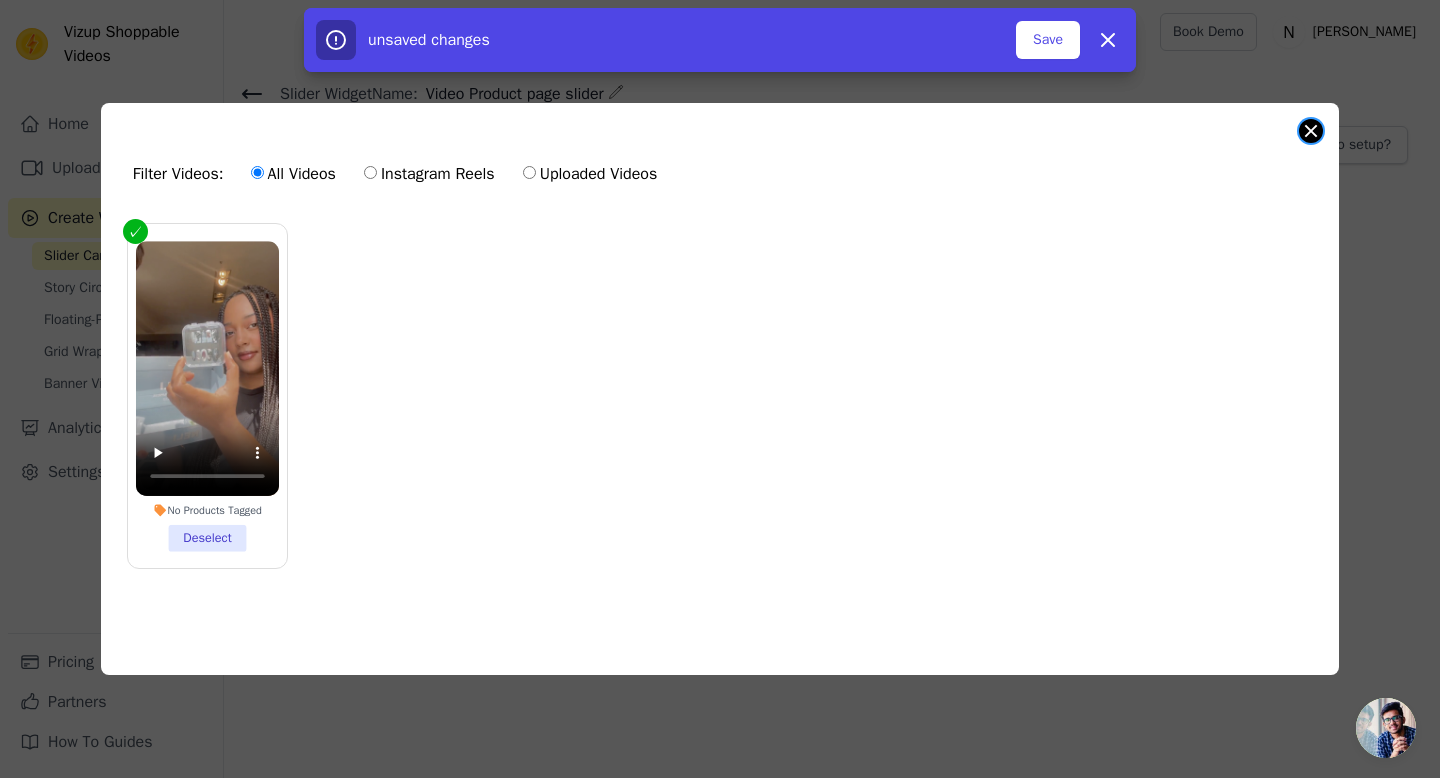 click at bounding box center (1311, 131) 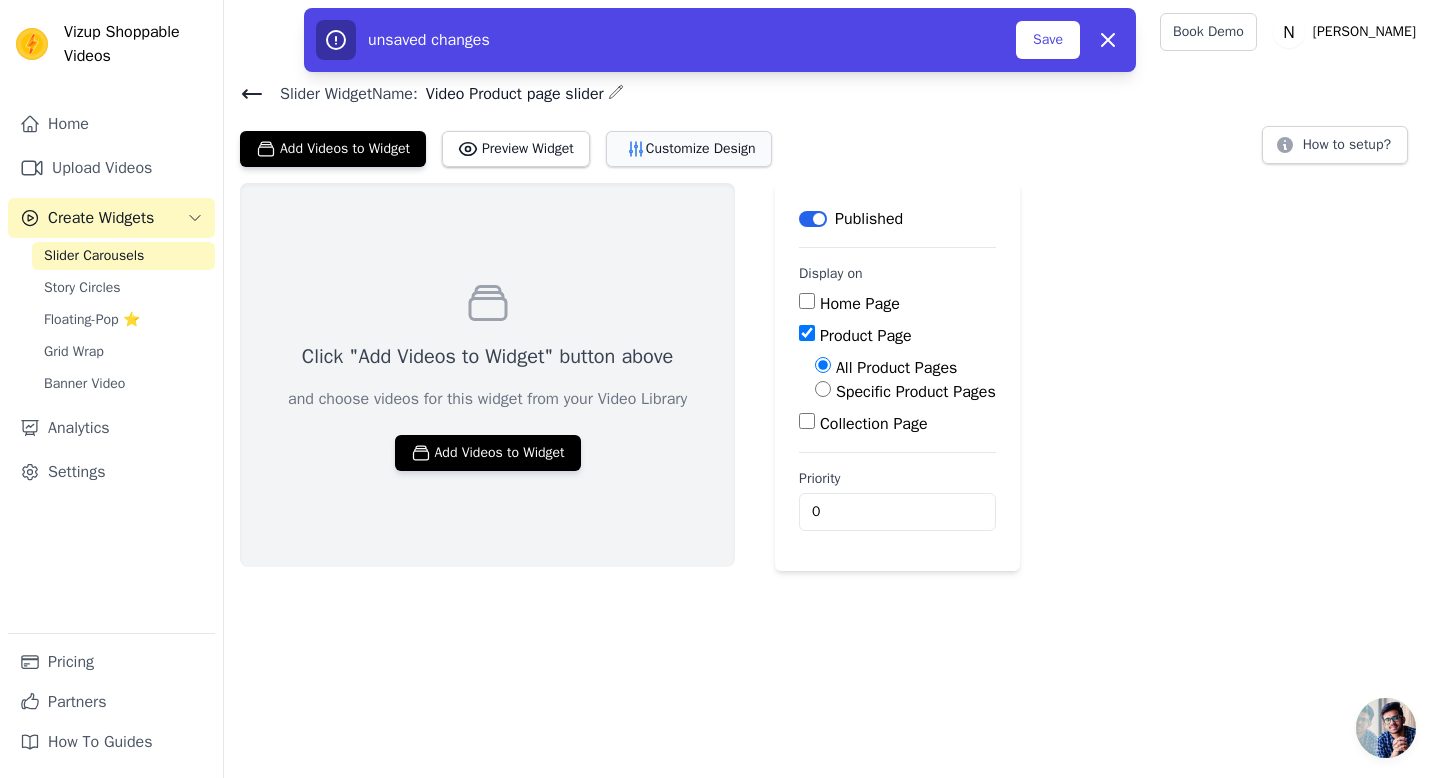 click on "Customize Design" at bounding box center [689, 149] 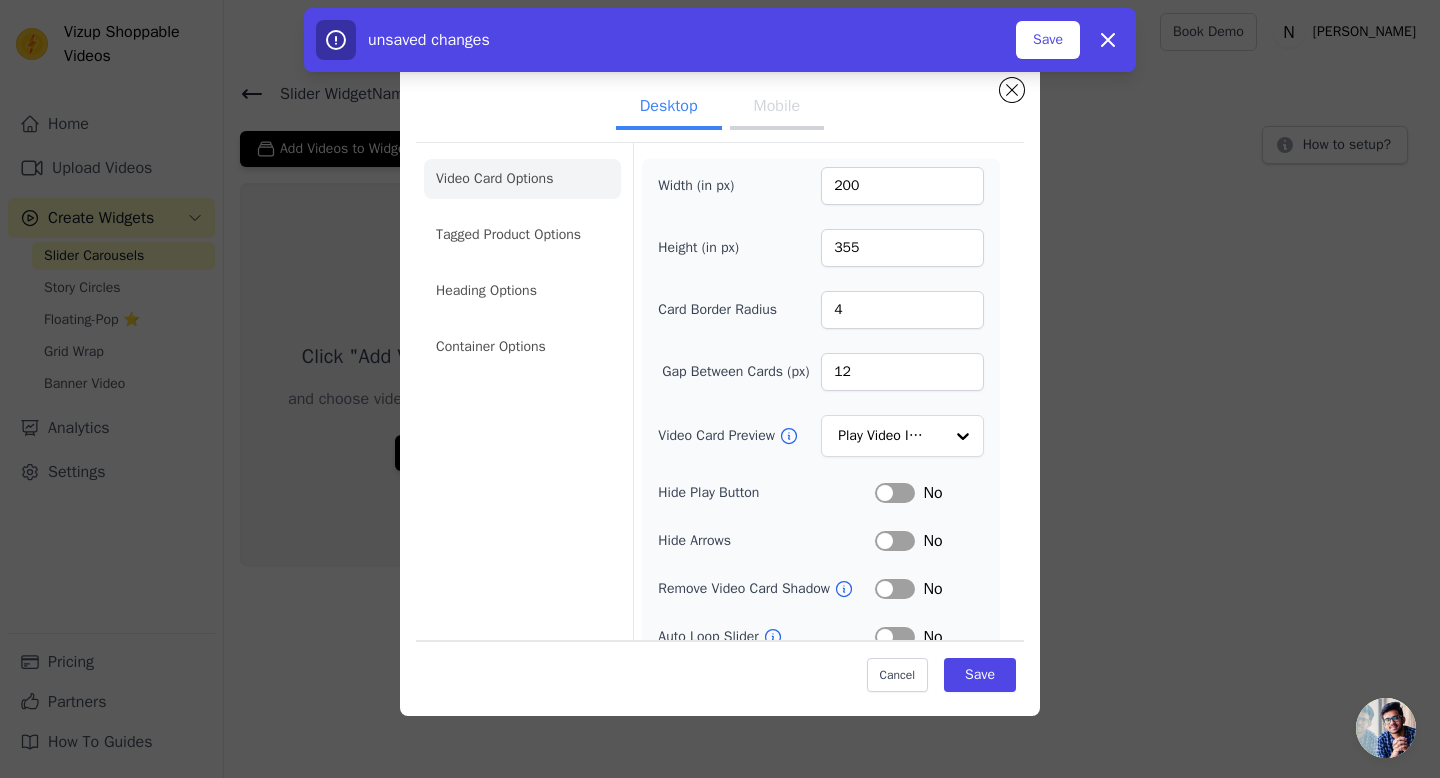 click on "Mobile" at bounding box center [777, 108] 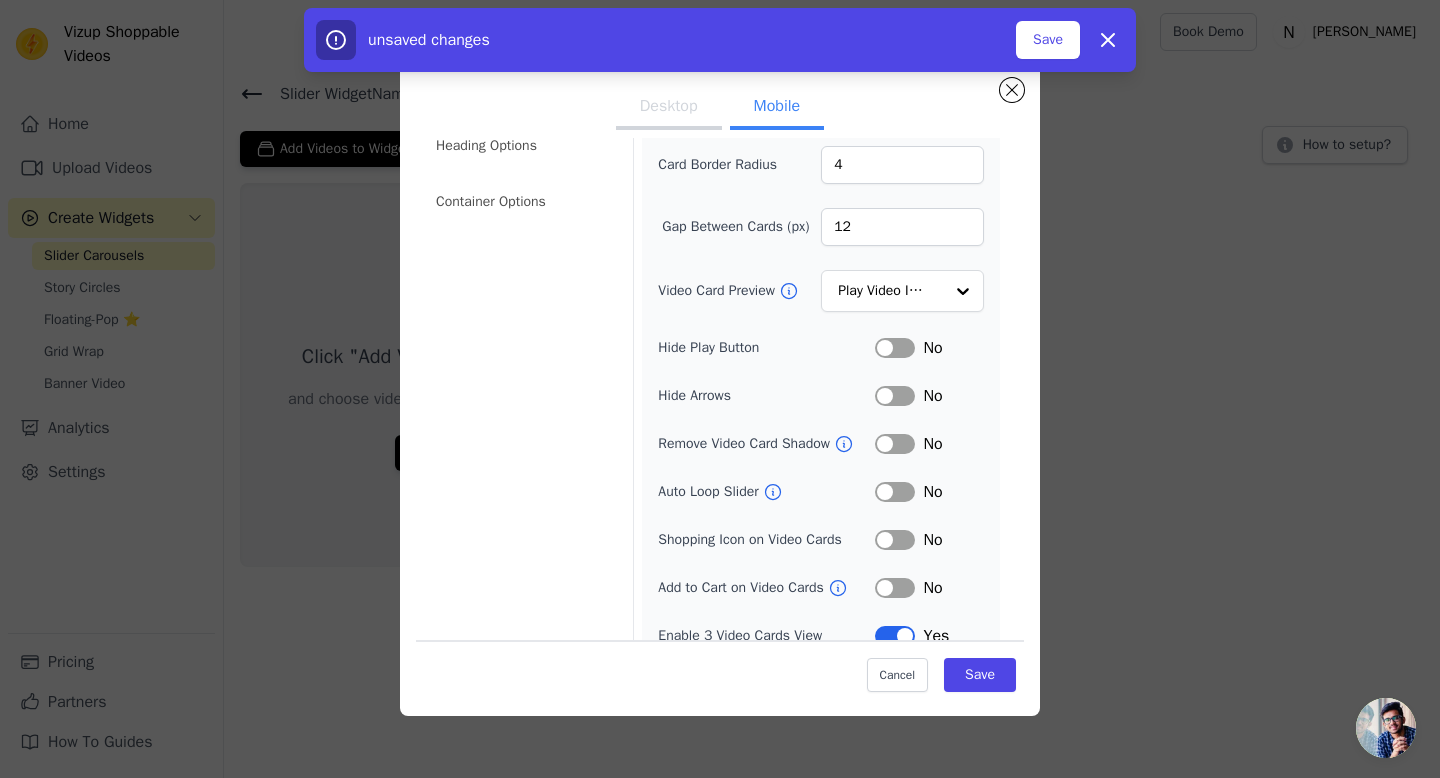 scroll, scrollTop: 170, scrollLeft: 0, axis: vertical 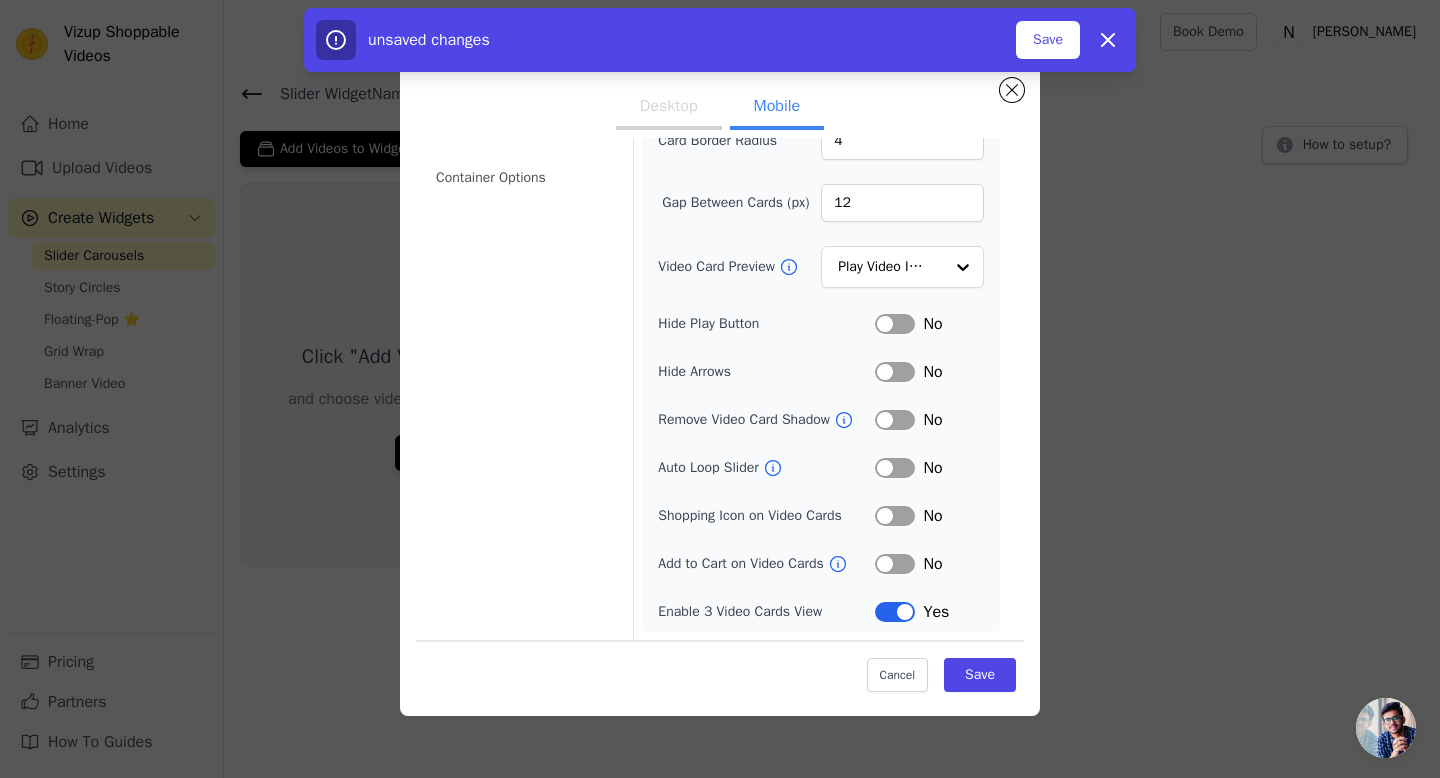 click on "Label" at bounding box center [895, 516] 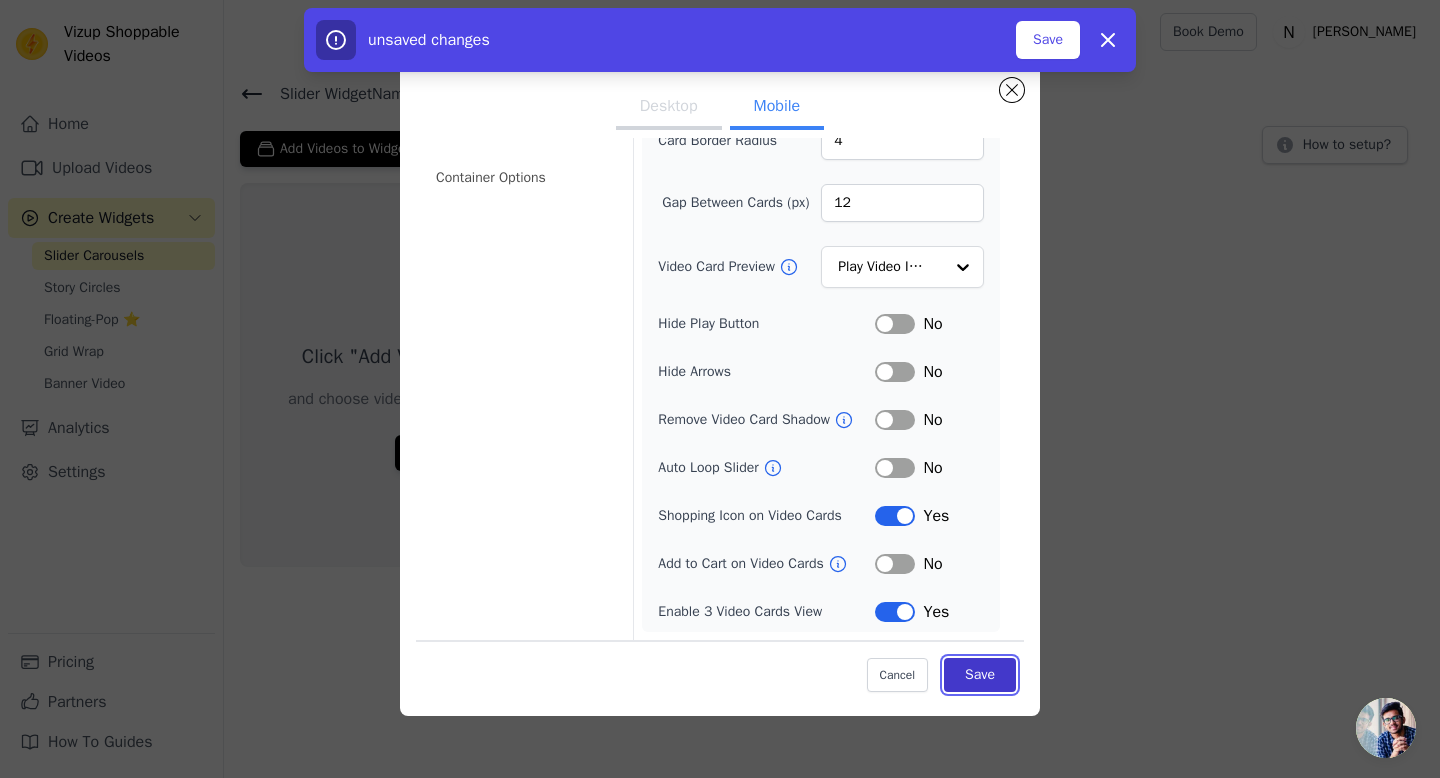 click on "Save" at bounding box center (980, 675) 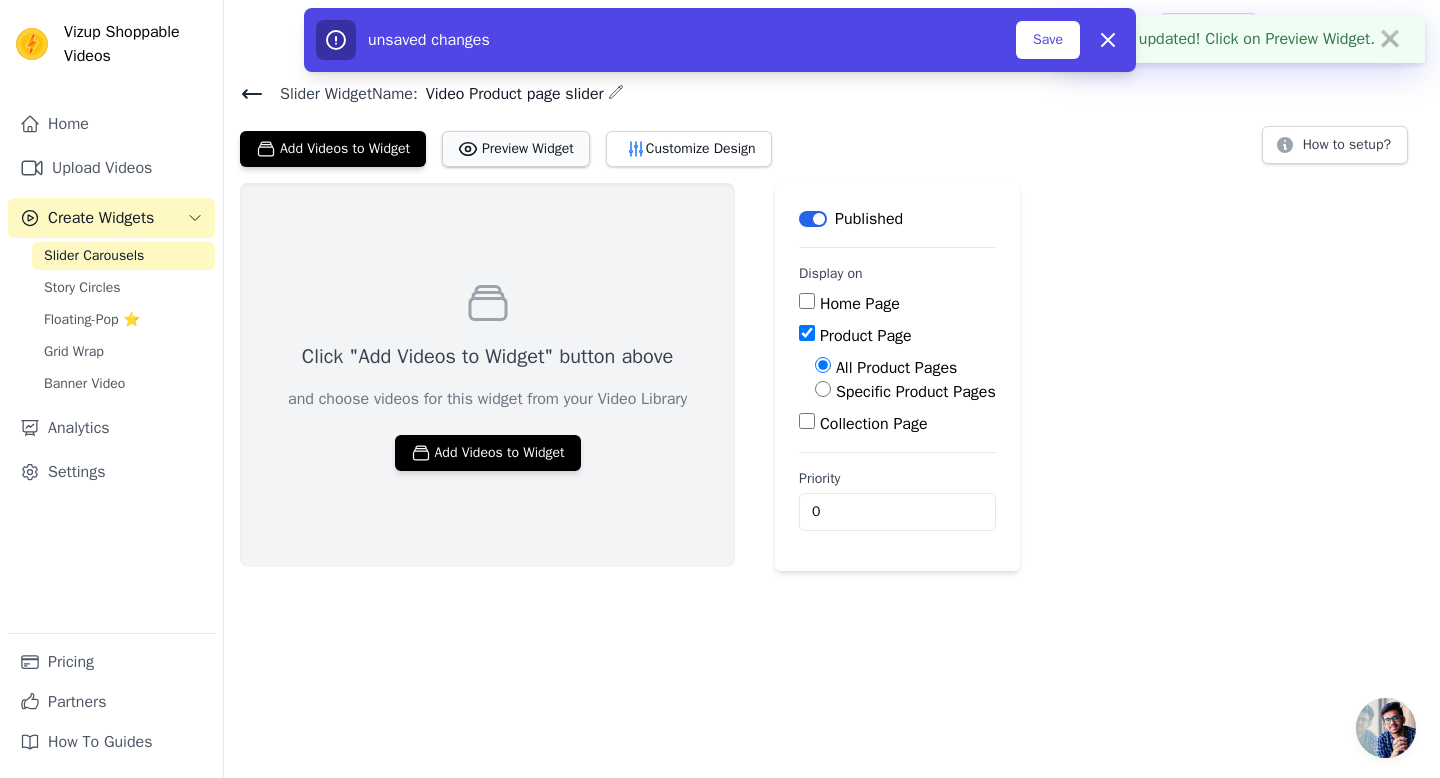 click on "Preview Widget" at bounding box center [516, 149] 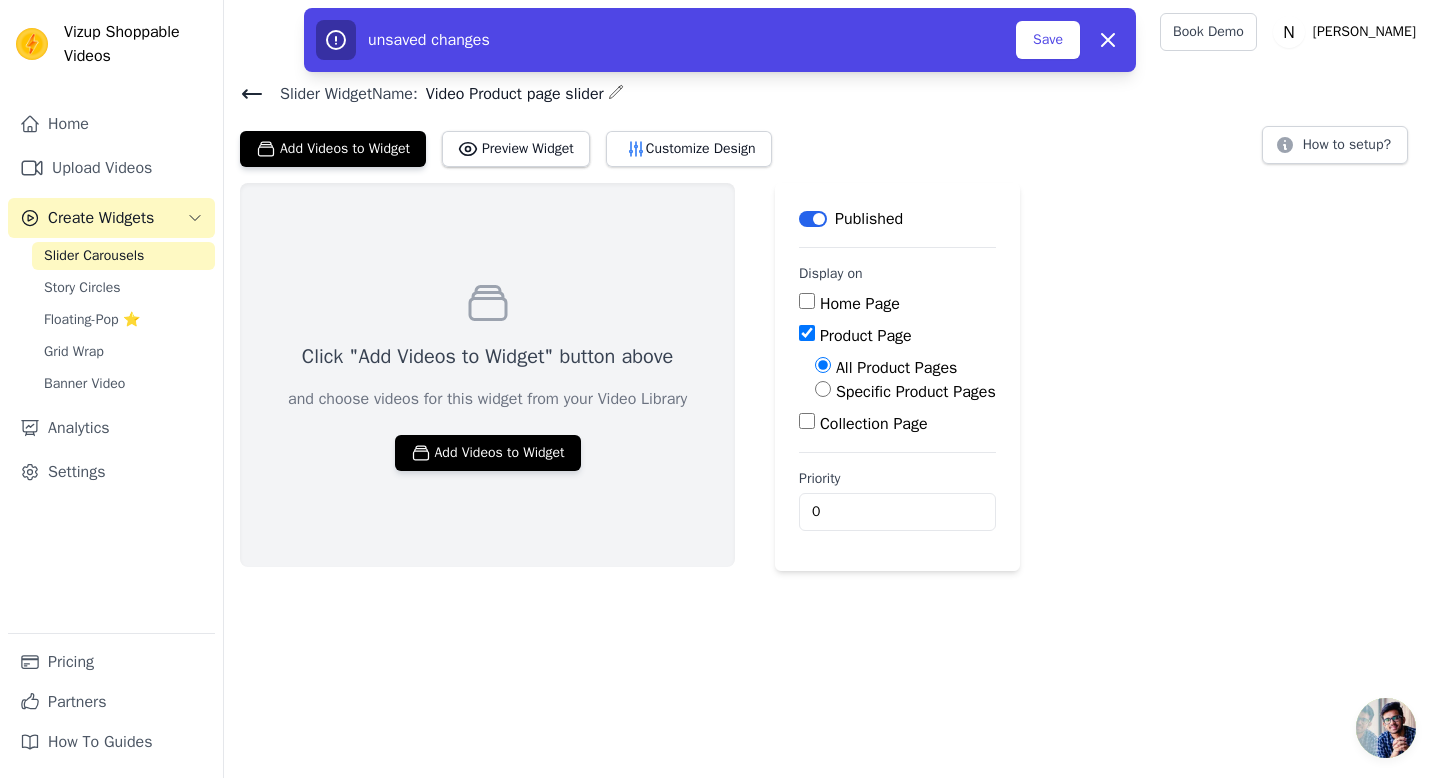 click 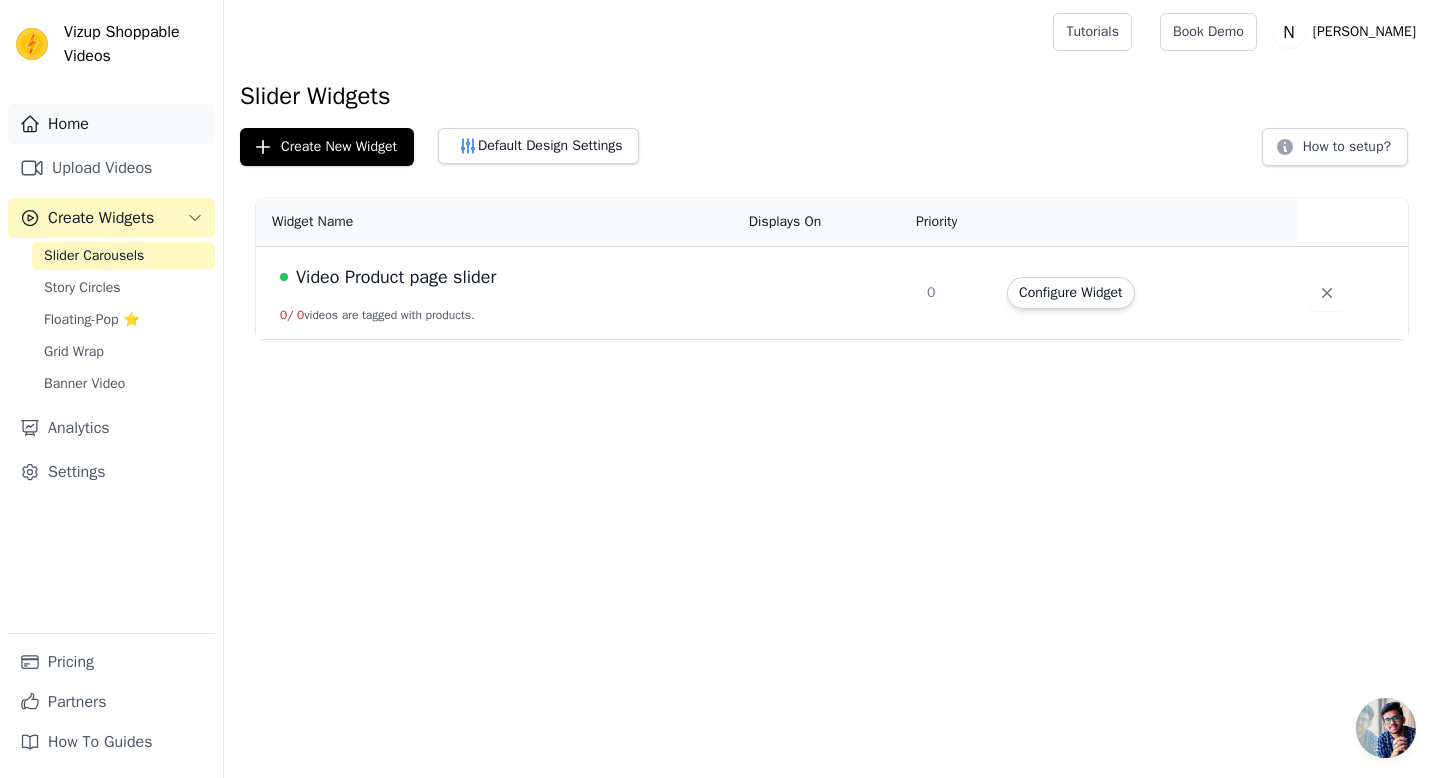 click on "Home" at bounding box center [111, 124] 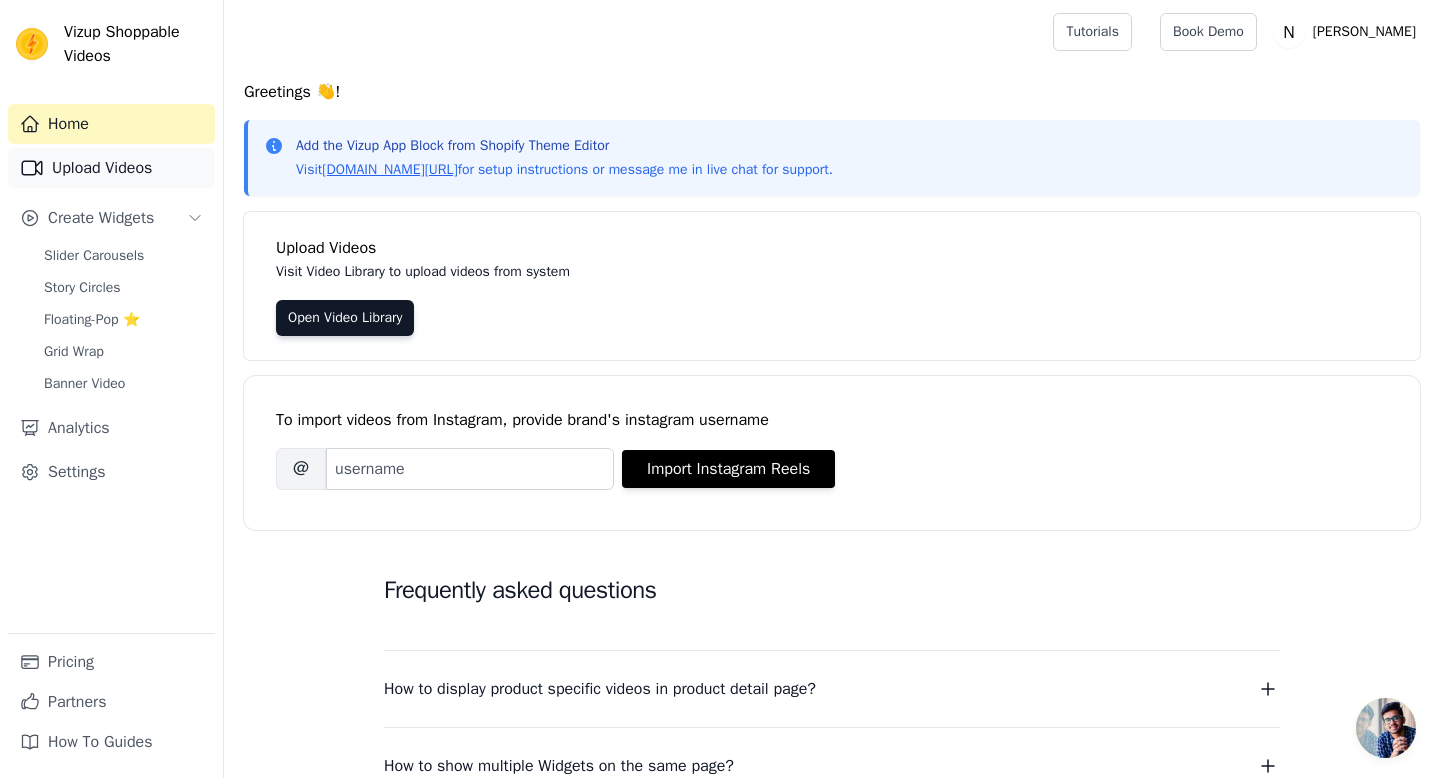 click on "Upload Videos" at bounding box center (111, 168) 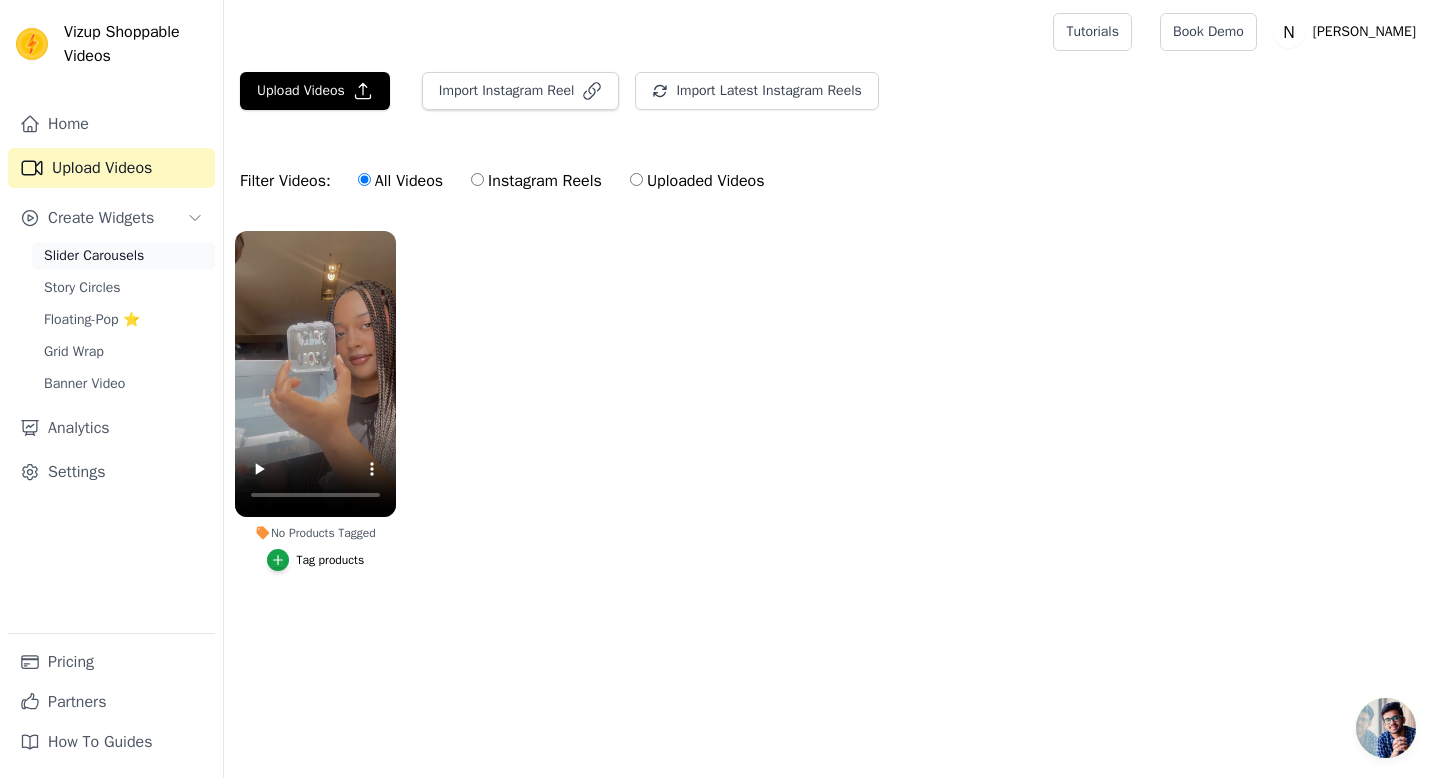 click on "Slider Carousels" at bounding box center (94, 256) 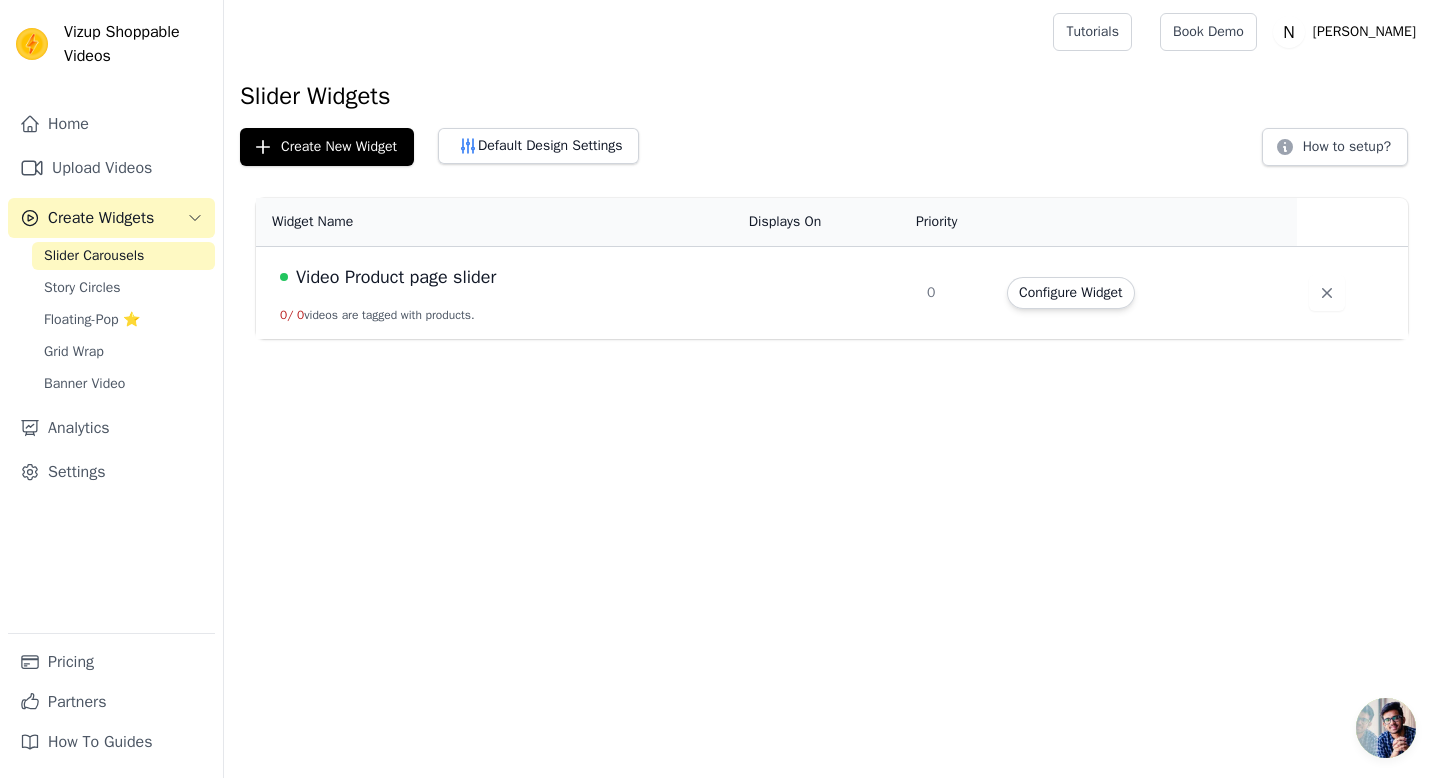 click on "Video Product page slider" at bounding box center [396, 277] 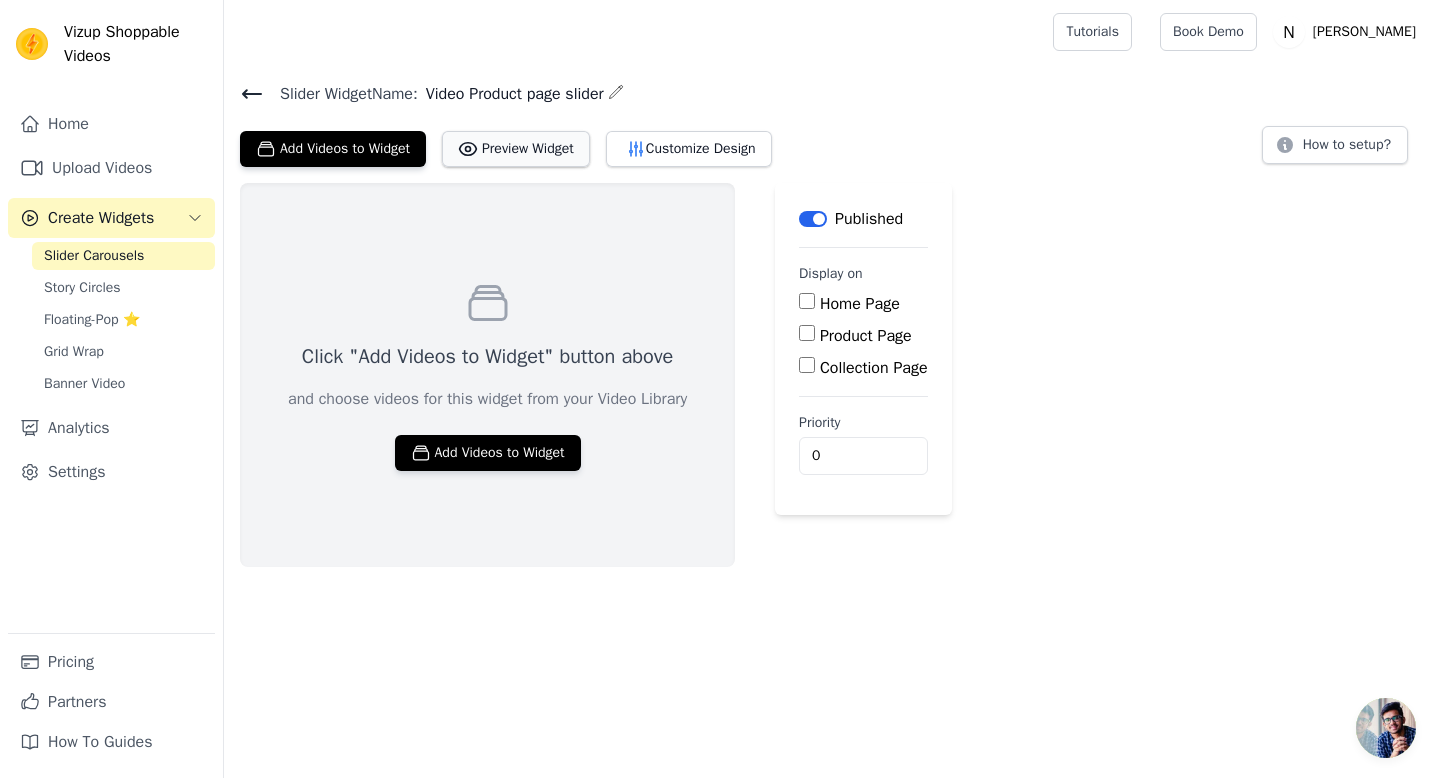 click on "Preview Widget" at bounding box center [516, 149] 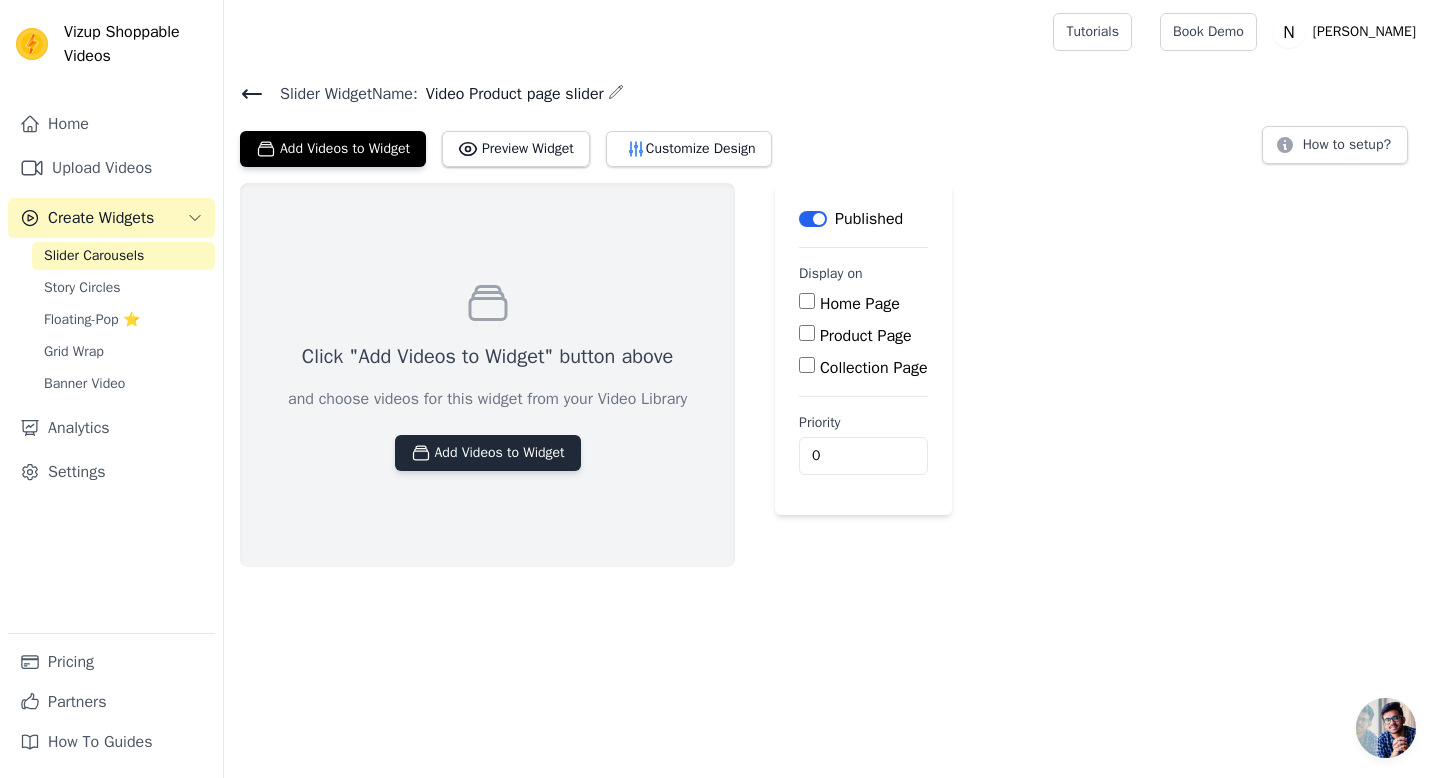click on "Add Videos to Widget" at bounding box center [488, 453] 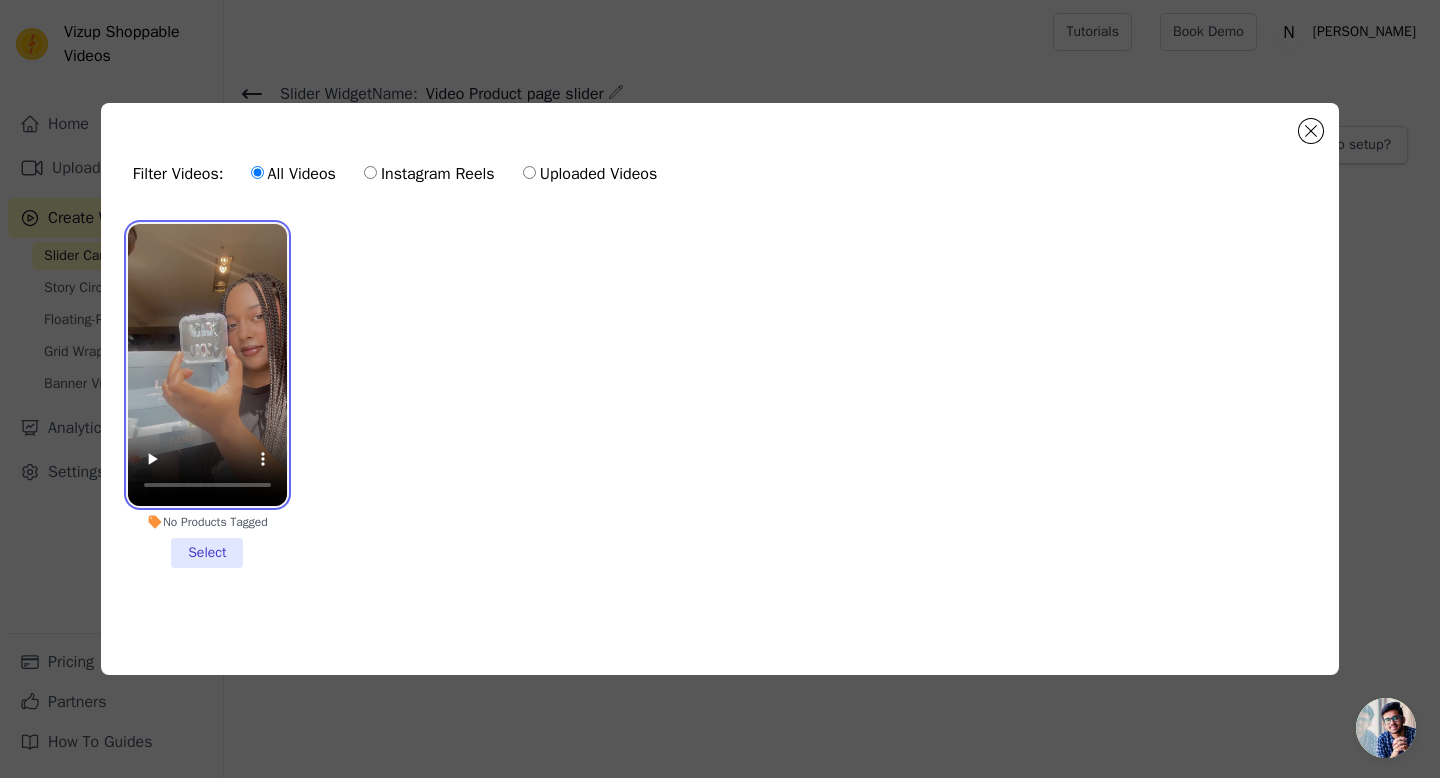 click at bounding box center [207, 365] 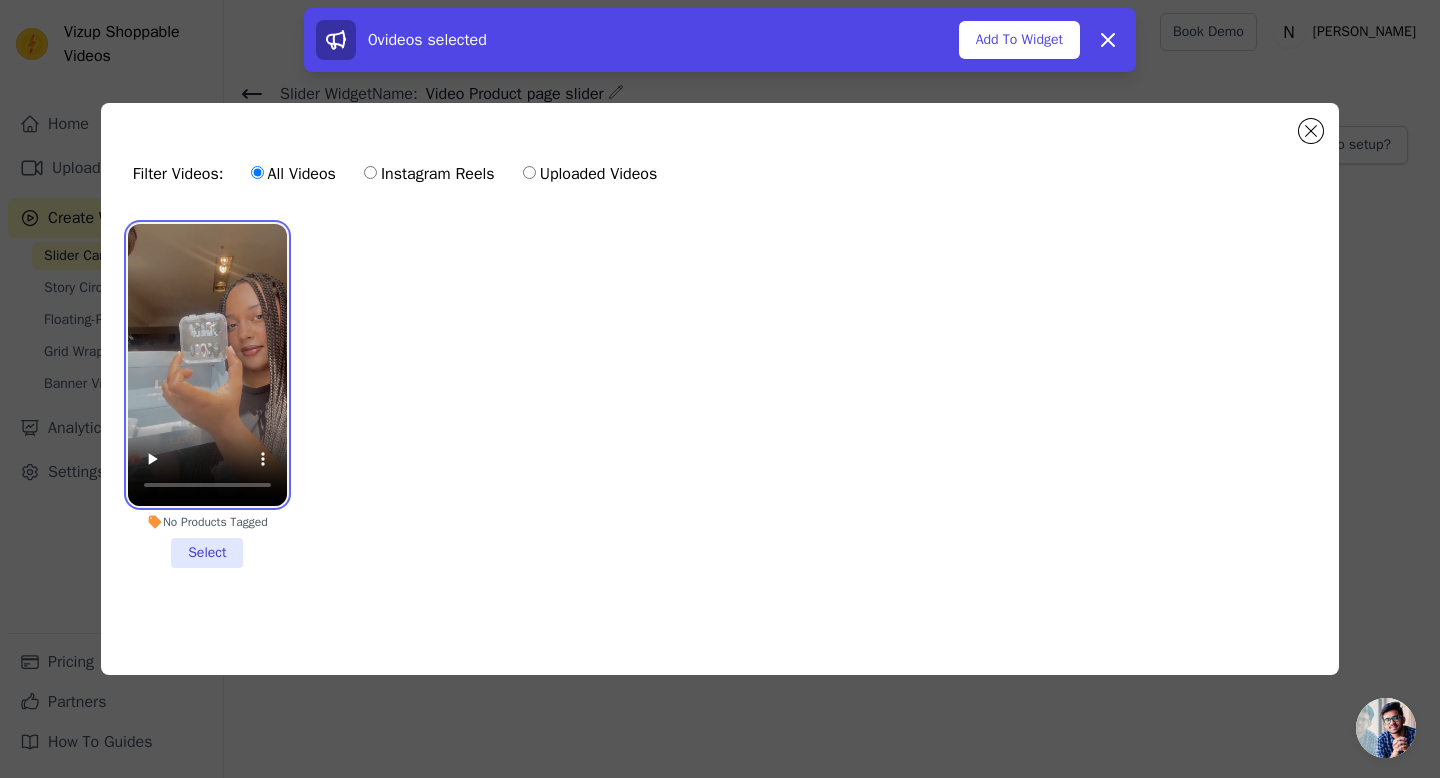 click at bounding box center [207, 365] 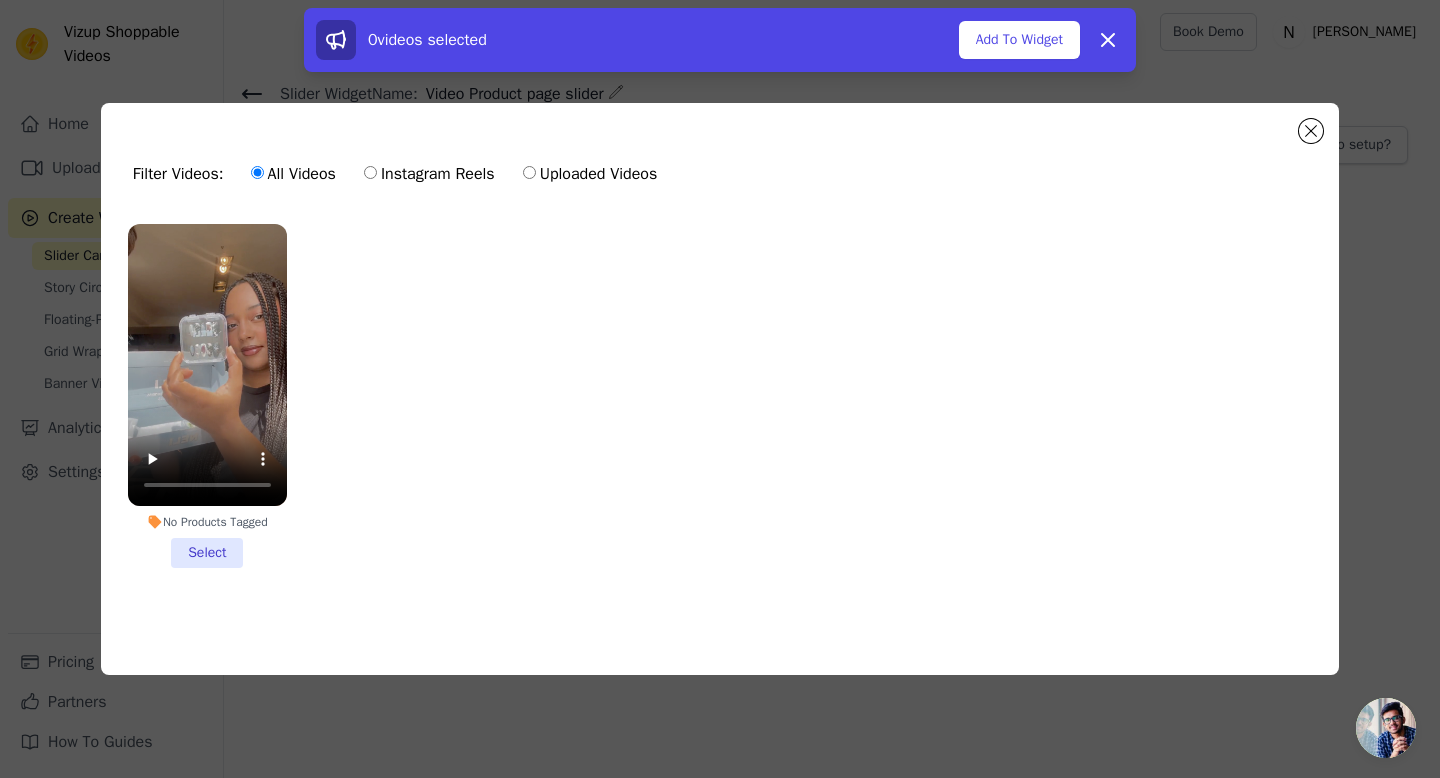 click on "No Products Tagged     Select" at bounding box center (207, 396) 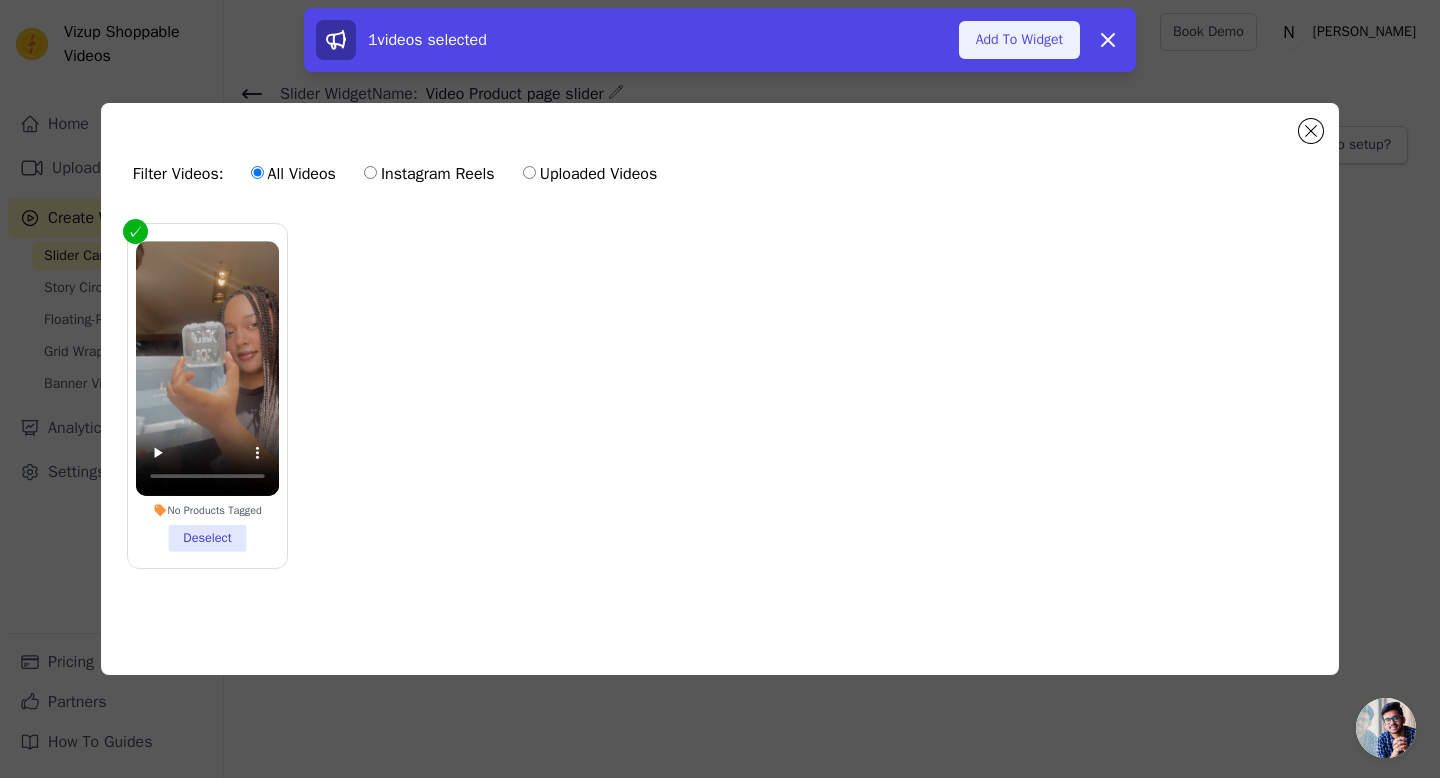 click on "Add To Widget" at bounding box center [1019, 40] 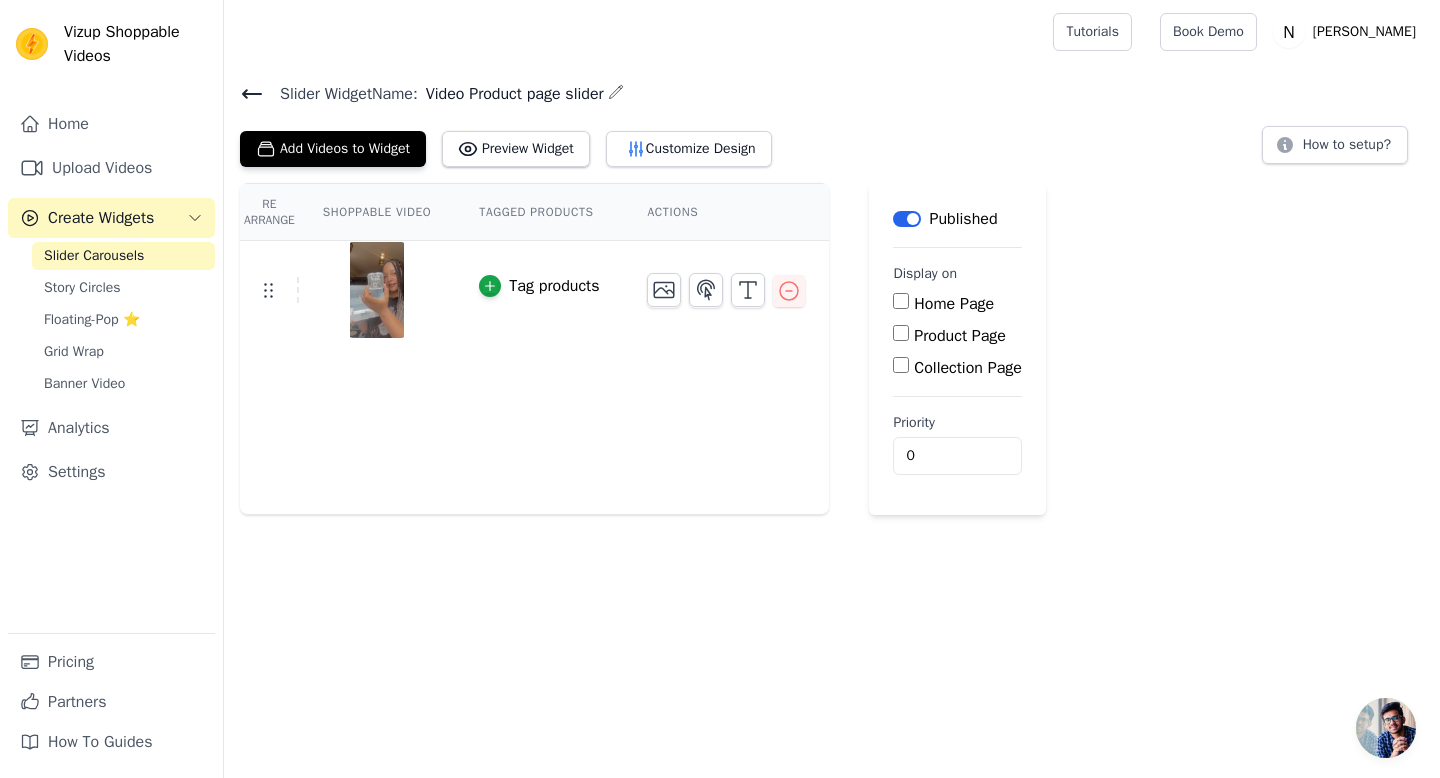 click on "Product Page" at bounding box center (901, 333) 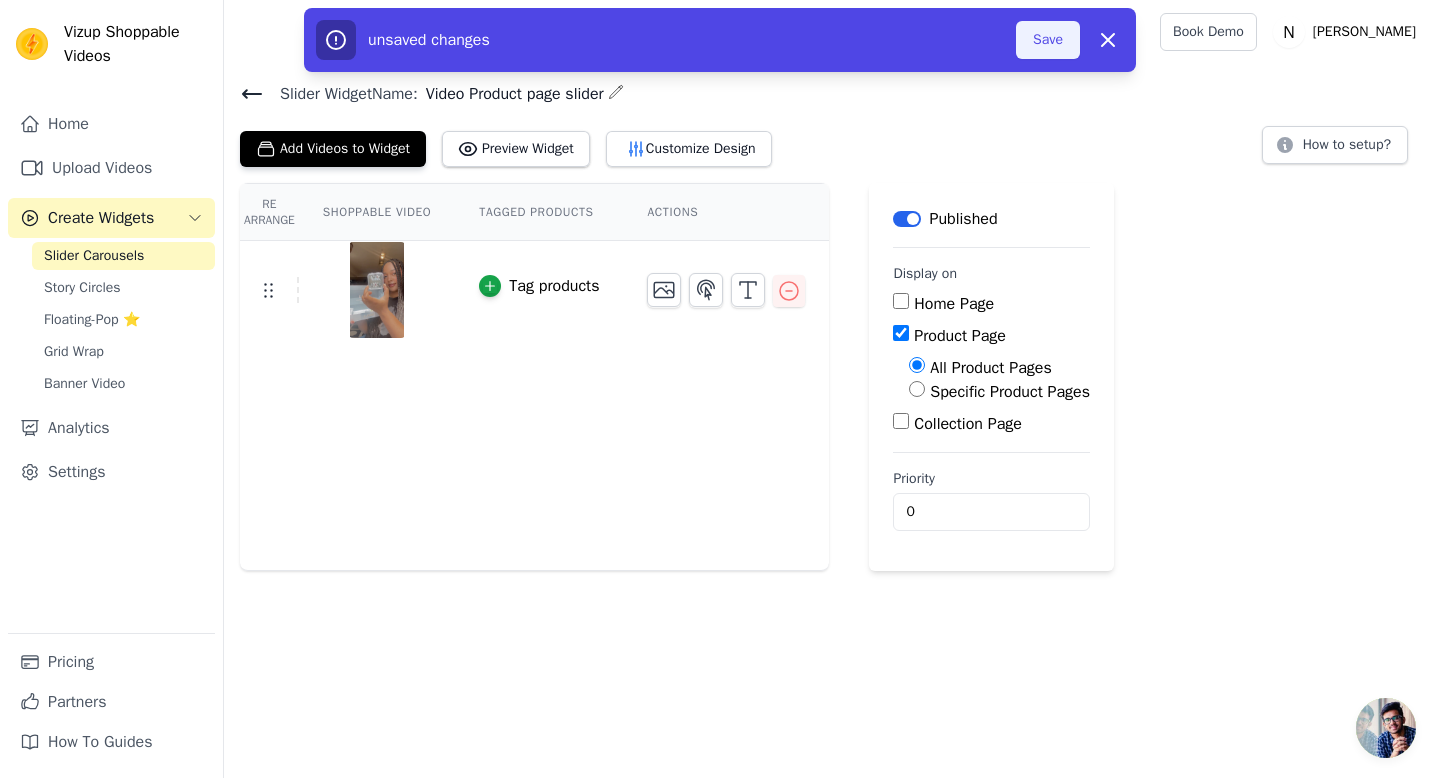click on "Save" at bounding box center [1048, 40] 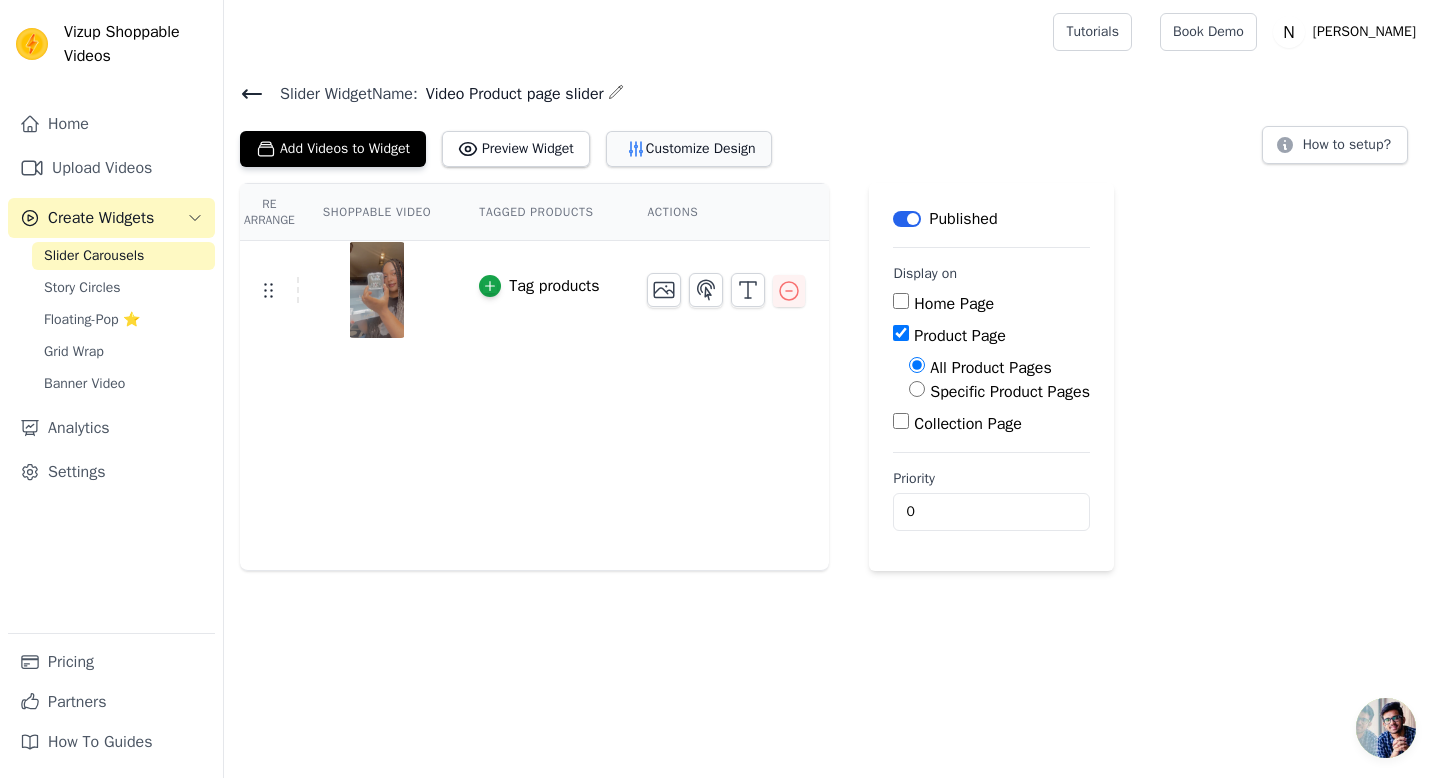 click on "Customize Design" at bounding box center [689, 149] 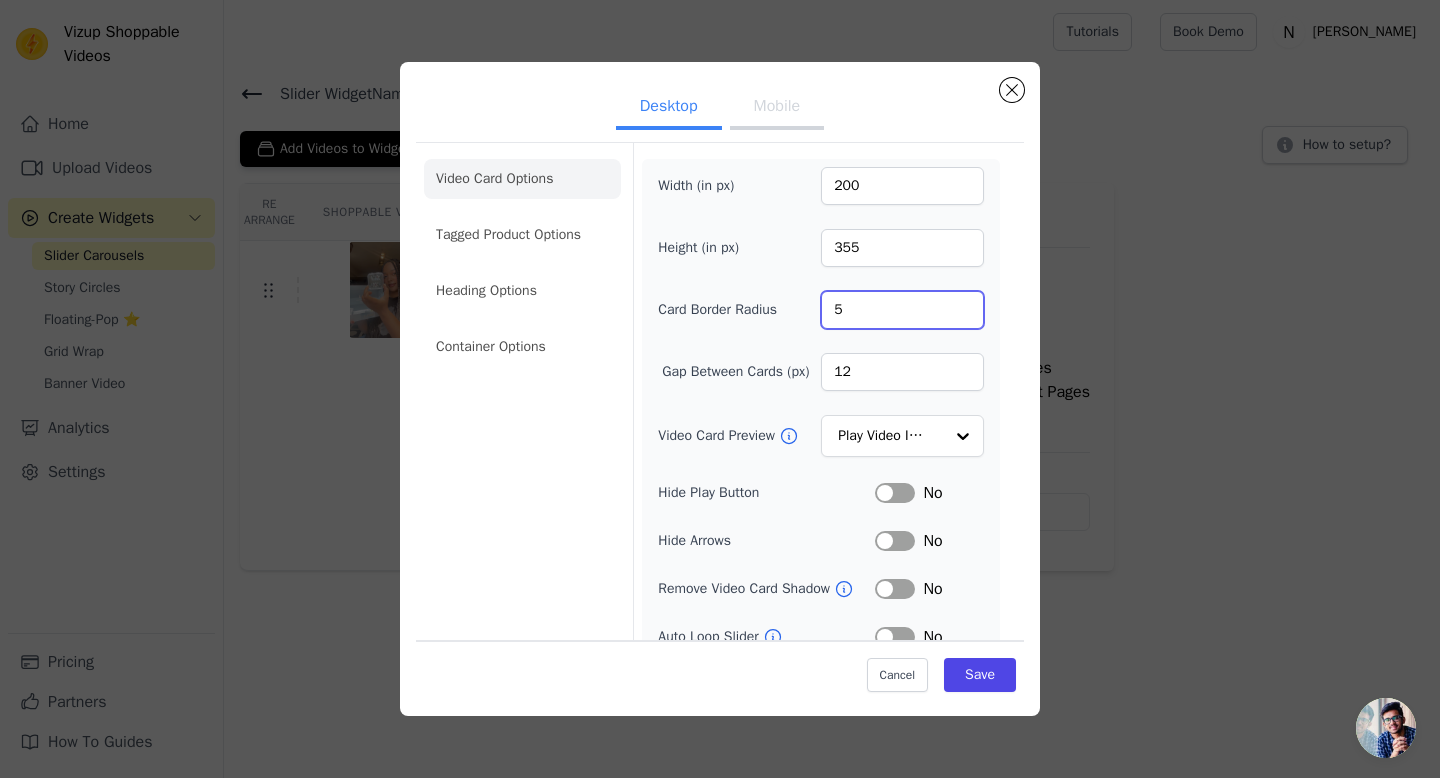 click on "5" at bounding box center (902, 310) 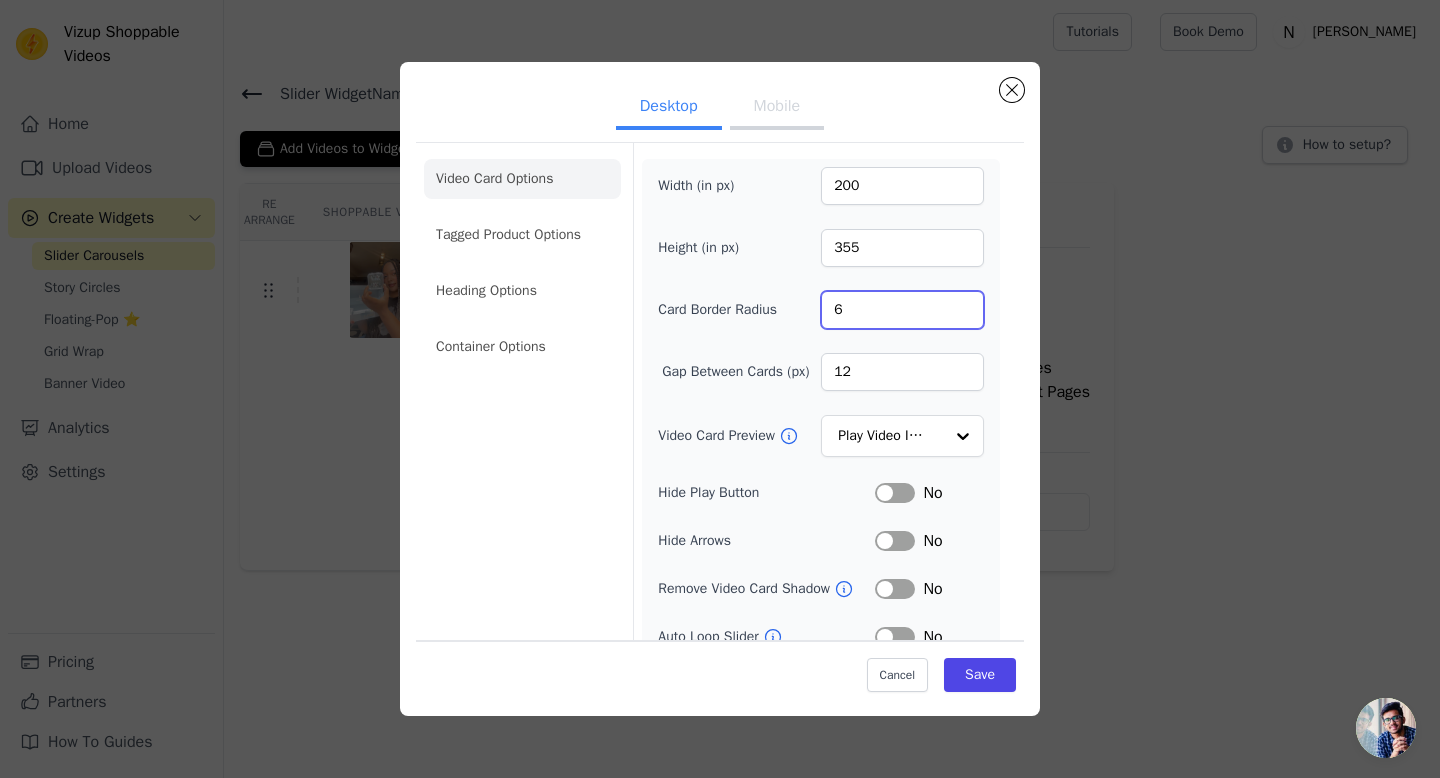 click on "6" at bounding box center [902, 310] 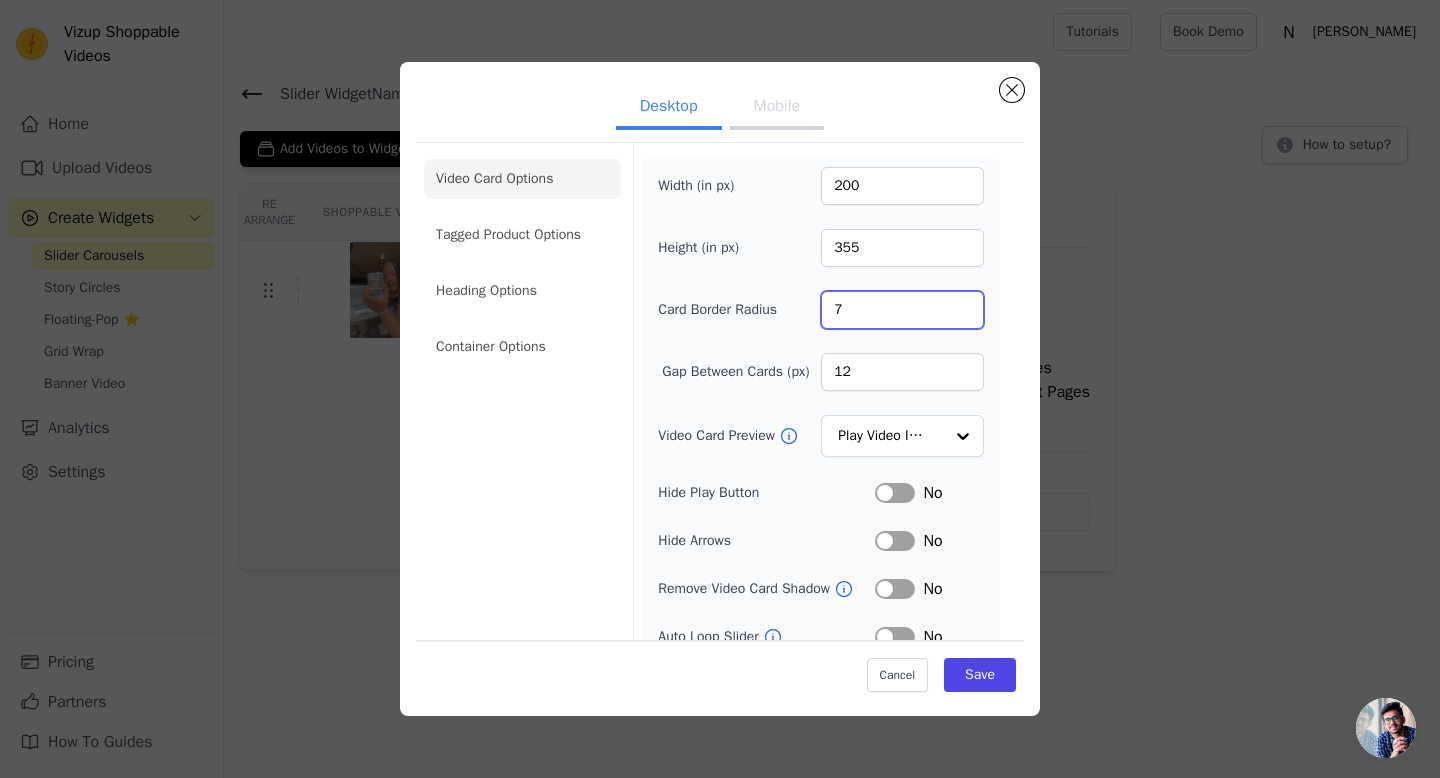 click on "7" at bounding box center (902, 310) 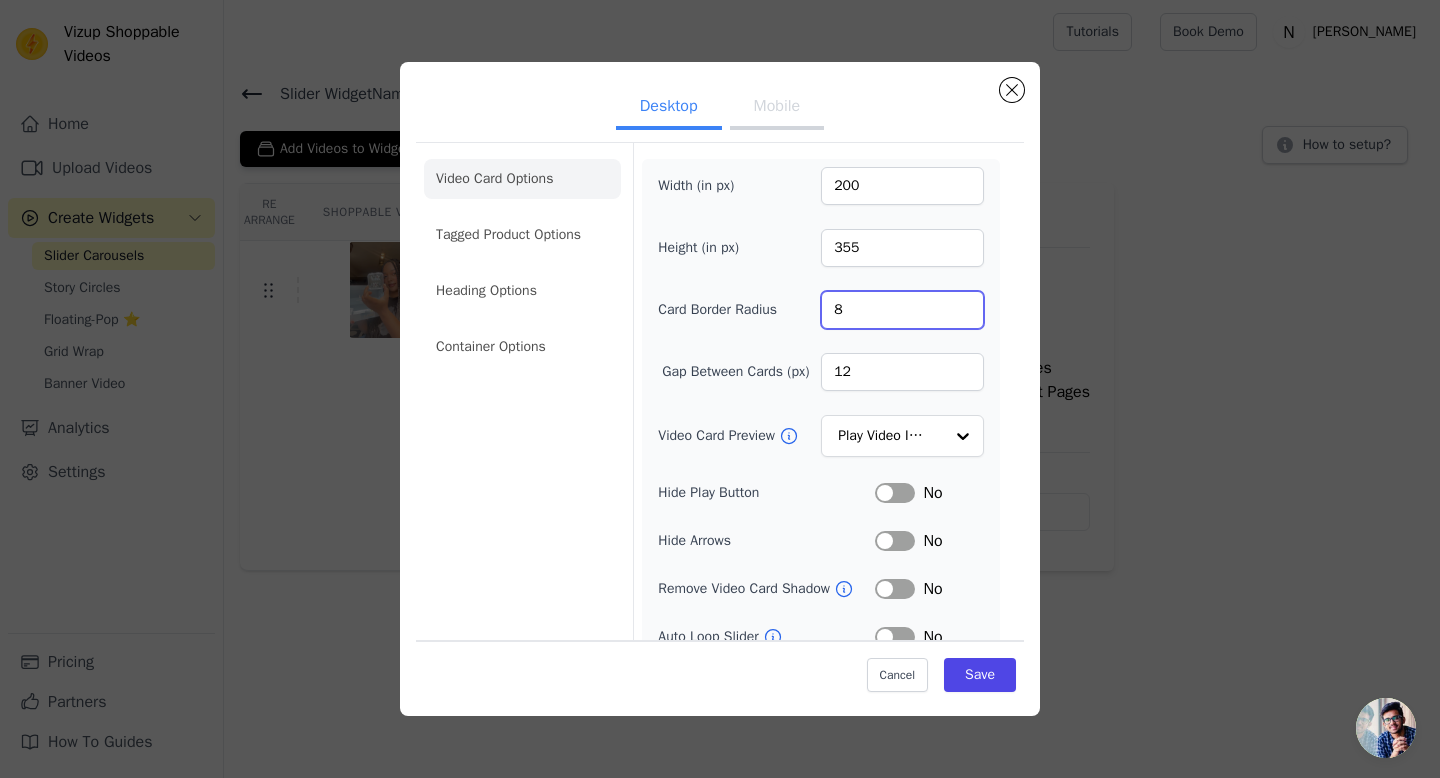 click on "8" at bounding box center (902, 310) 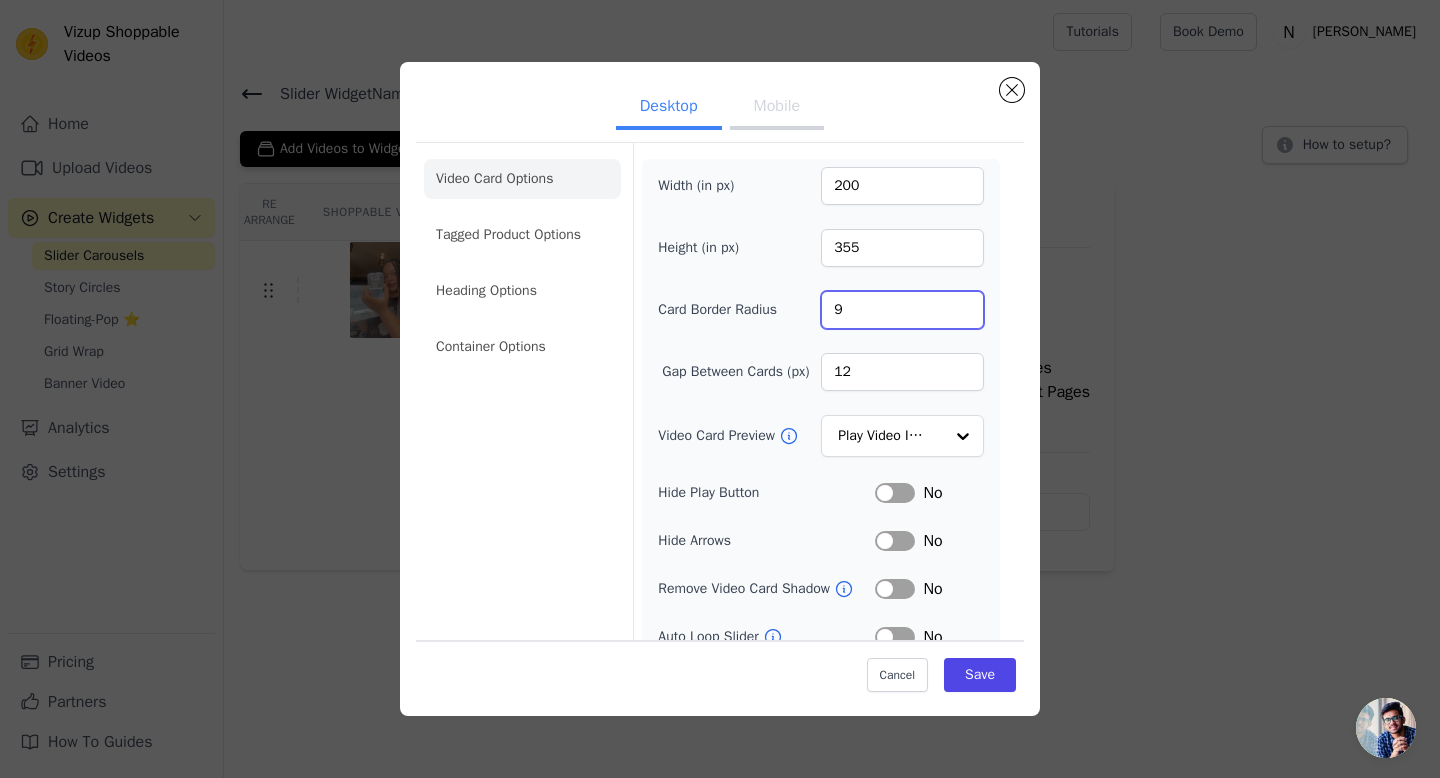click on "9" at bounding box center [902, 310] 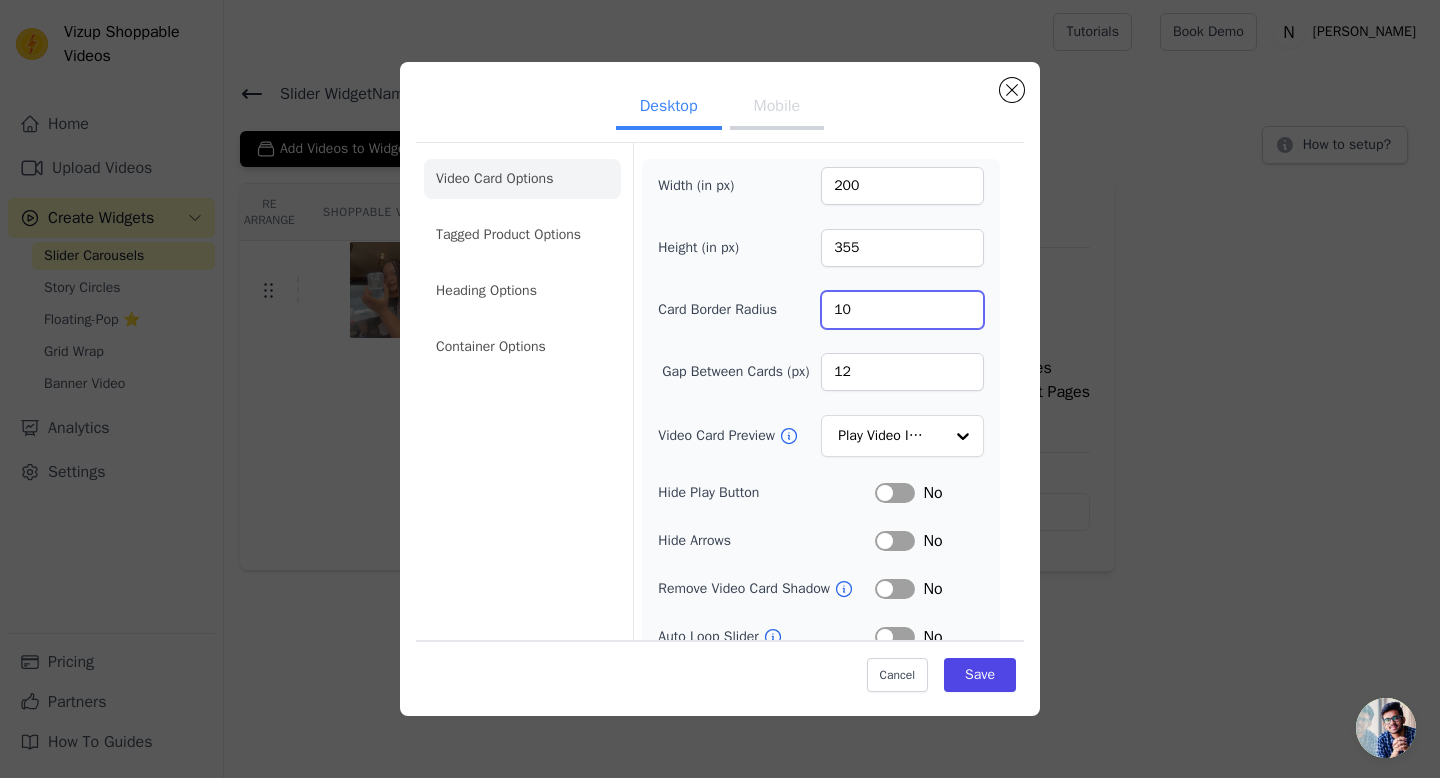 type on "10" 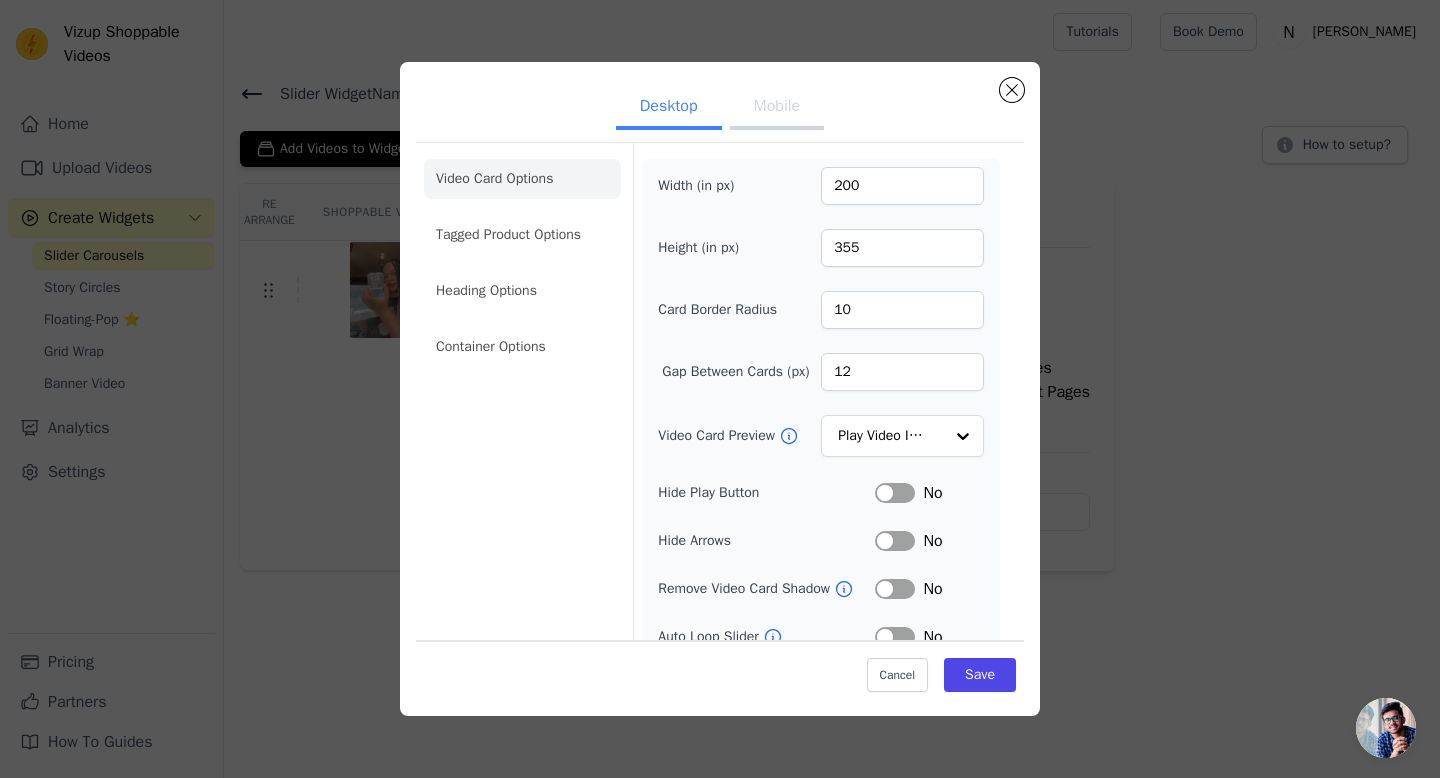 click on "Heading Options" 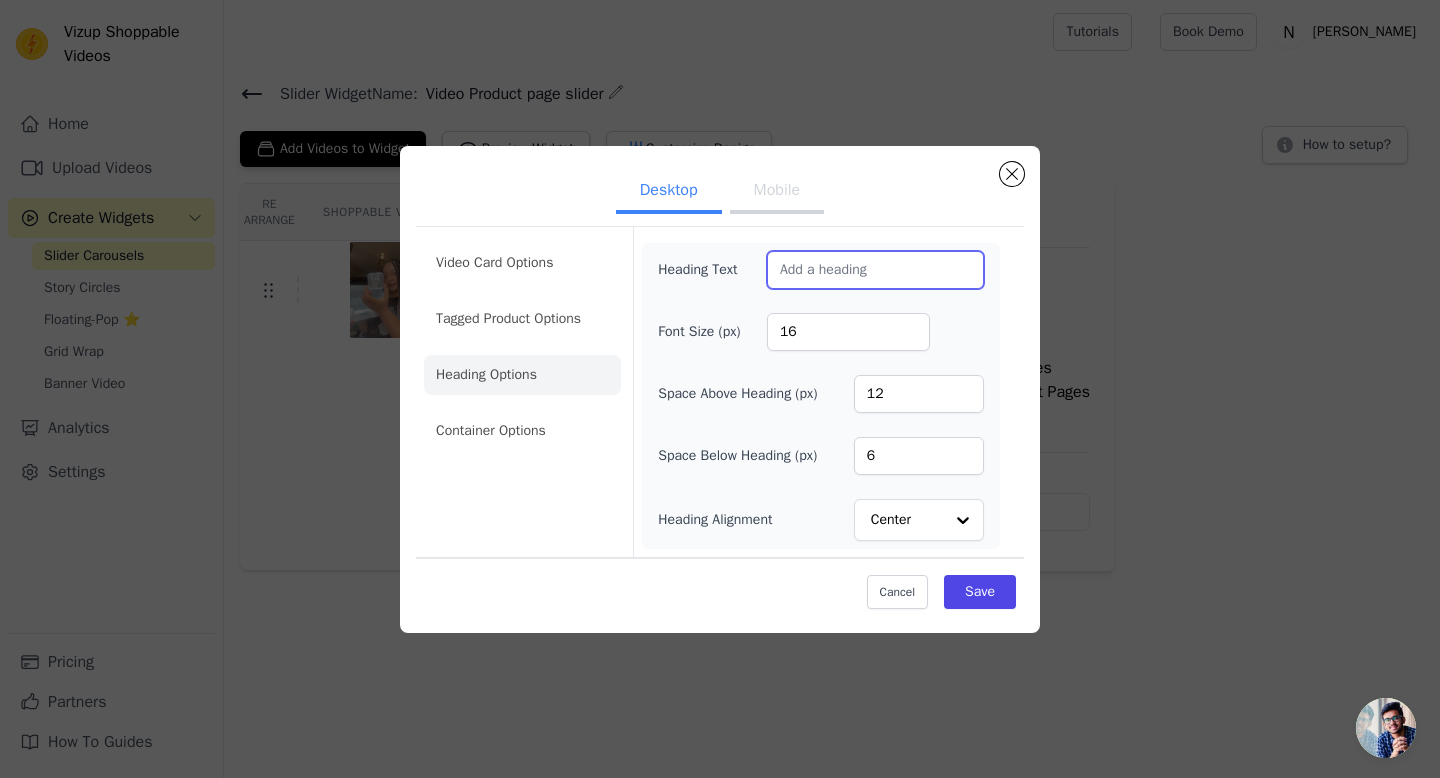 click on "Heading Text" at bounding box center (875, 270) 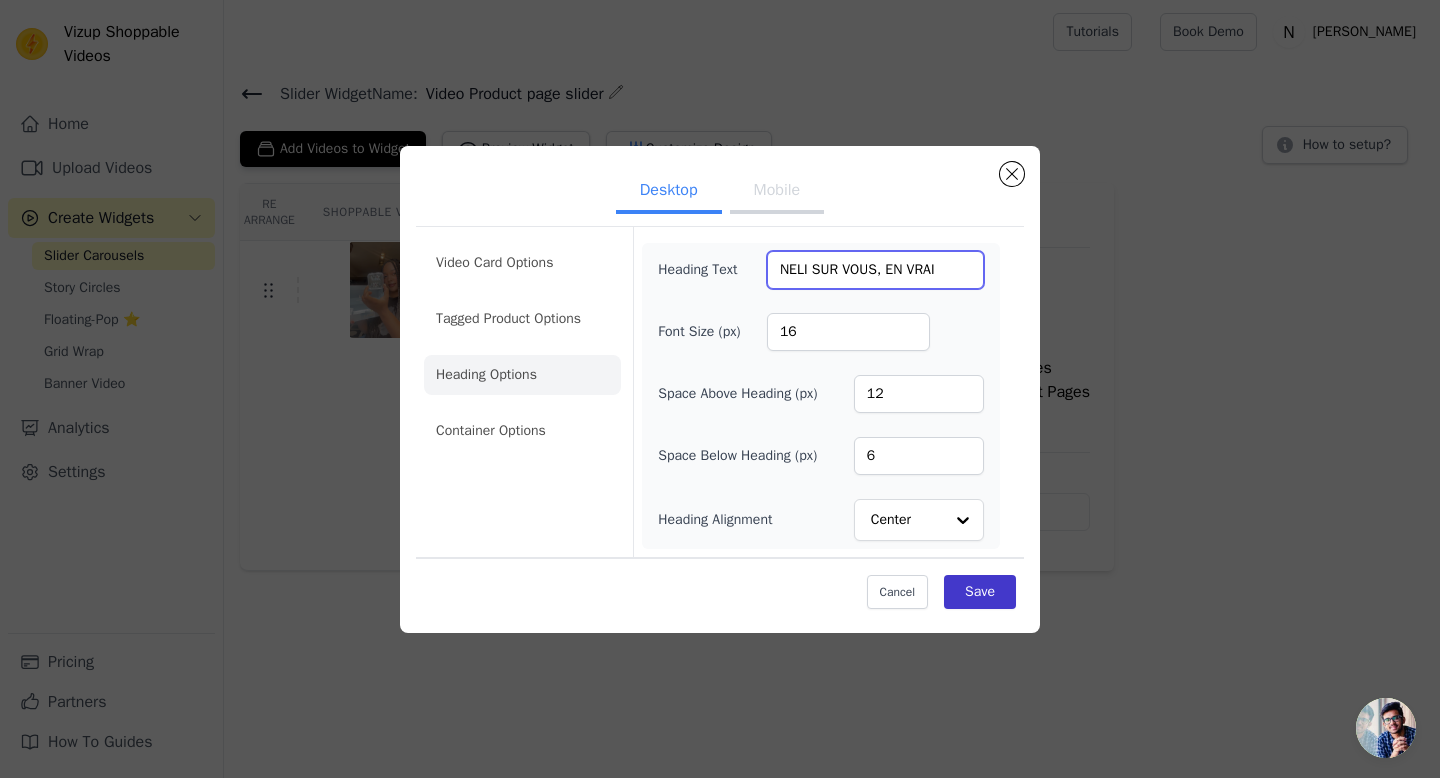type on "NELI SUR VOUS, EN VRAI" 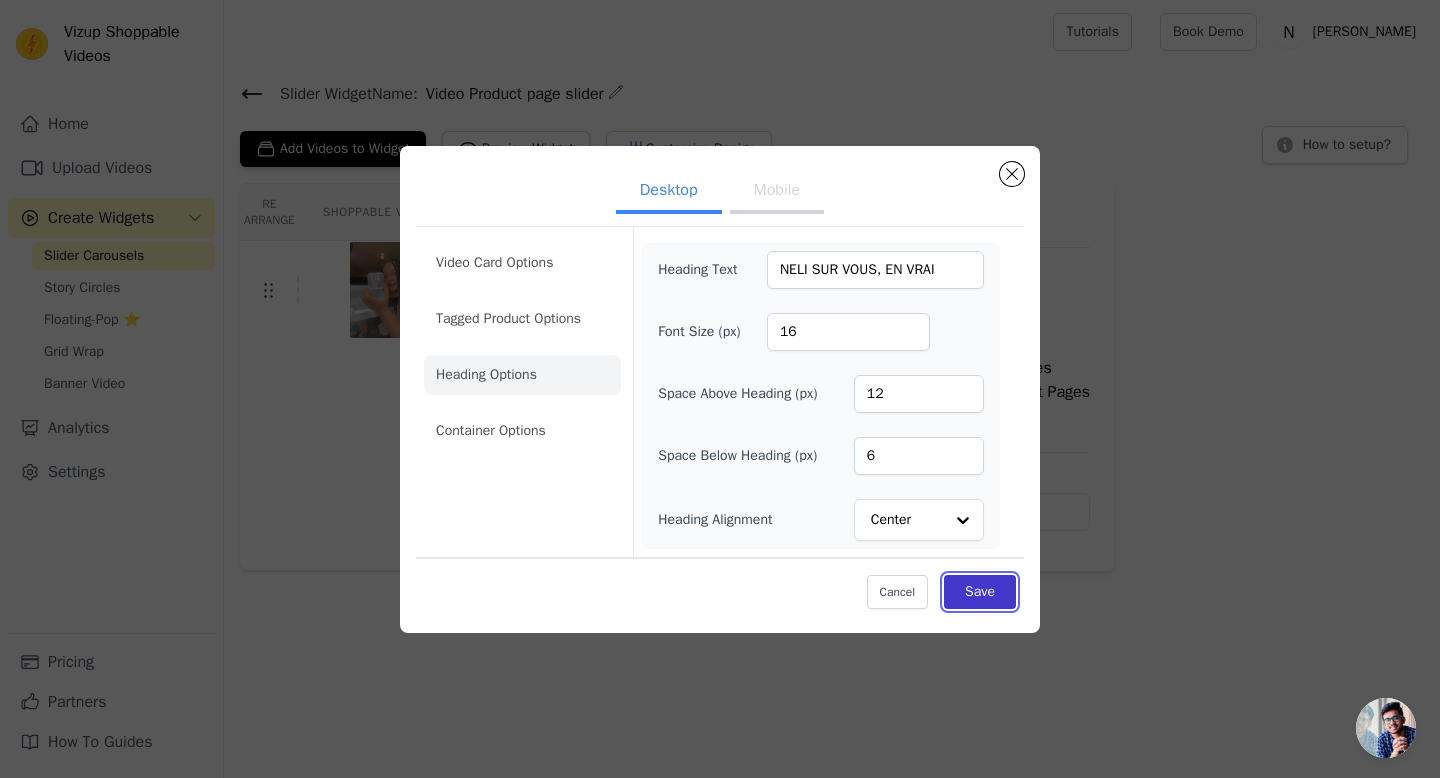 click on "Save" at bounding box center [980, 592] 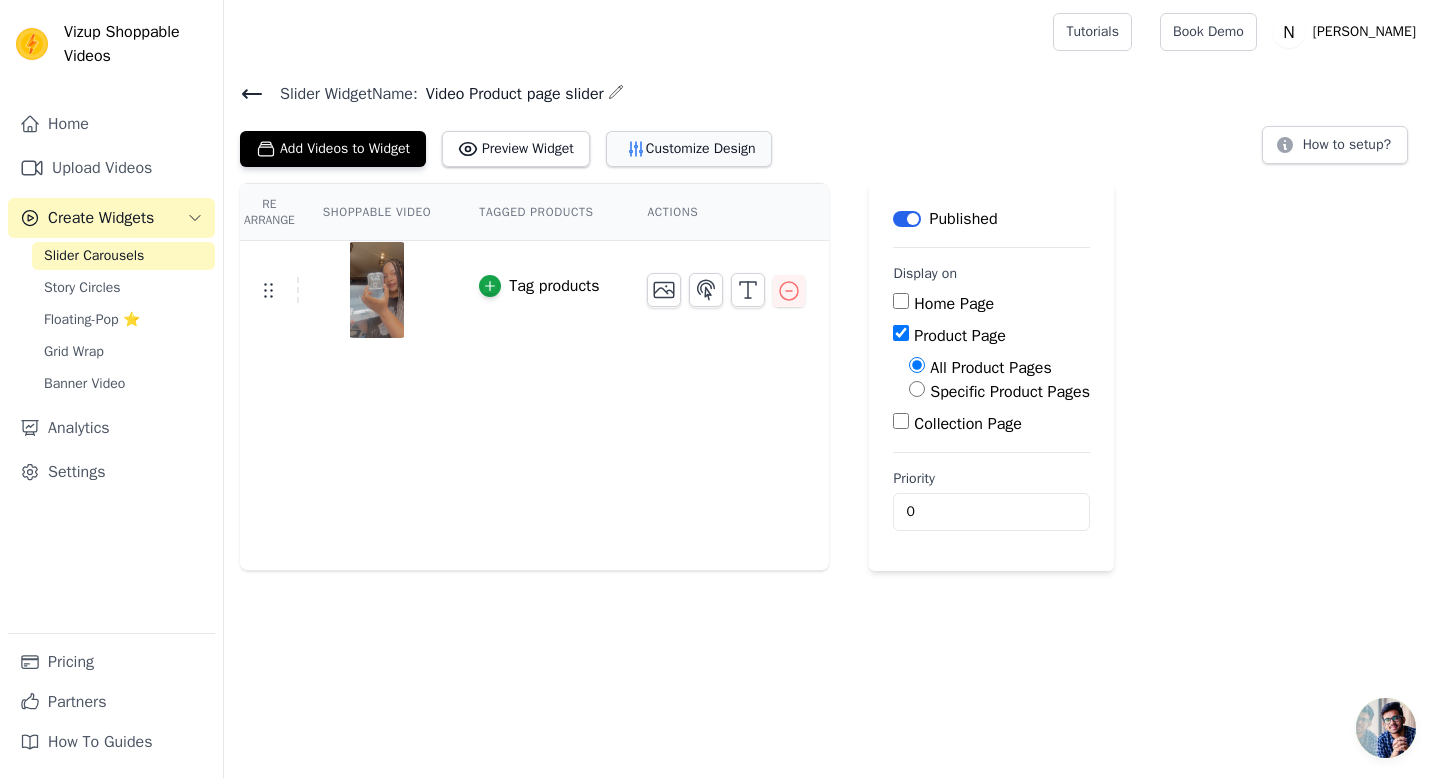 click 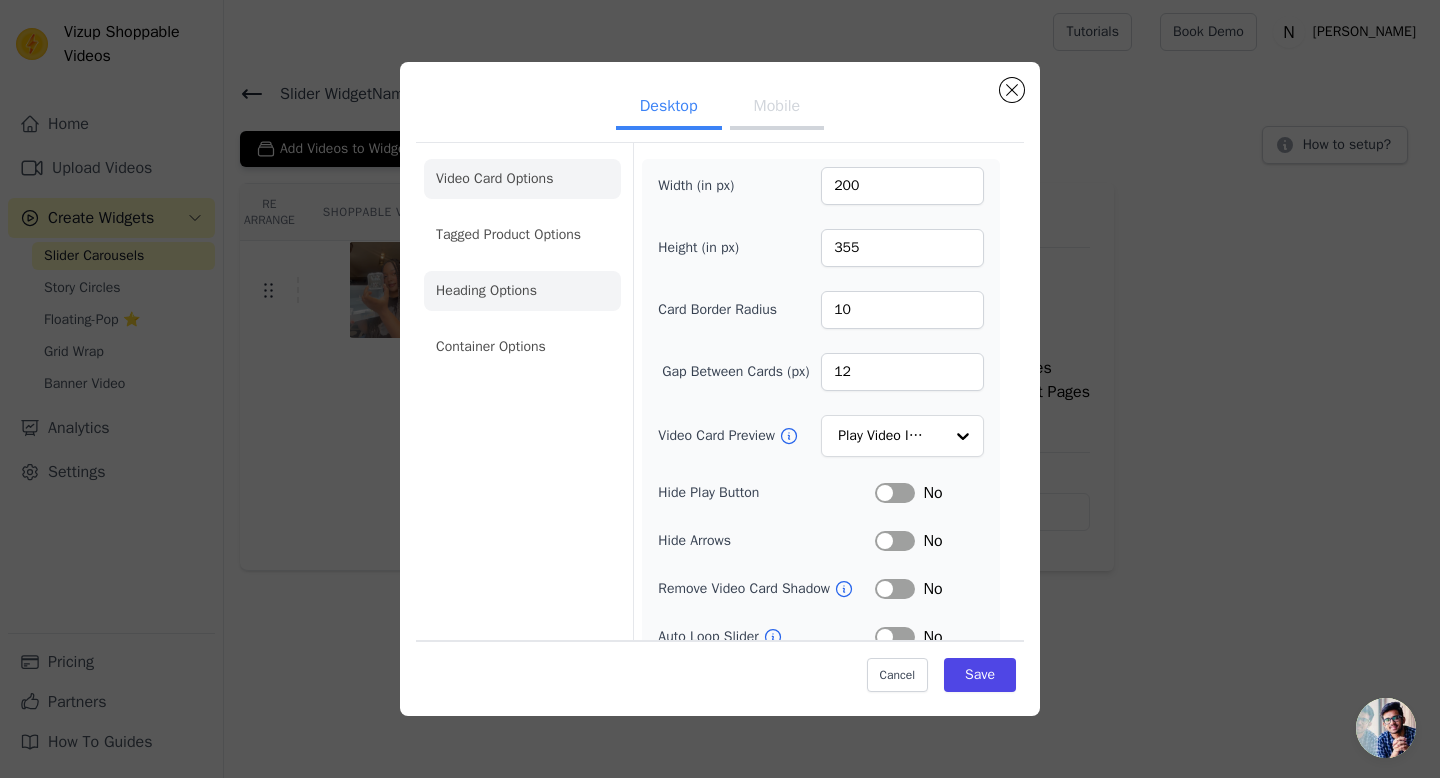 click on "Heading Options" 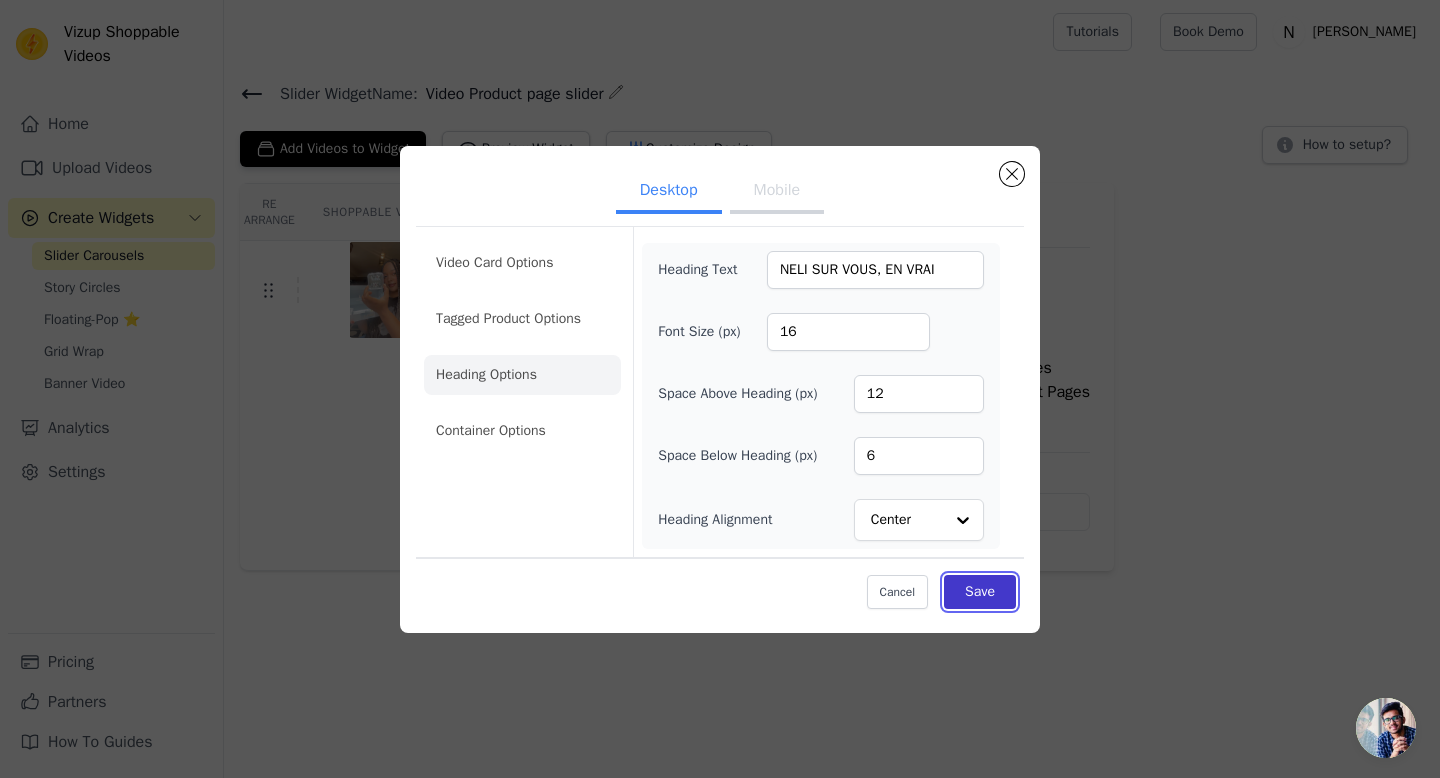 click on "Save" at bounding box center (980, 592) 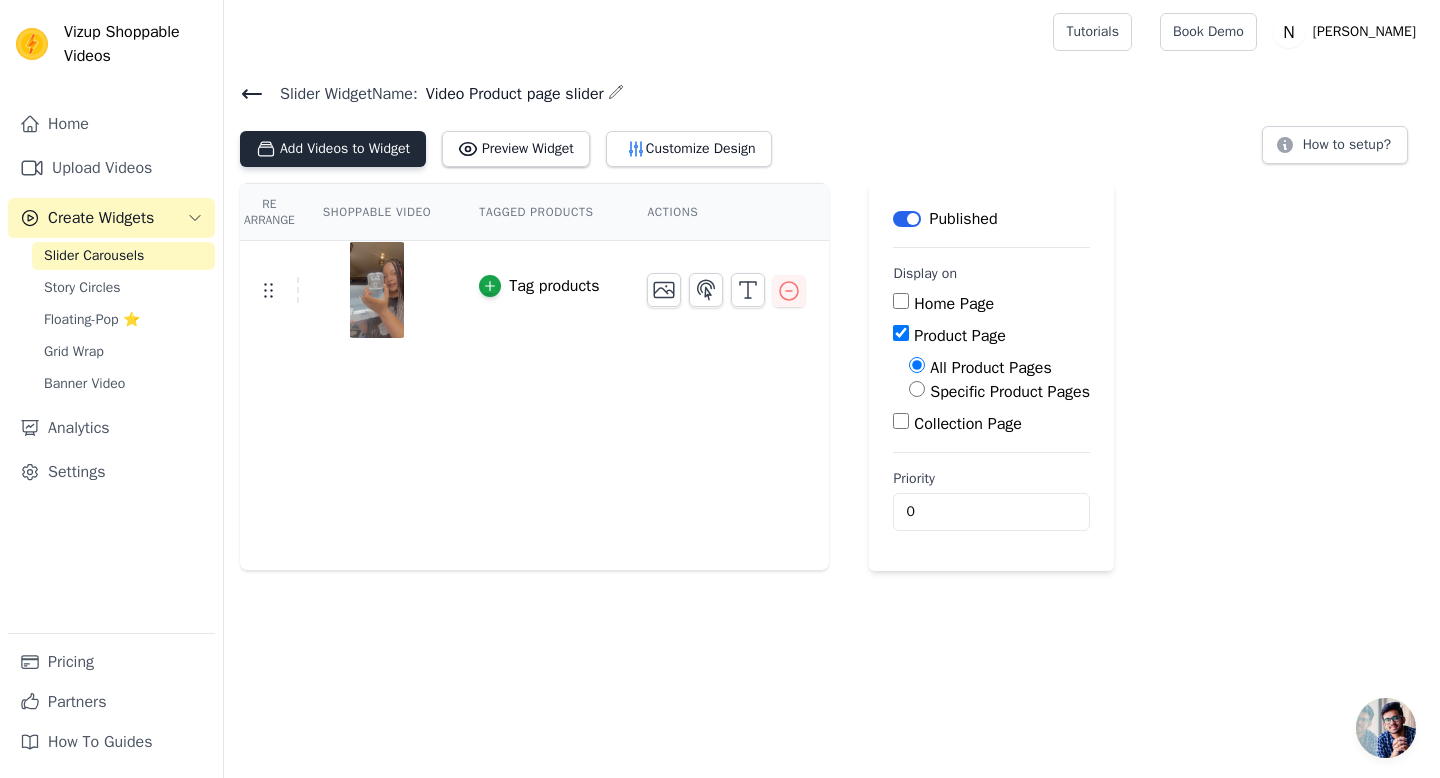 click on "Add Videos to Widget" at bounding box center (333, 149) 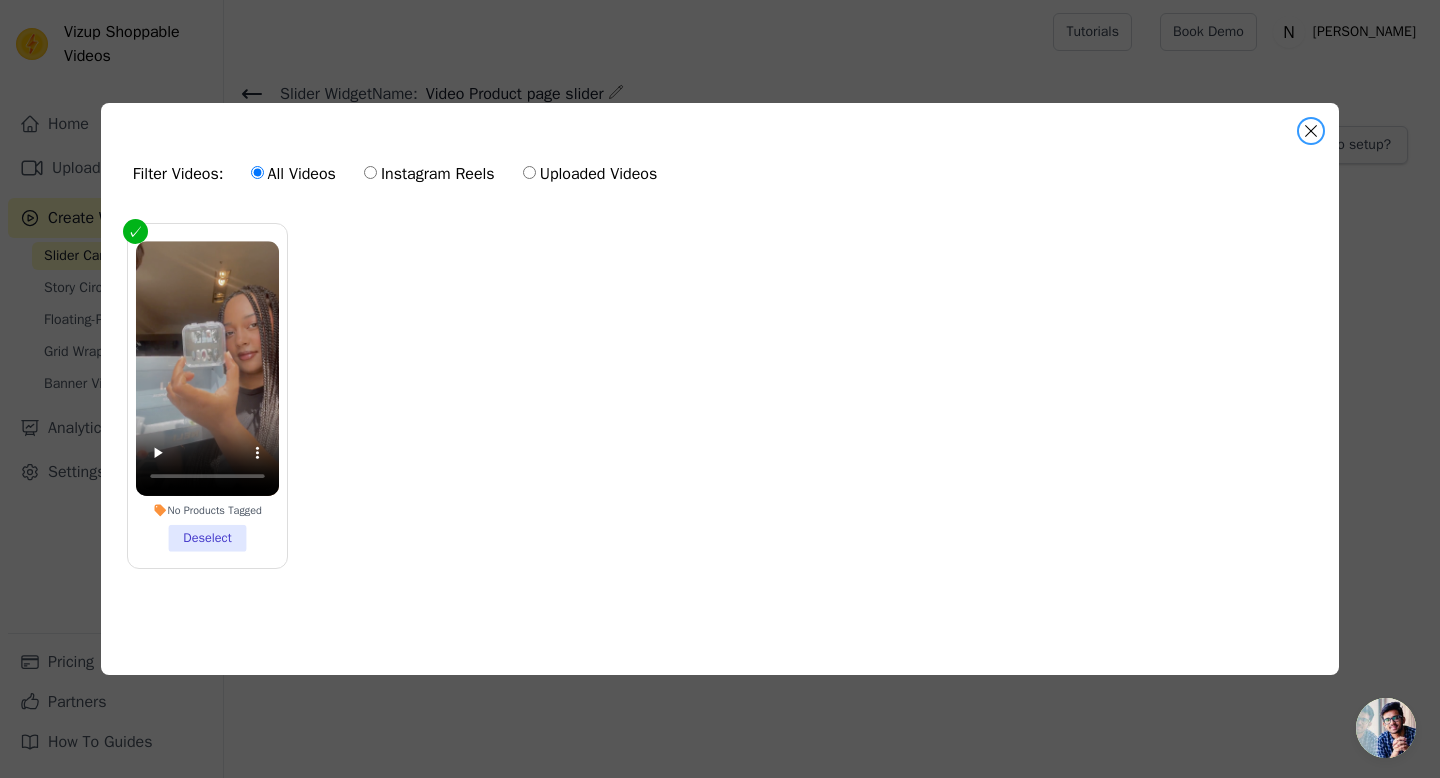 click at bounding box center (1311, 131) 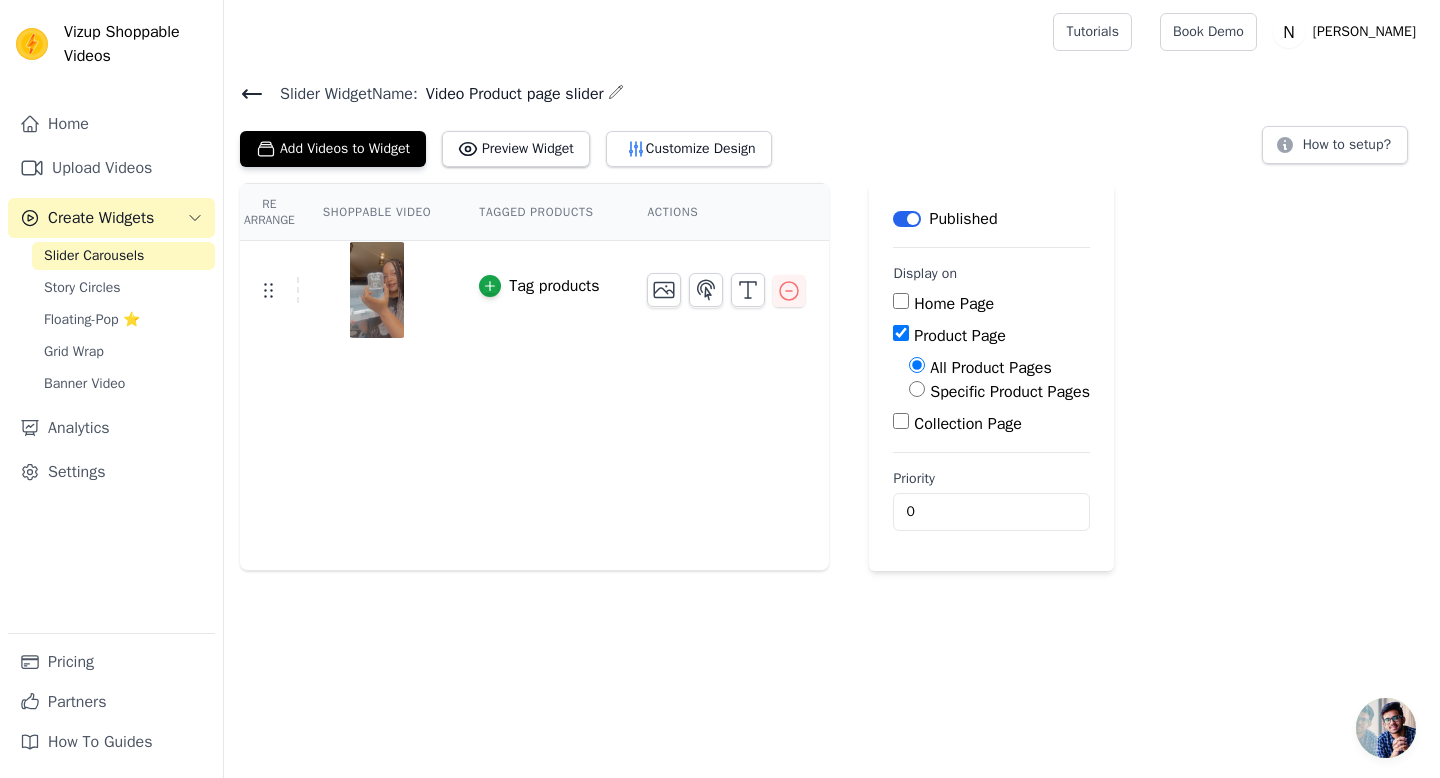 click 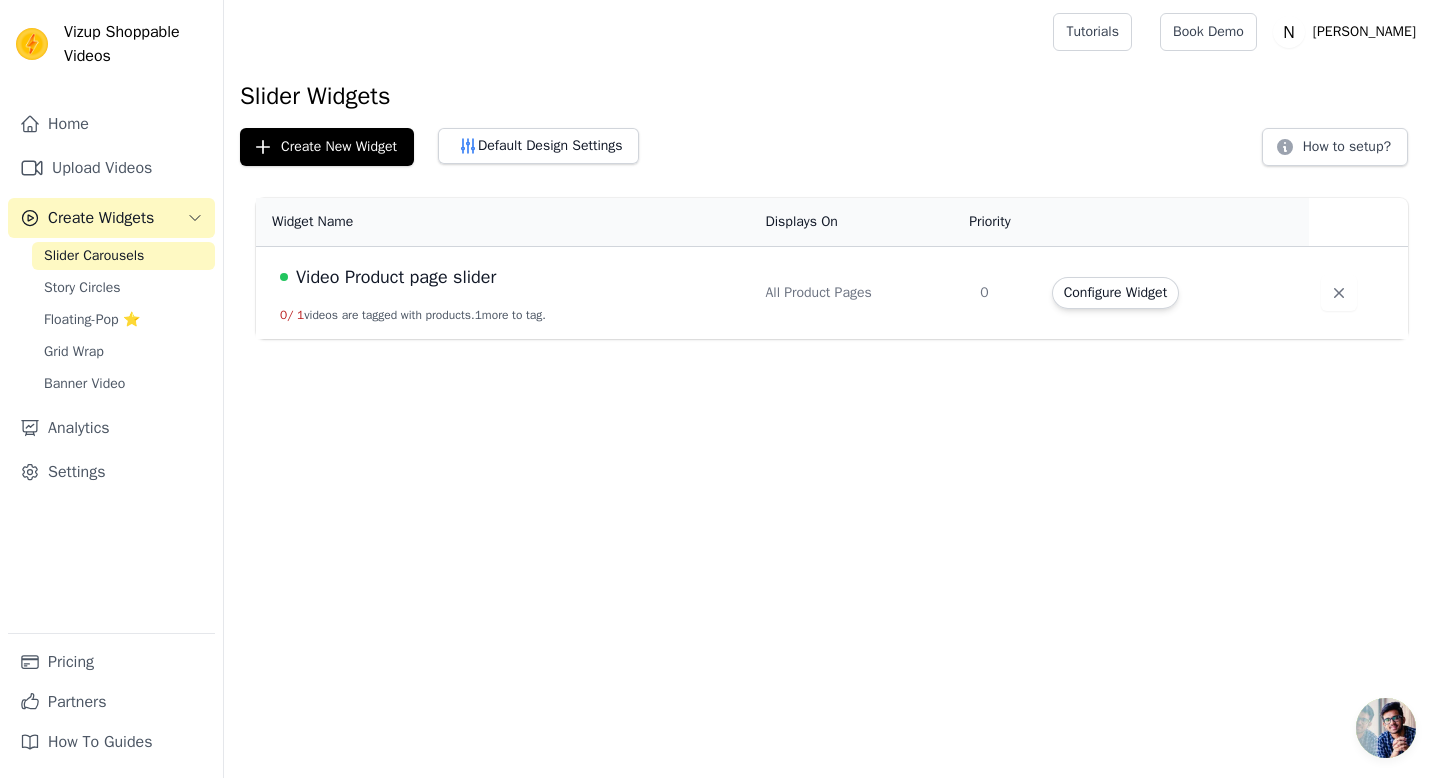 click on "0  /   1  videos are tagged with products.
1  more to tag." at bounding box center (413, 315) 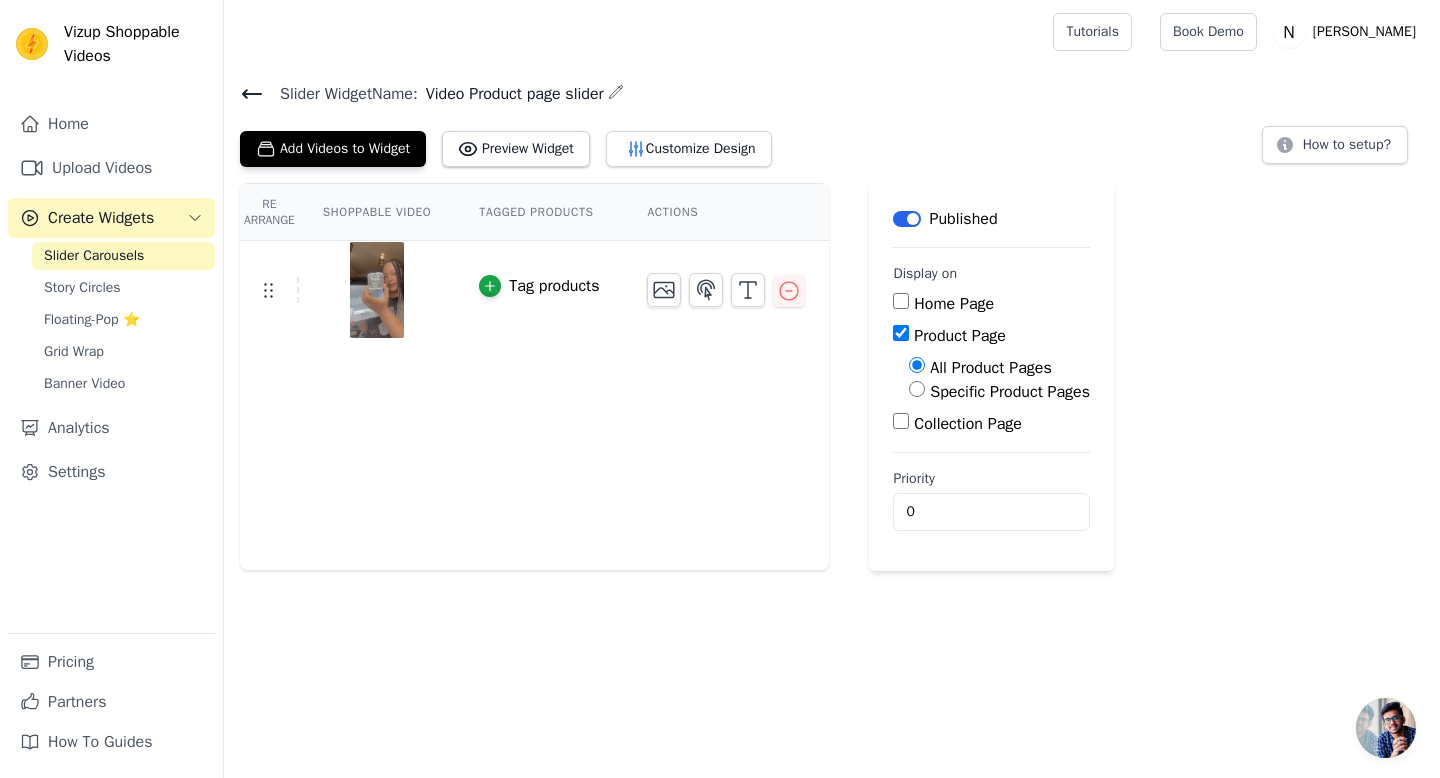 click on "Re Arrange   Shoppable Video   Tagged Products   Actions             Tag products" at bounding box center [534, 377] 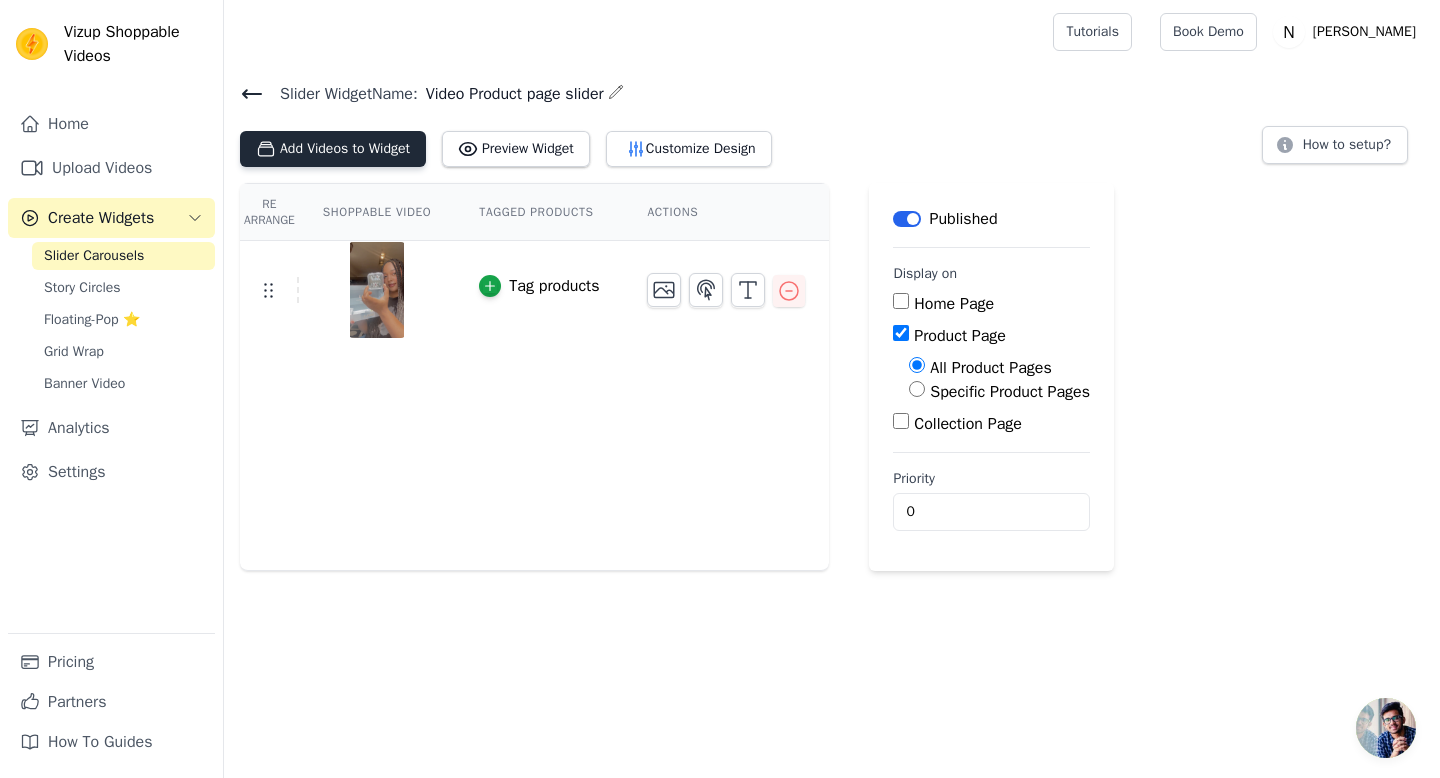 click on "Add Videos to Widget" at bounding box center [333, 149] 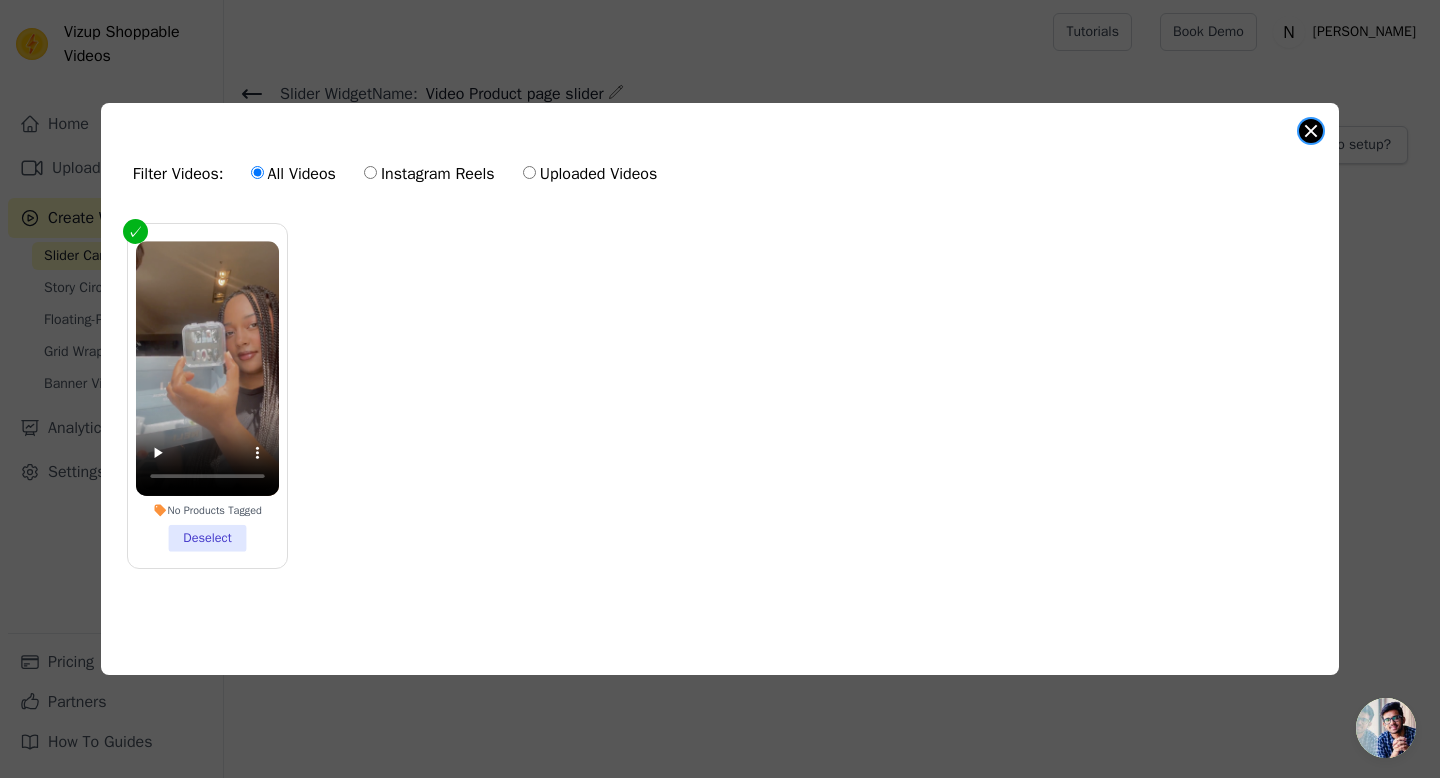 click at bounding box center [1311, 131] 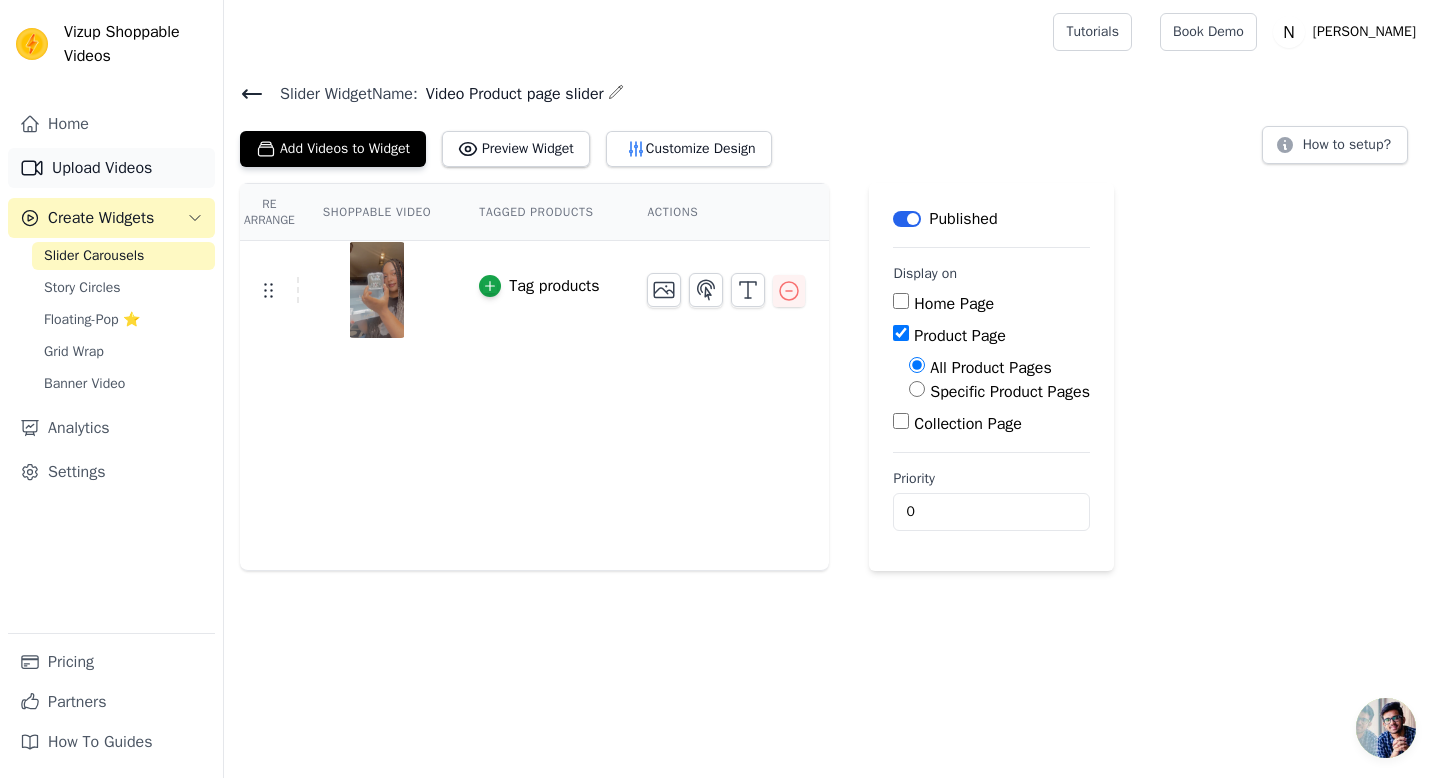 click on "Upload Videos" at bounding box center [111, 168] 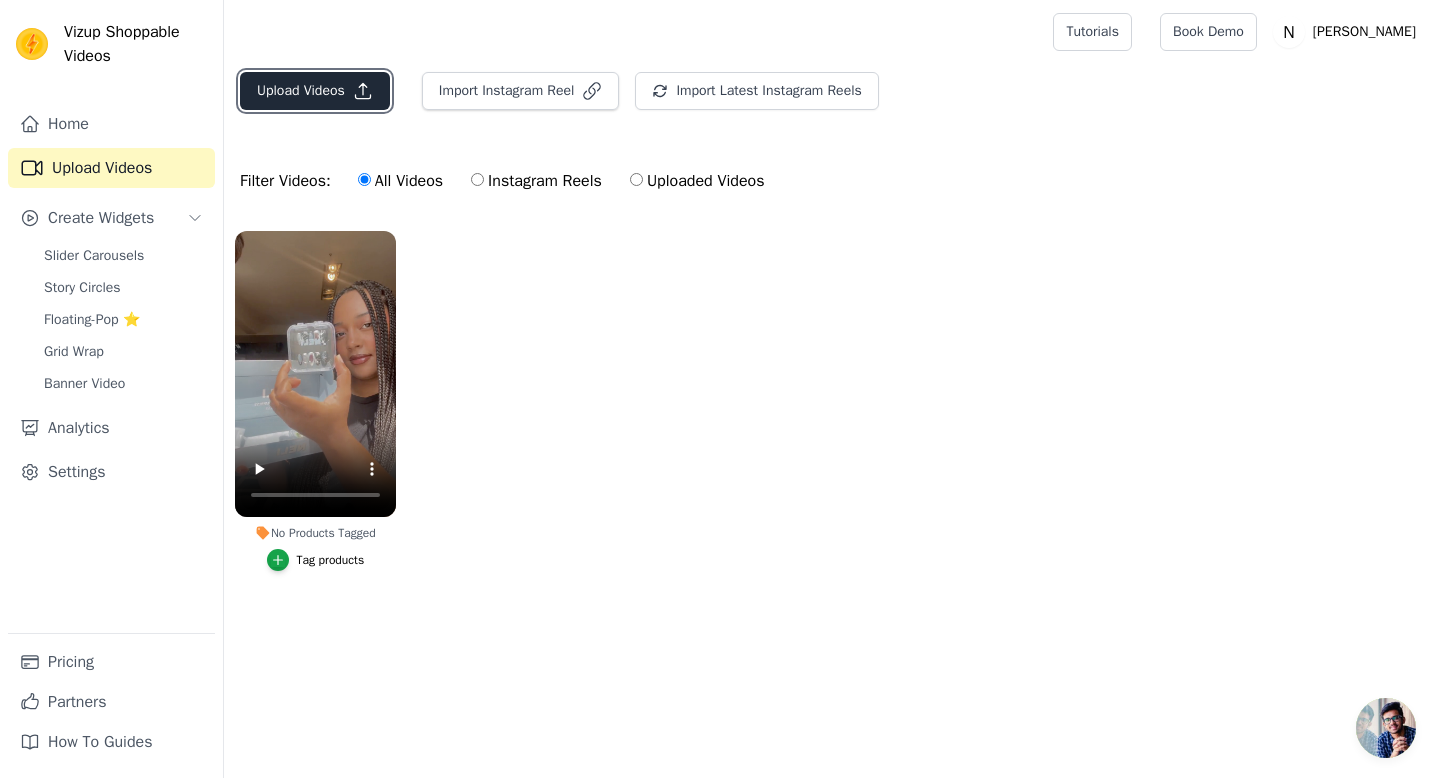 click on "Upload Videos" at bounding box center (315, 91) 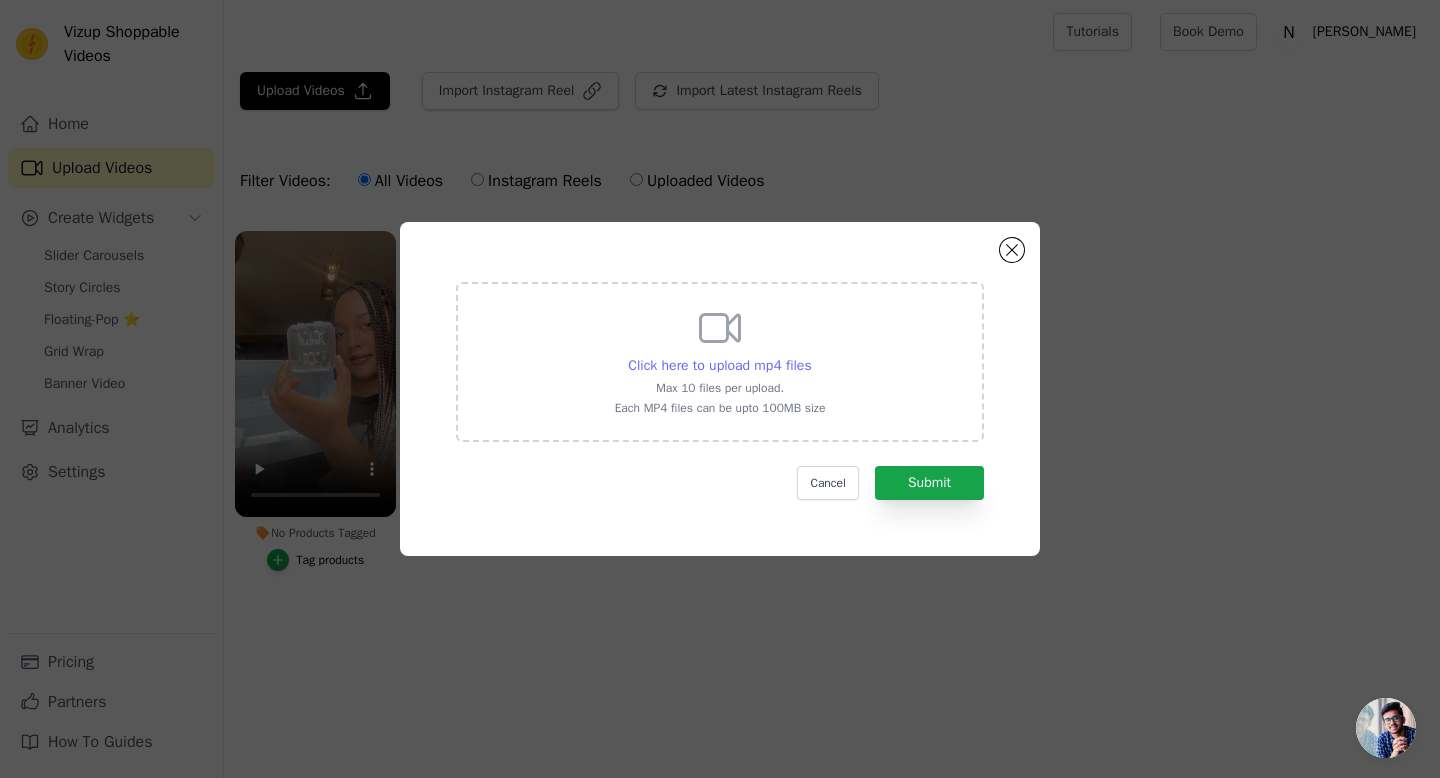 click on "Click here to upload mp4 files" at bounding box center [719, 365] 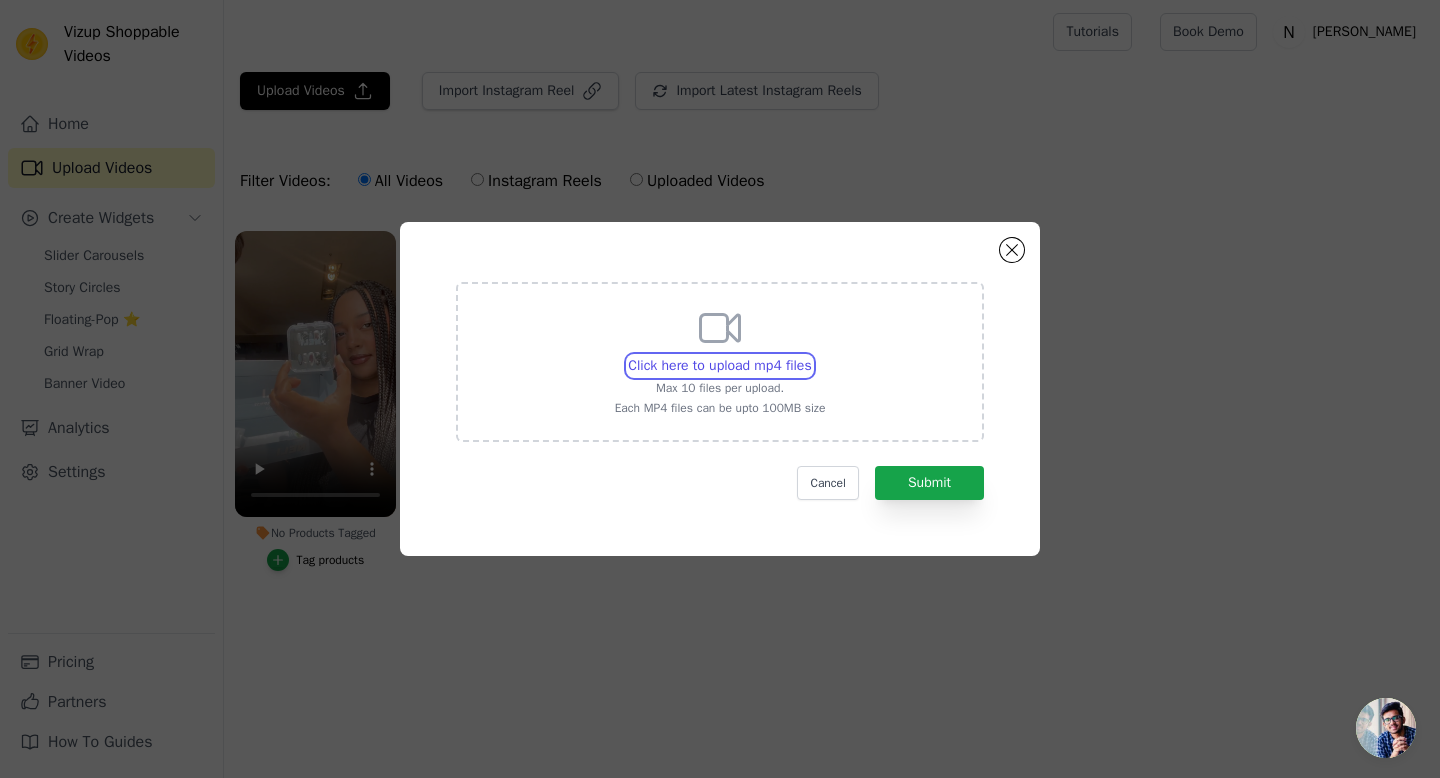 type on "C:\fakepath\UGC NELI Press-On Nails Chénilah final.mp4" 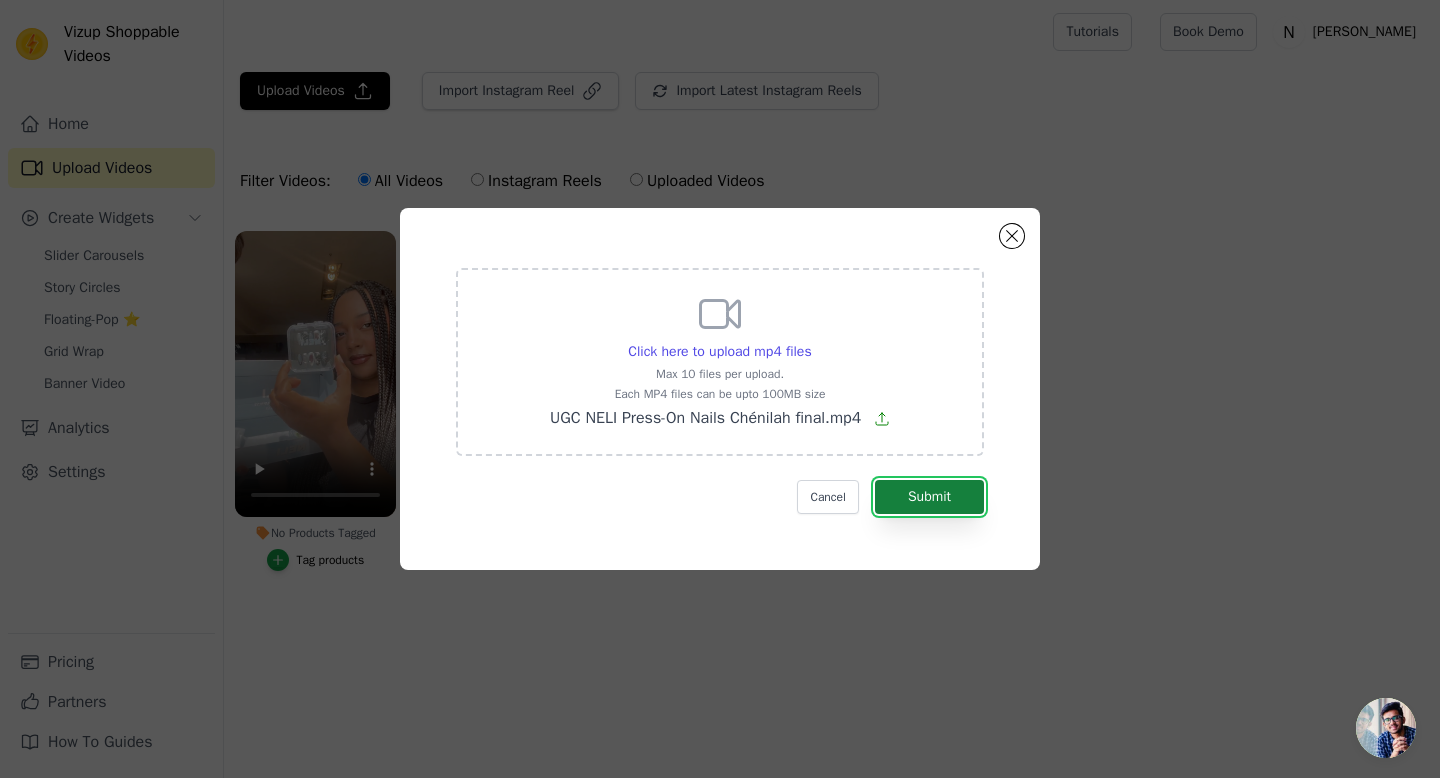 click on "Submit" at bounding box center (929, 497) 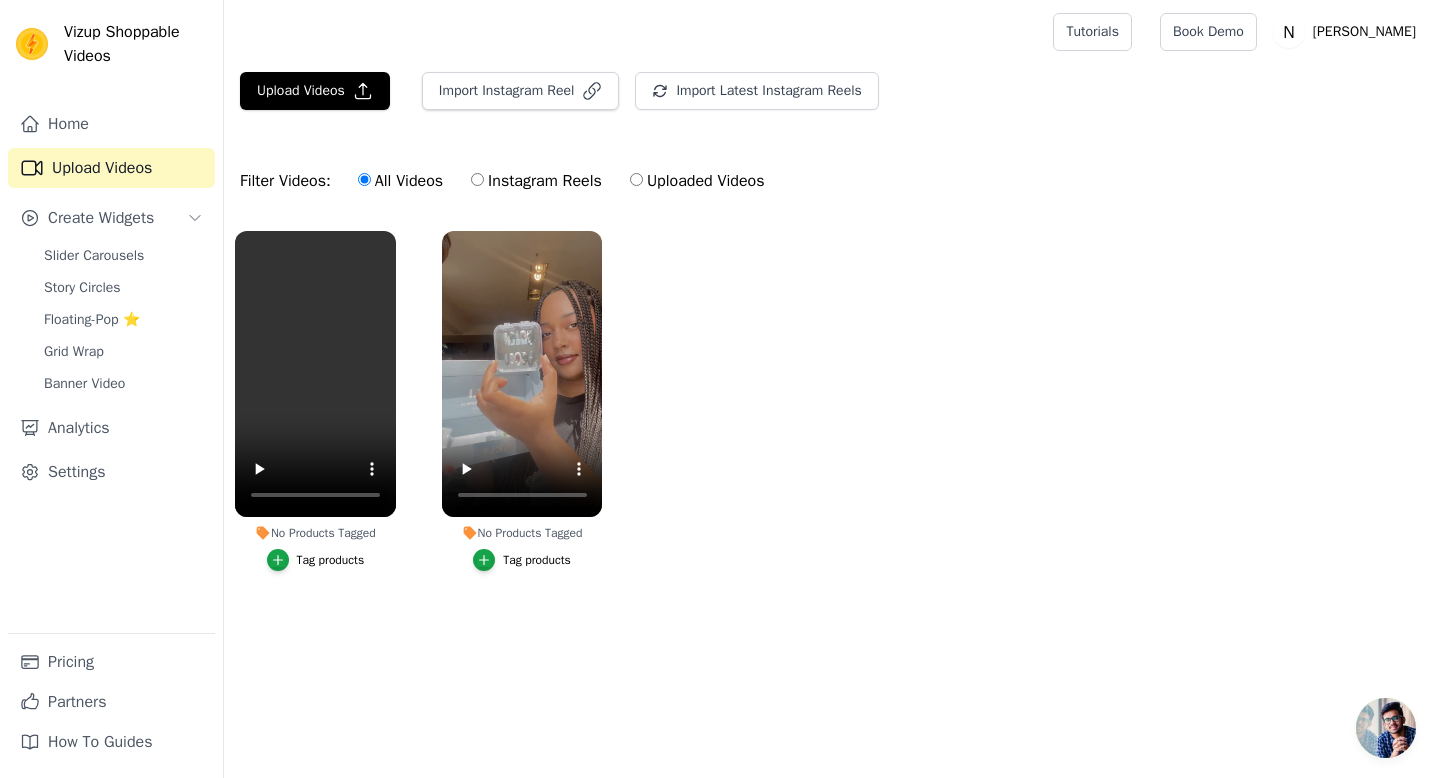 scroll, scrollTop: 0, scrollLeft: 0, axis: both 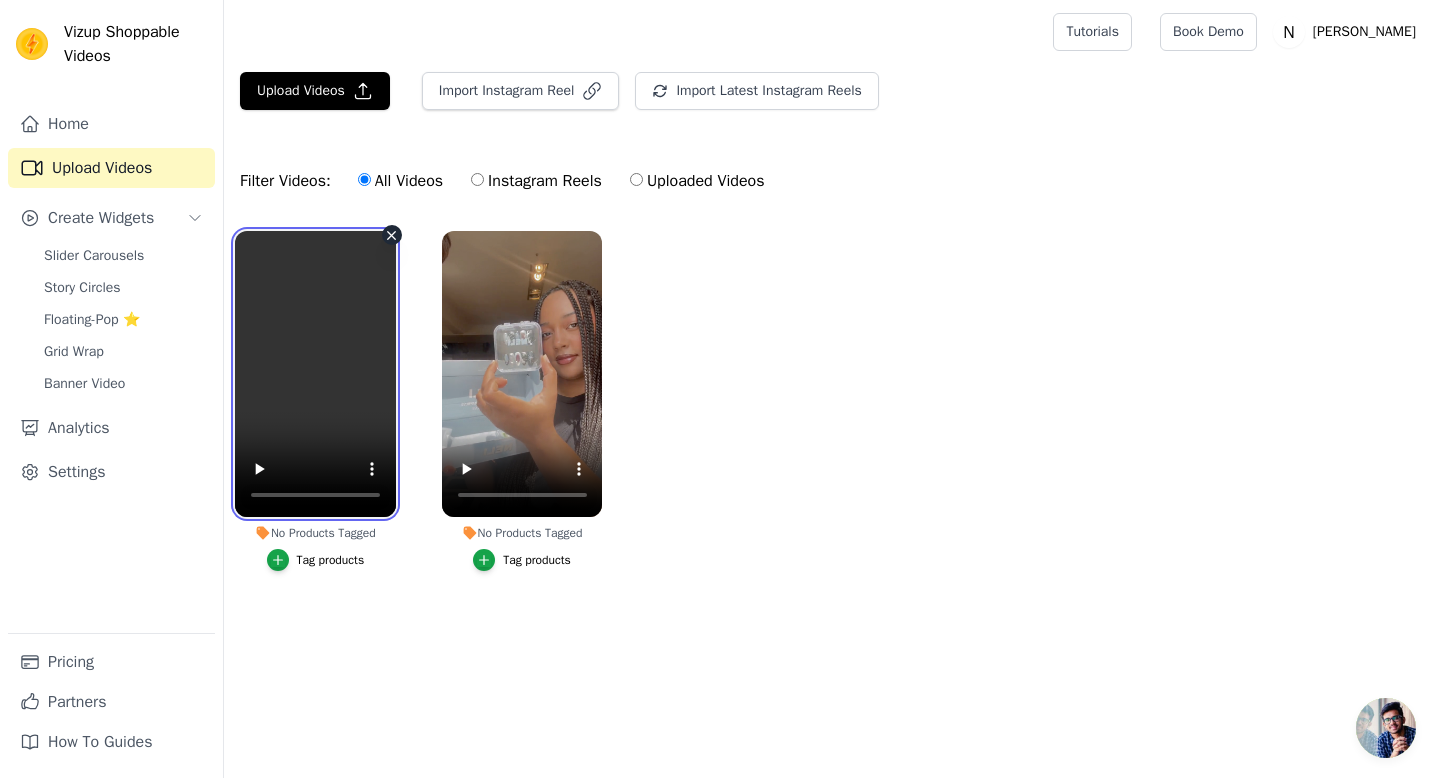 click at bounding box center [315, 374] 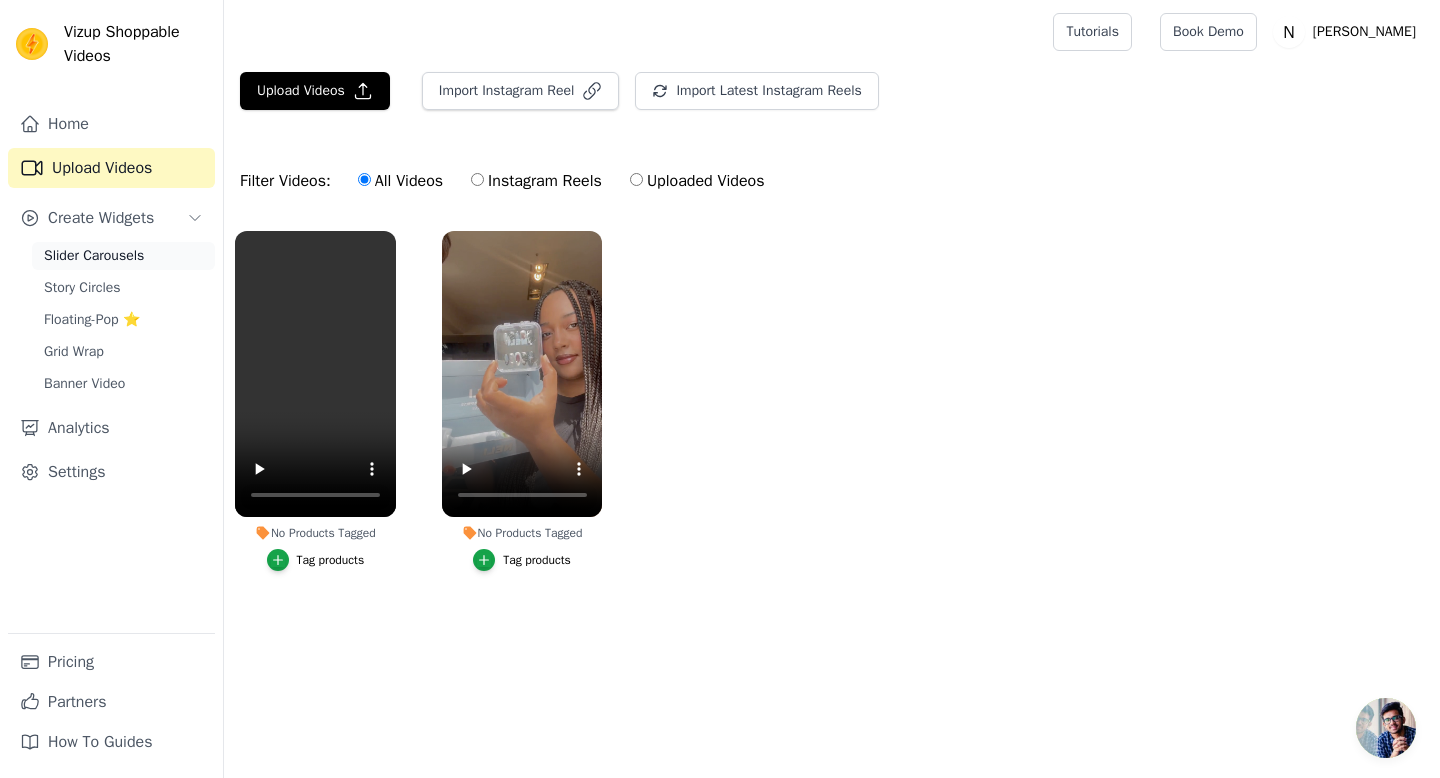 click on "Slider Carousels" at bounding box center [94, 256] 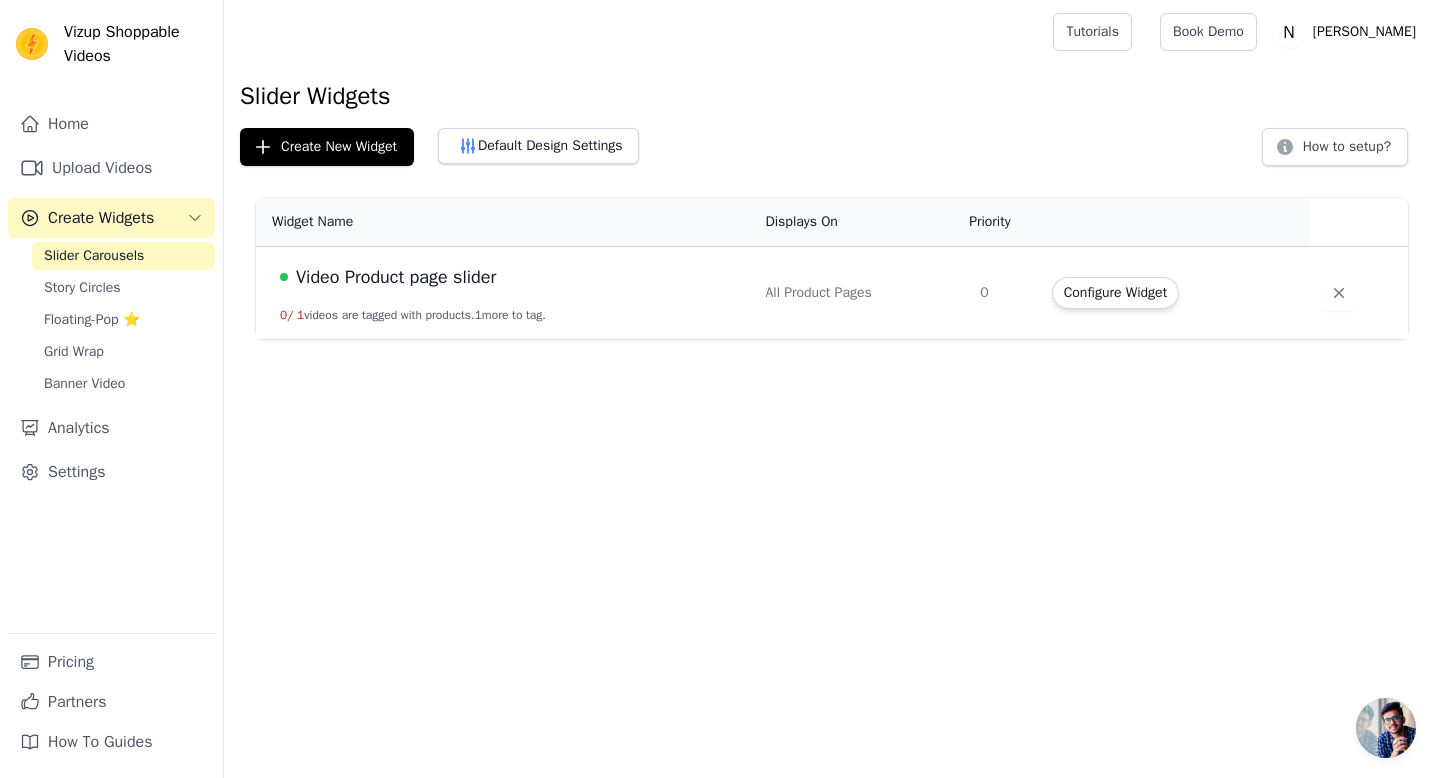 click on "Video Product page slider" at bounding box center [396, 277] 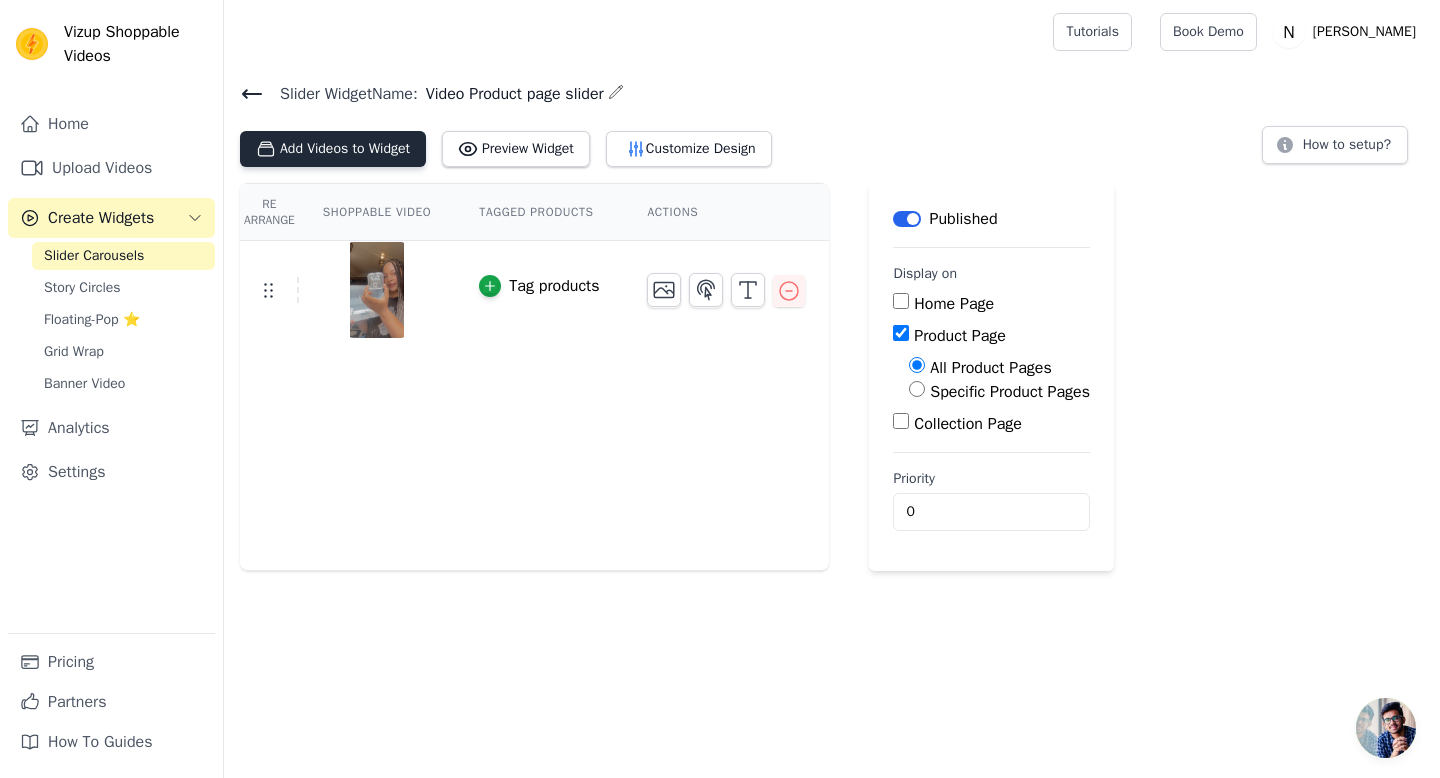 click on "Add Videos to Widget" at bounding box center (333, 149) 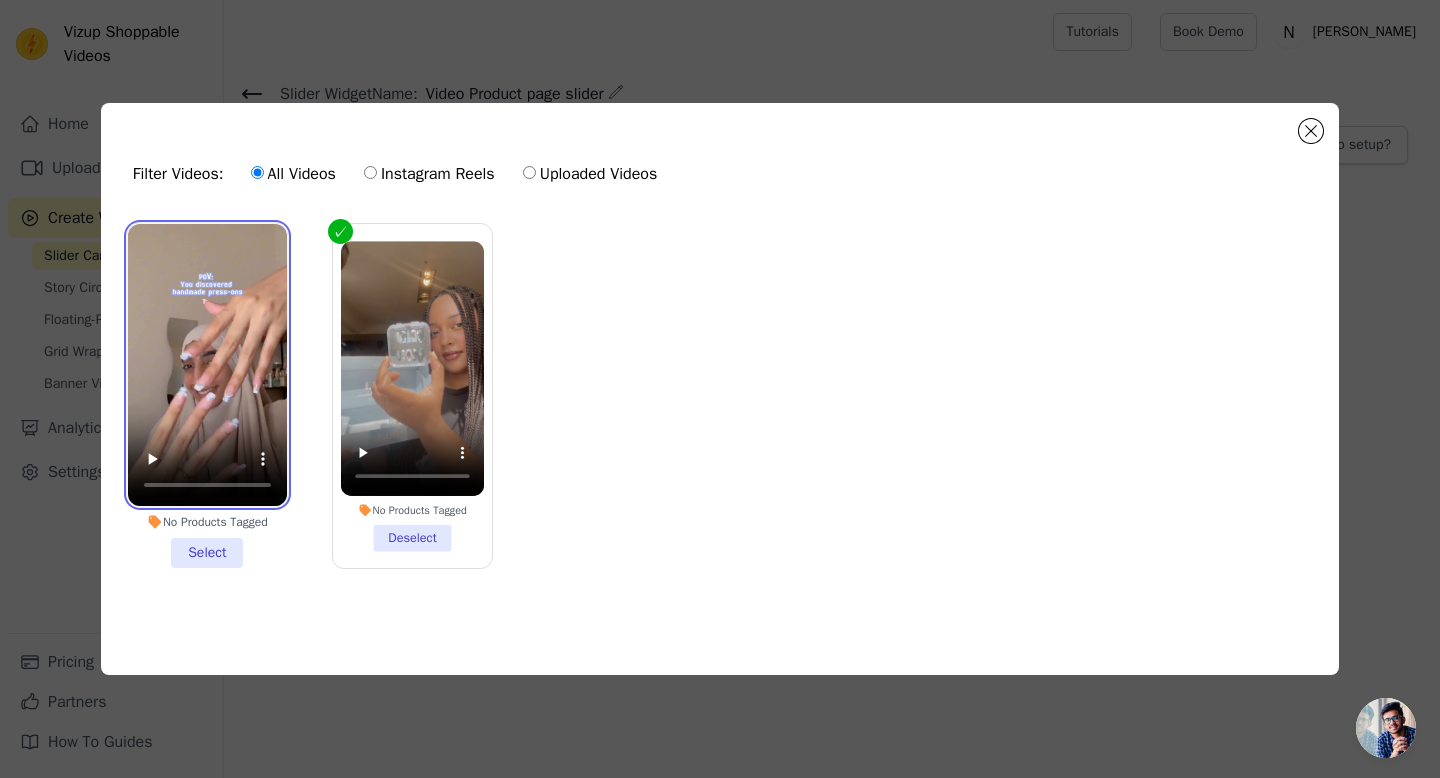 click at bounding box center (207, 365) 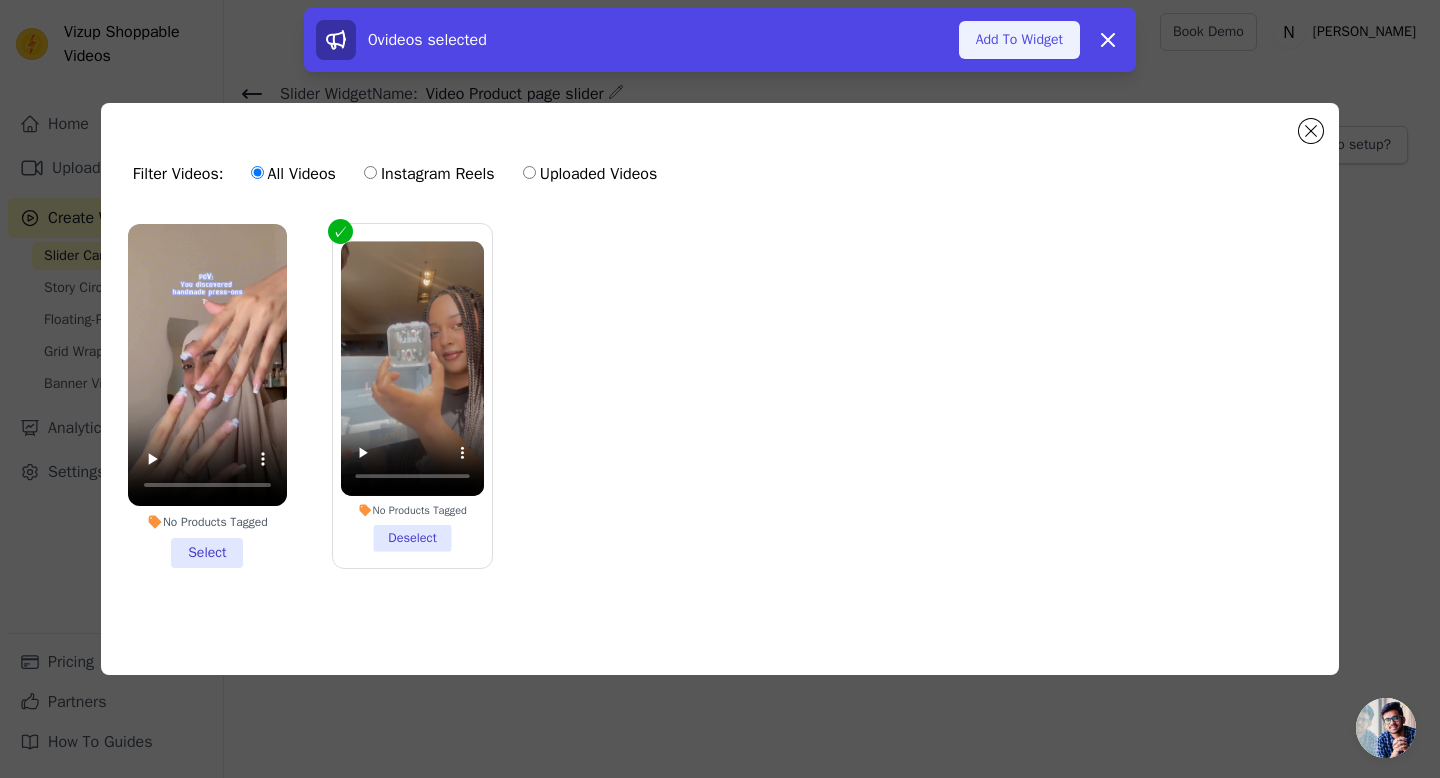 click on "Add To Widget" at bounding box center [1019, 40] 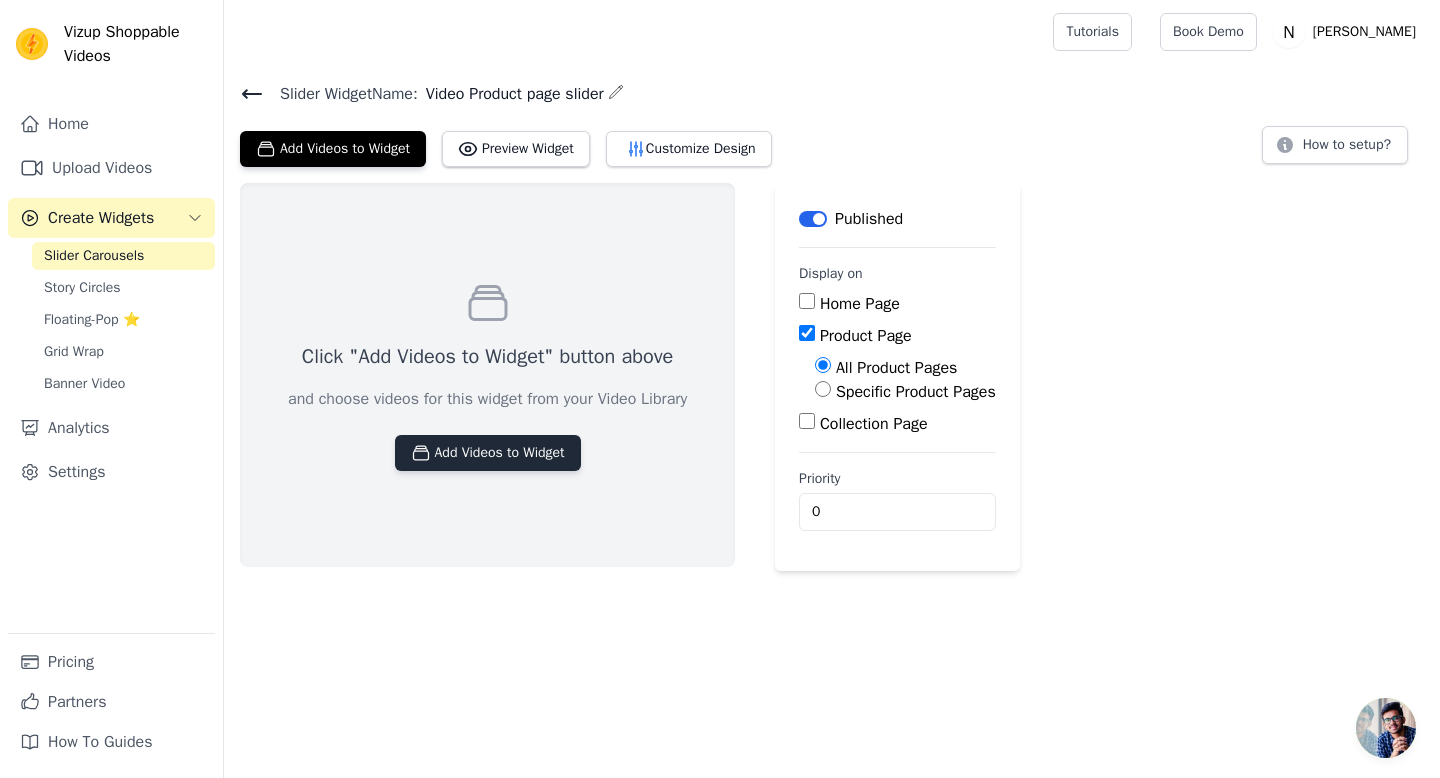 click on "Add Videos to Widget" at bounding box center [488, 453] 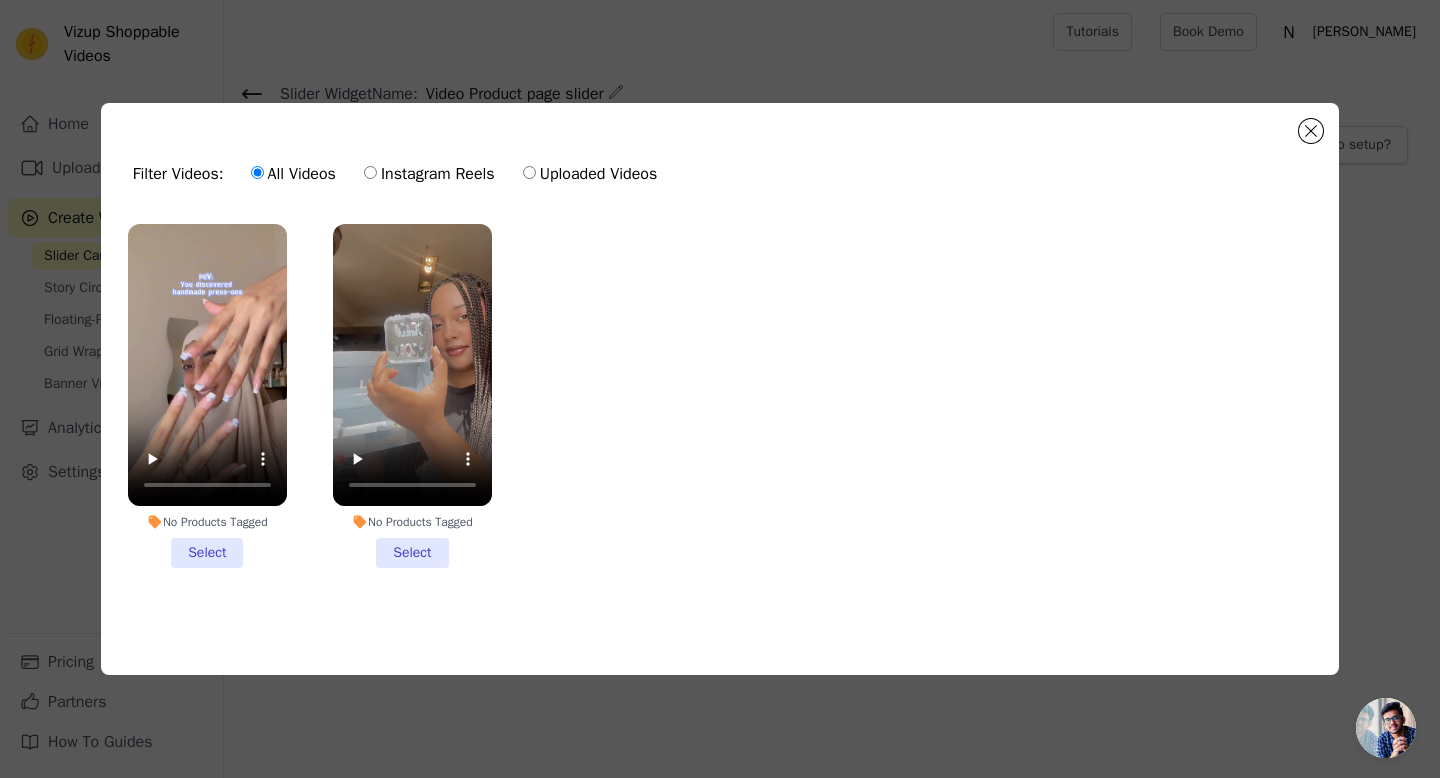 click on "No Products Tagged     Select" at bounding box center (412, 396) 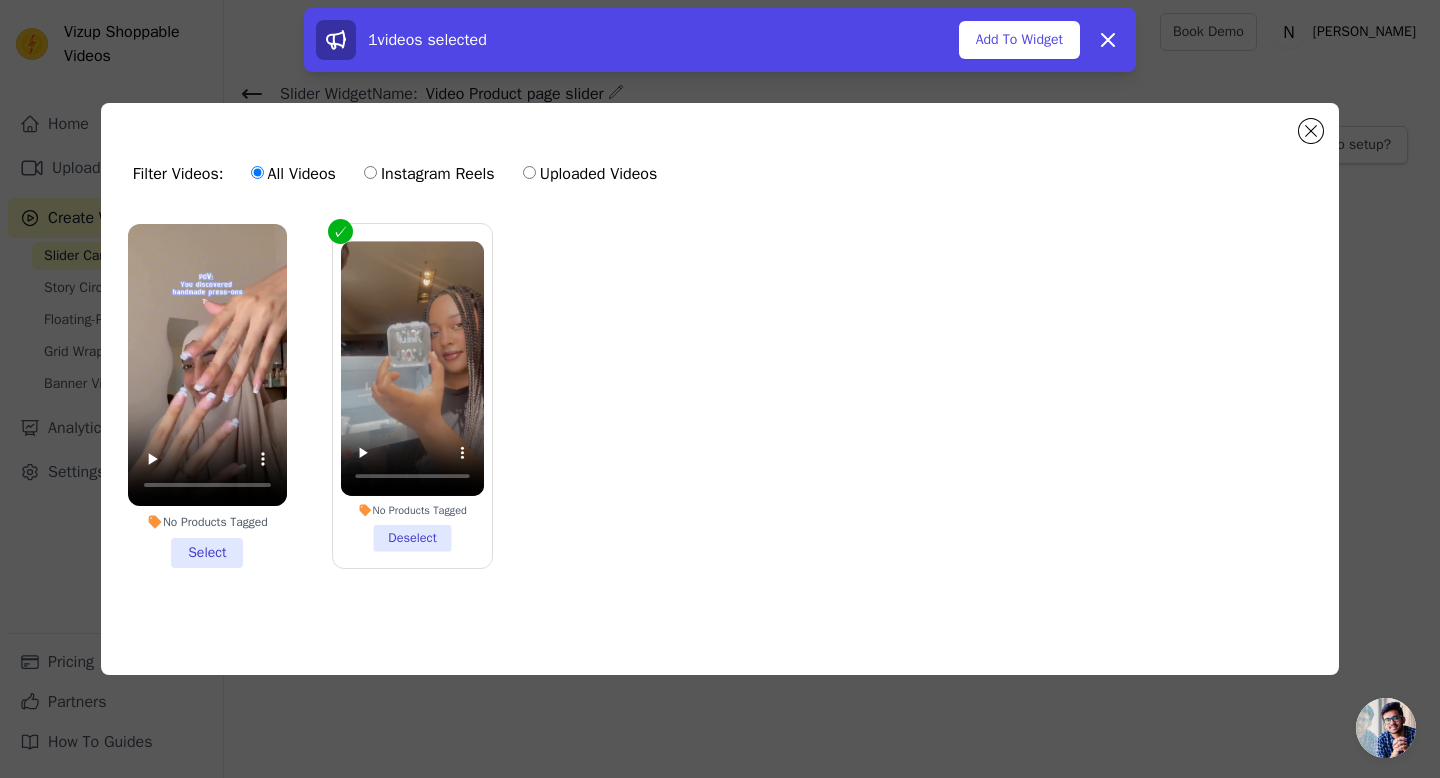click on "No Products Tagged     Select" at bounding box center [207, 396] 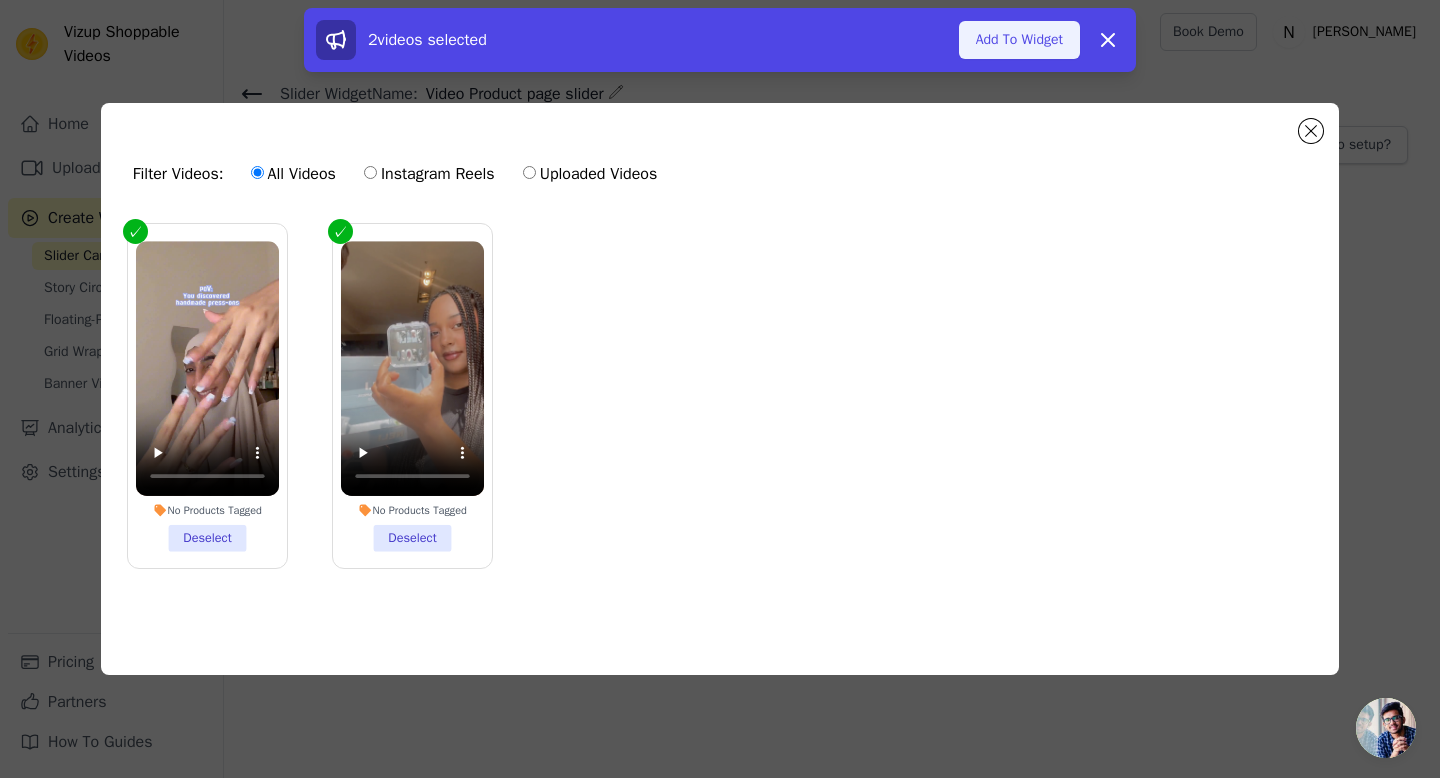 click on "Add To Widget" at bounding box center [1019, 40] 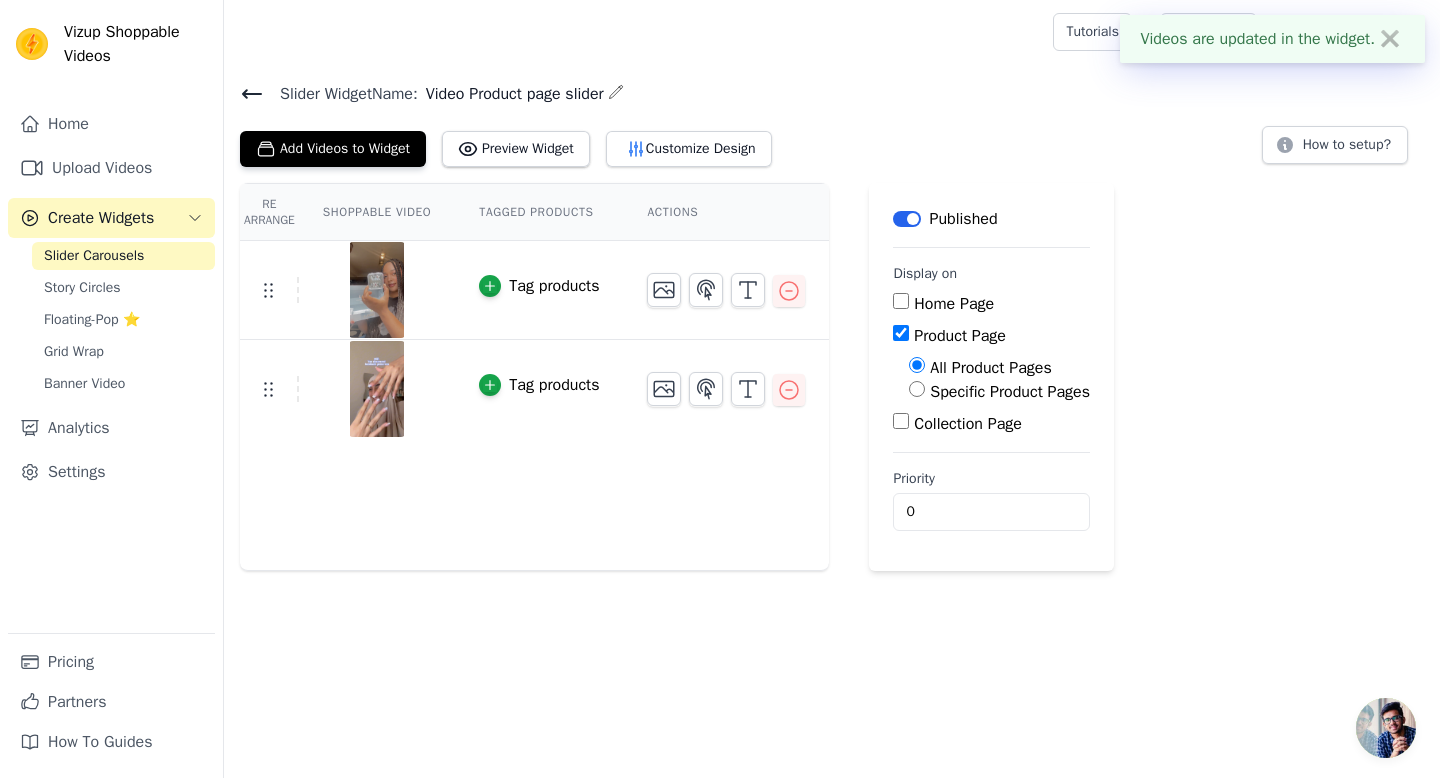 click on "✖" at bounding box center [1390, 39] 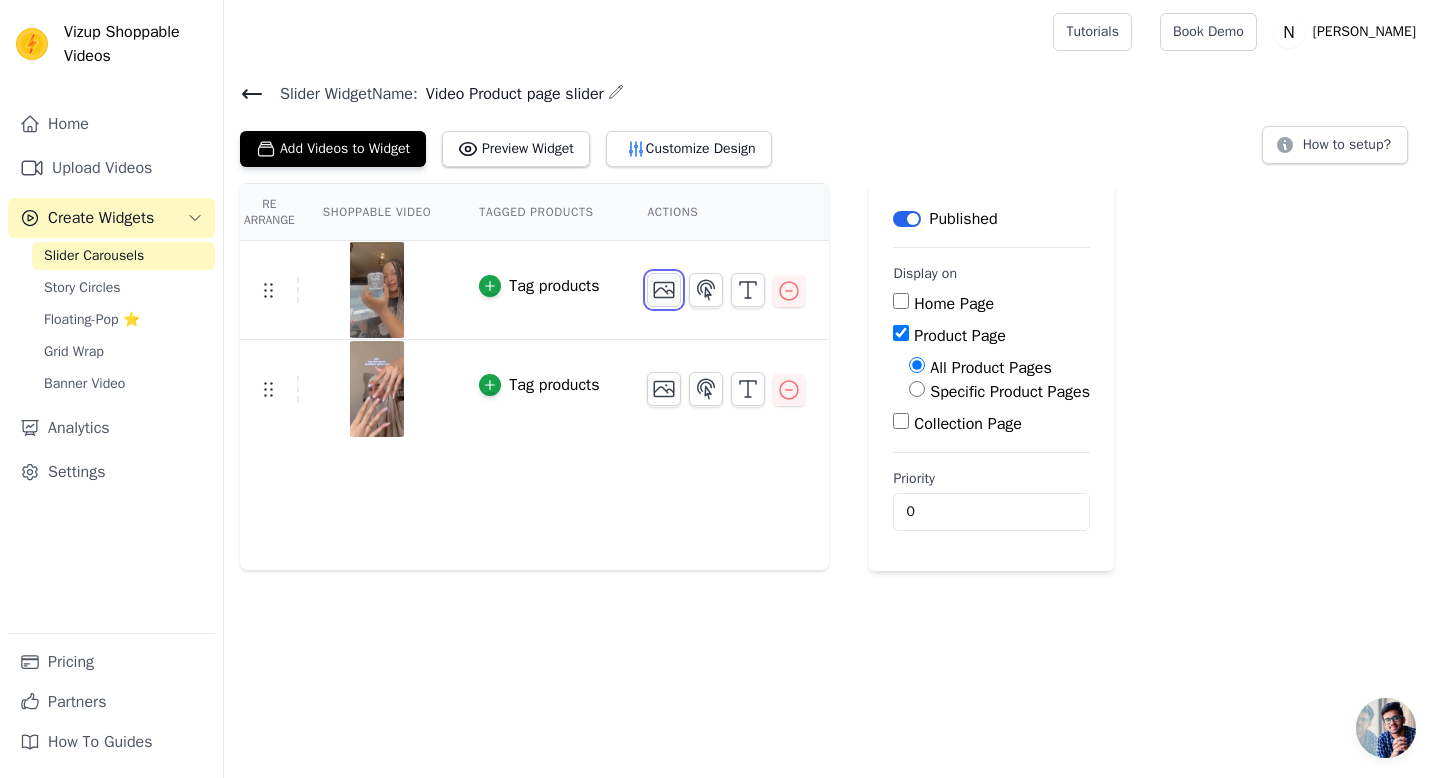 click 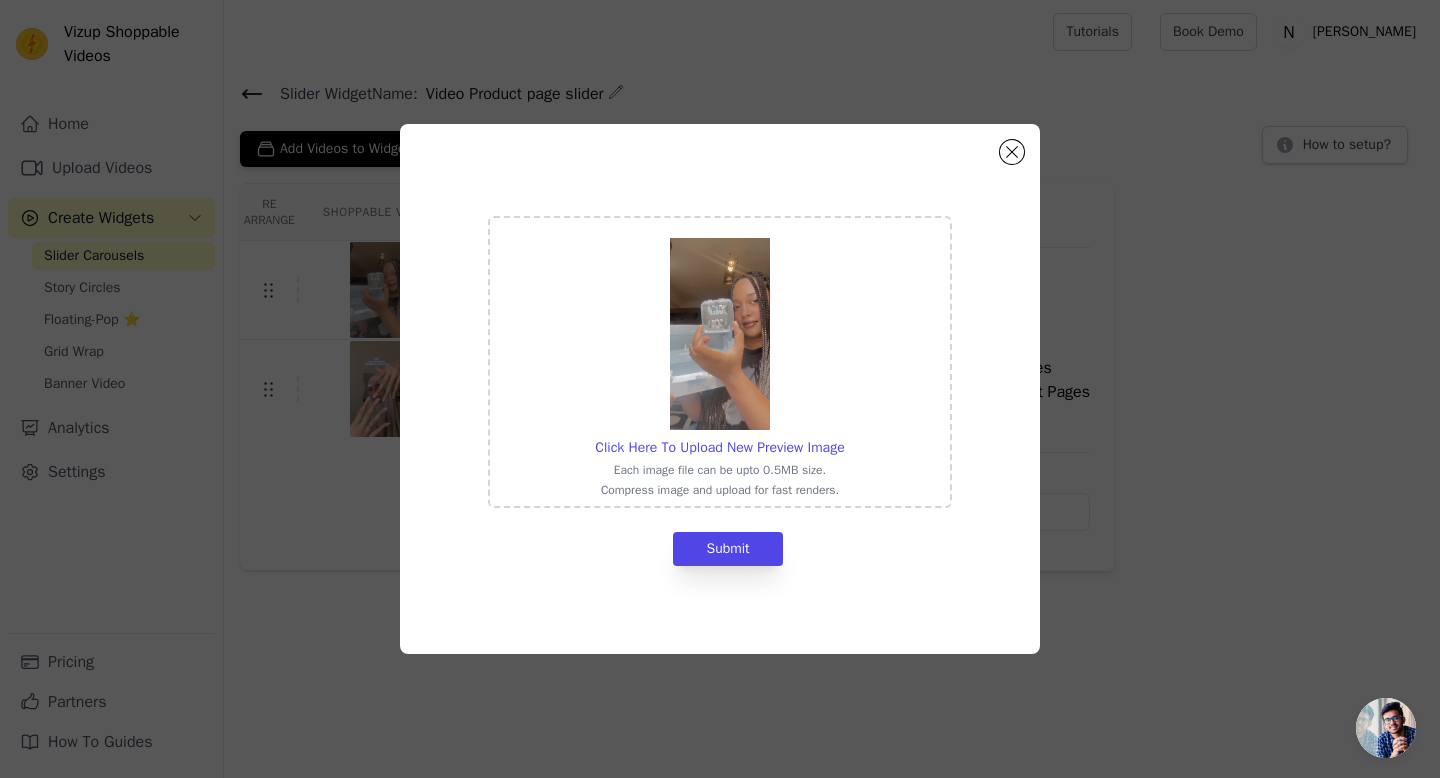 click at bounding box center (720, 334) 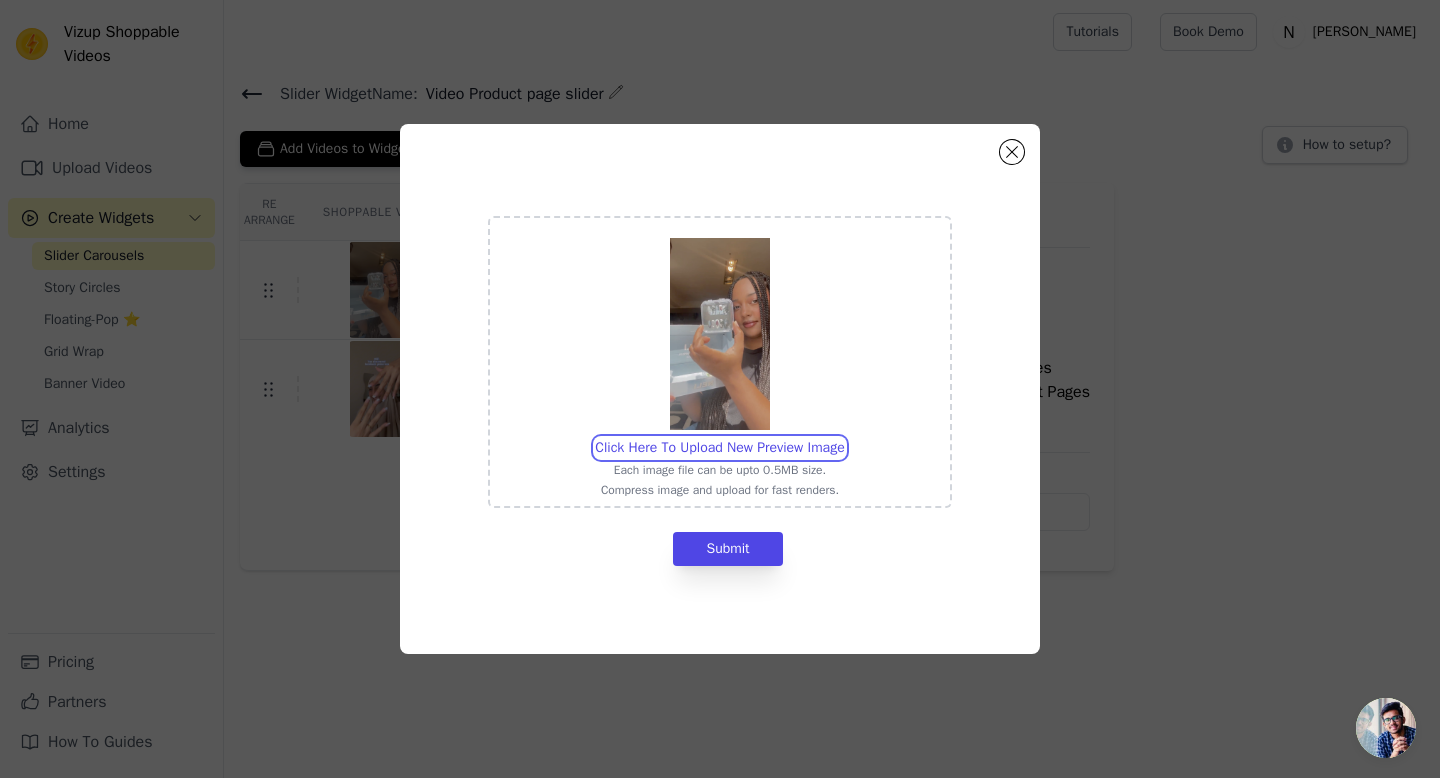 type on "C:\fakepath\[PERSON_NAME] UGC Picture Press-On Nails 2.jpeg" 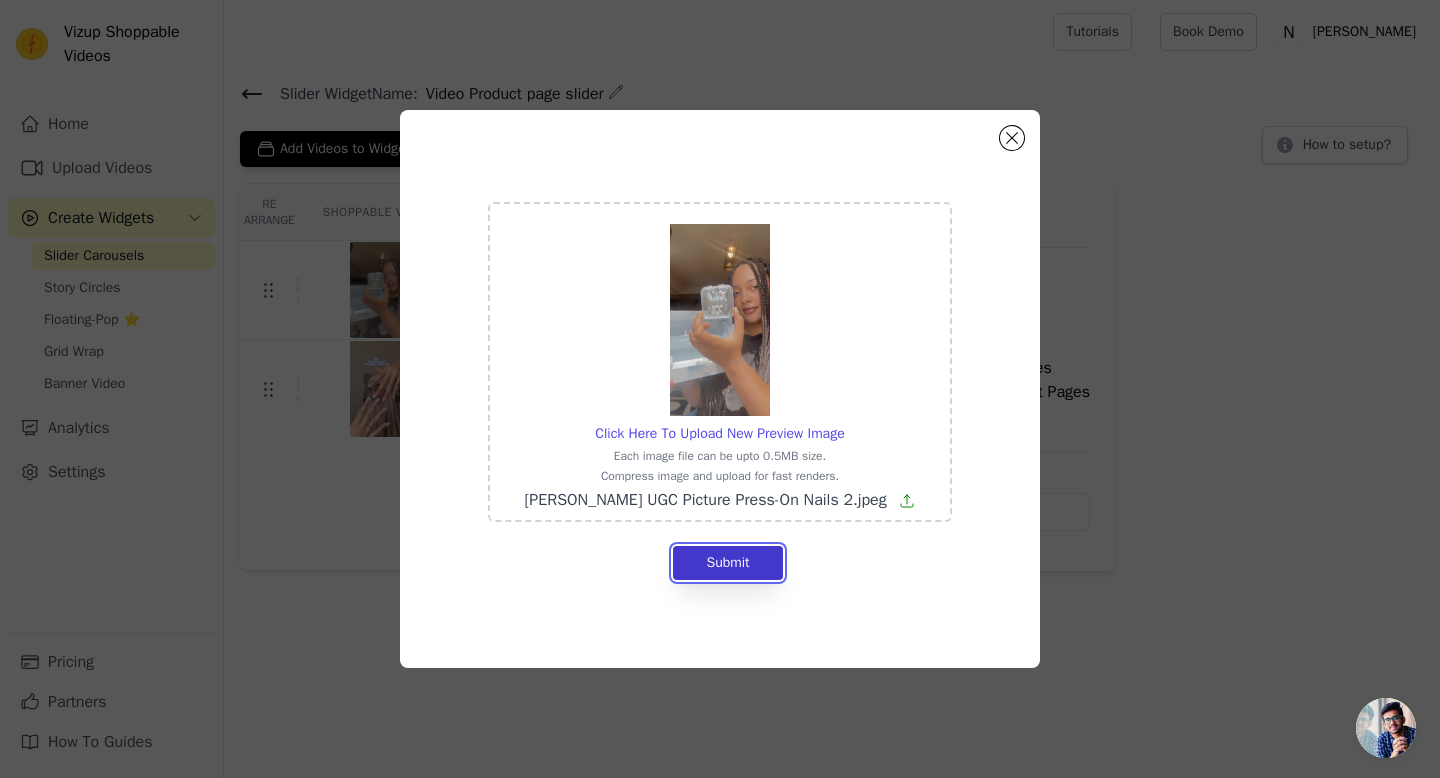 click on "Submit" at bounding box center [727, 563] 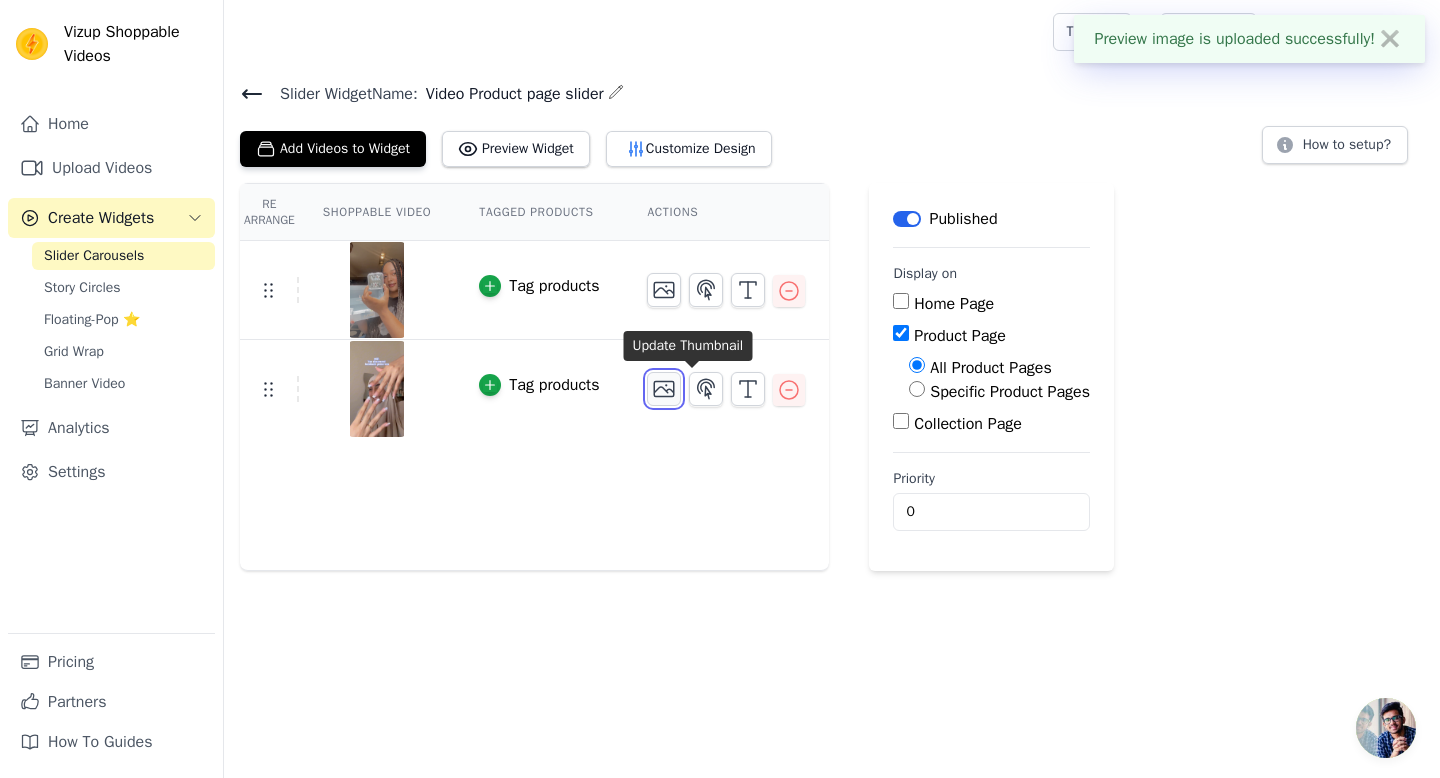 click 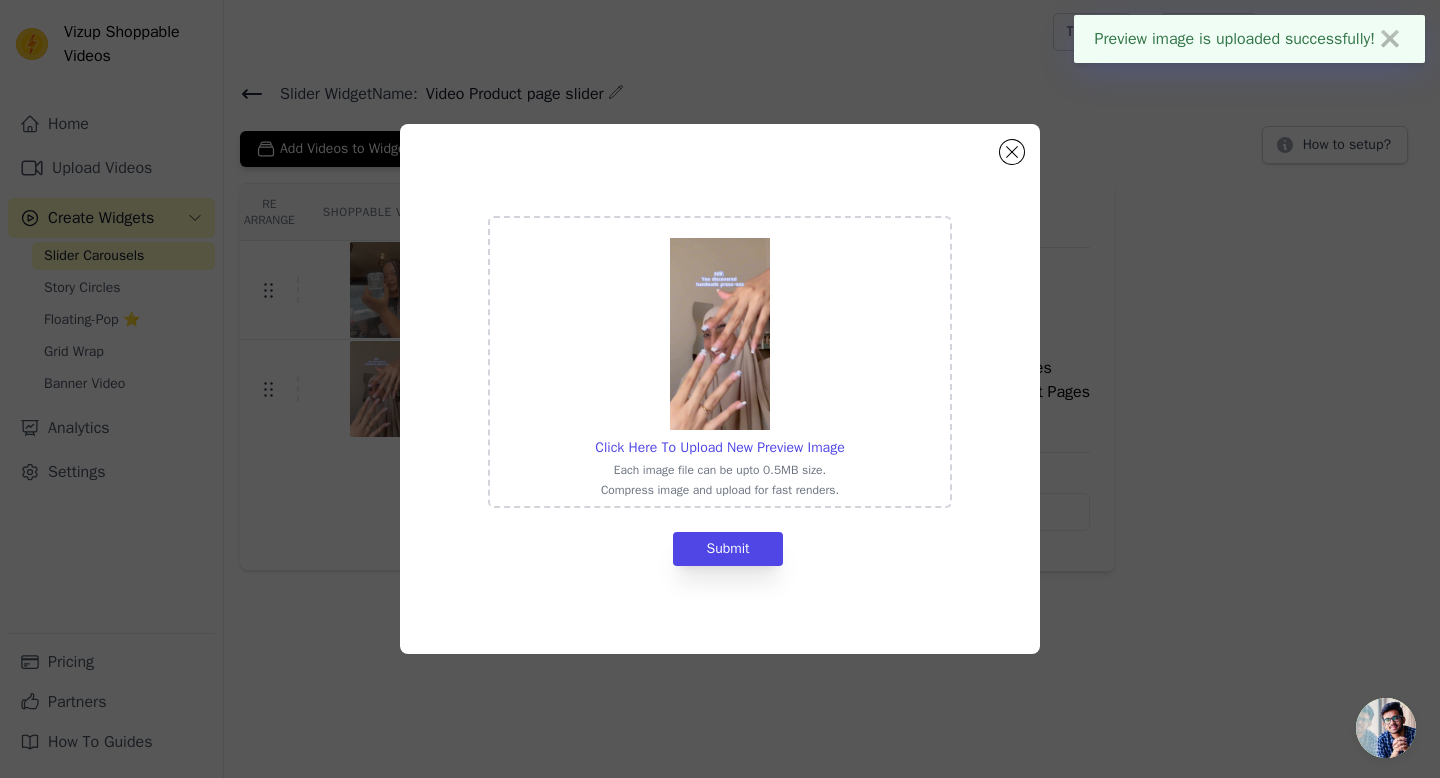 click at bounding box center (720, 334) 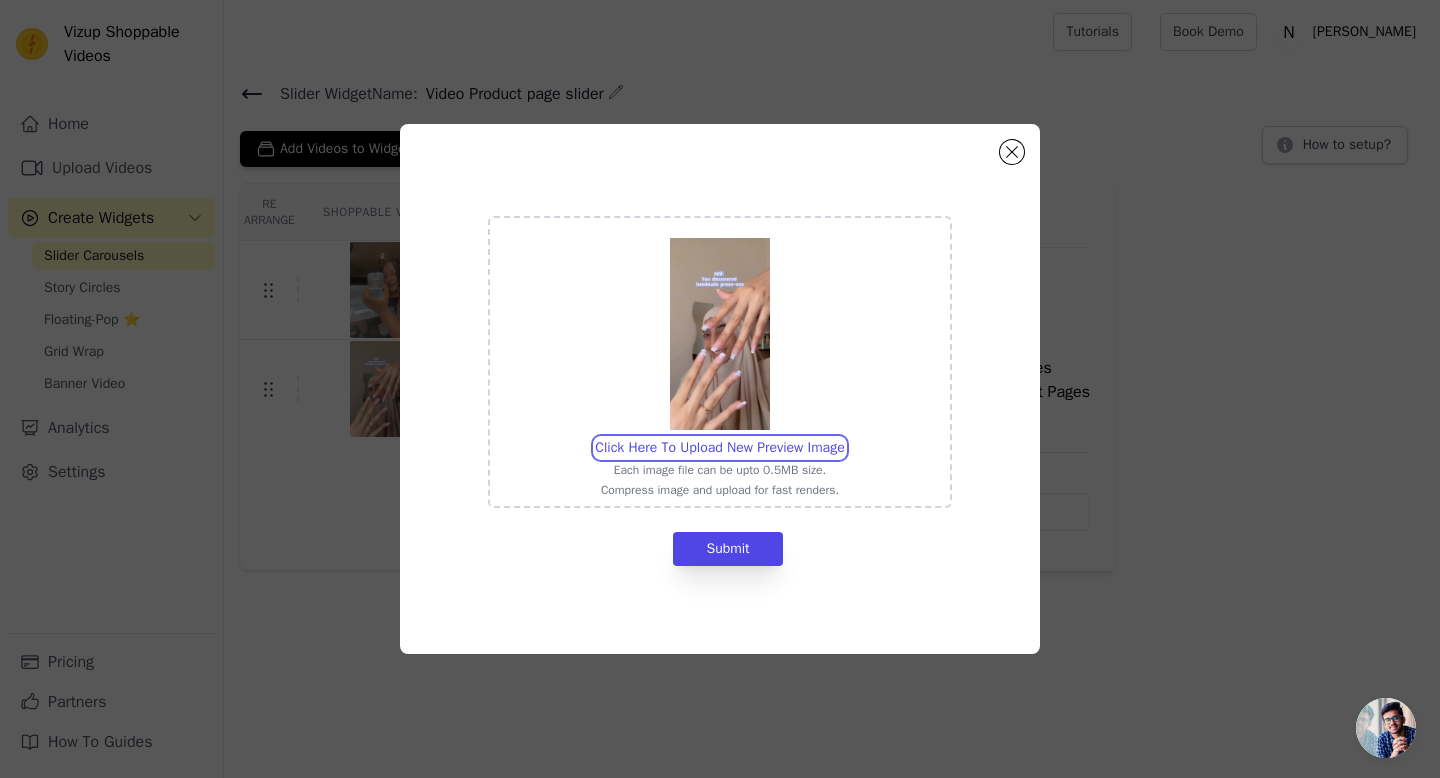 type on "C:\fakepath\UGC NELI Press-On Nails Chénilah.jpeg" 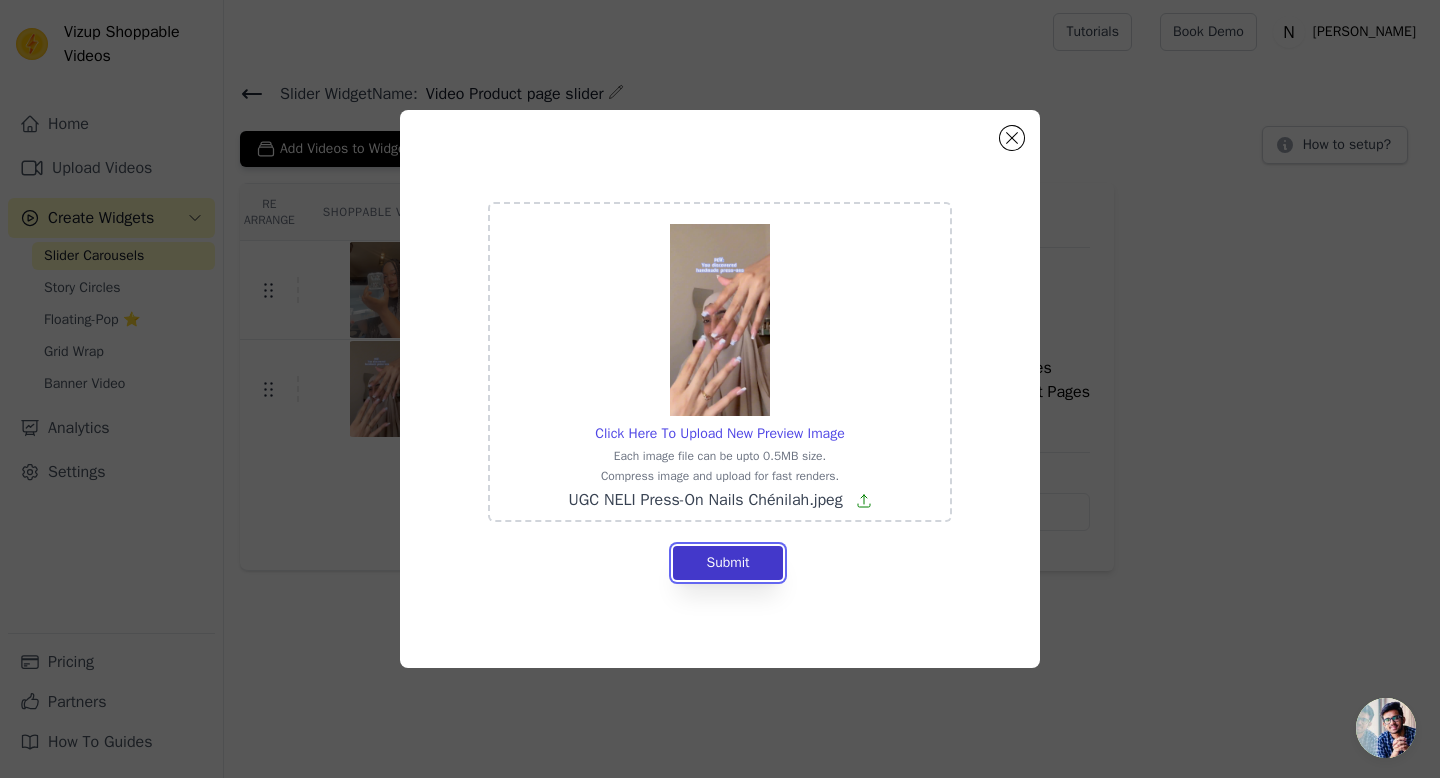 click on "Submit" at bounding box center [727, 563] 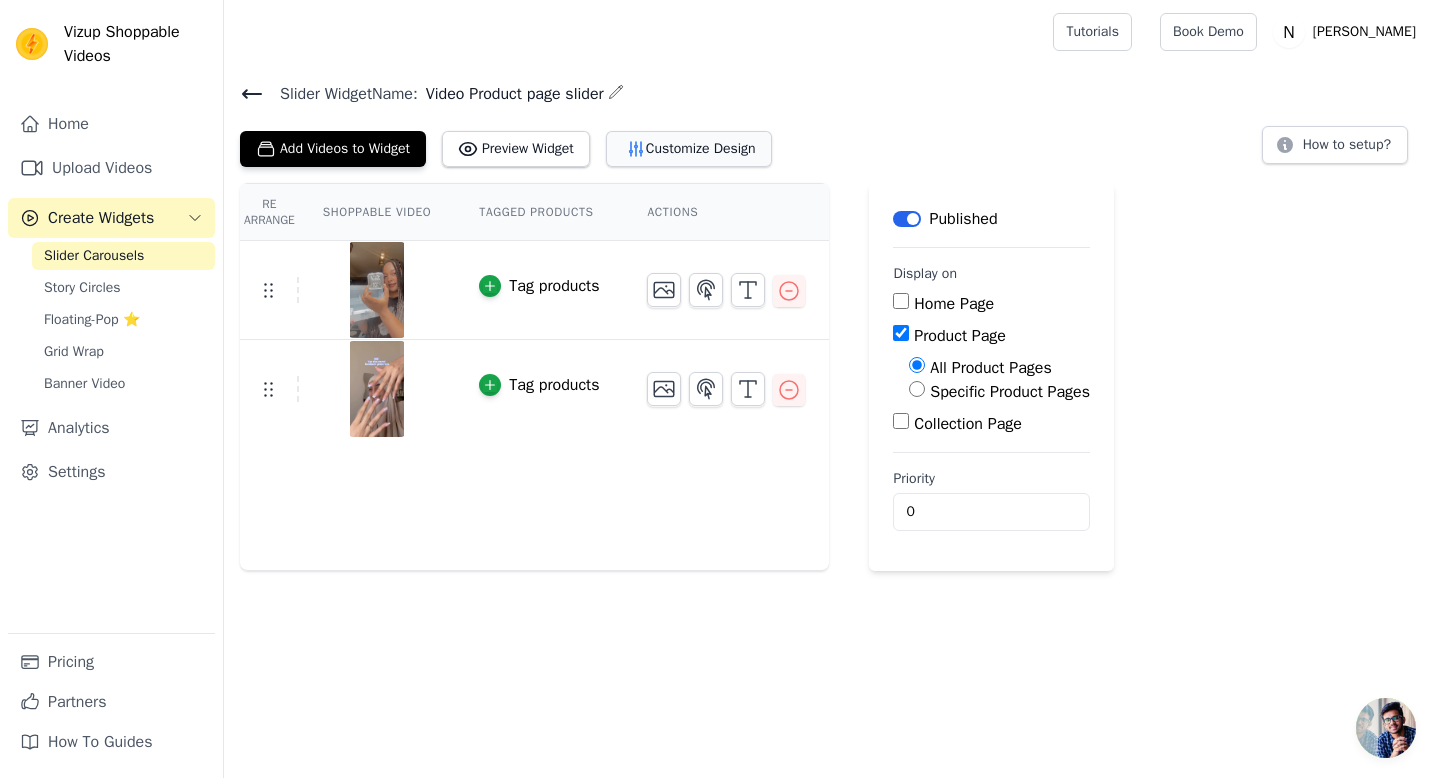 click on "Customize Design" at bounding box center [689, 149] 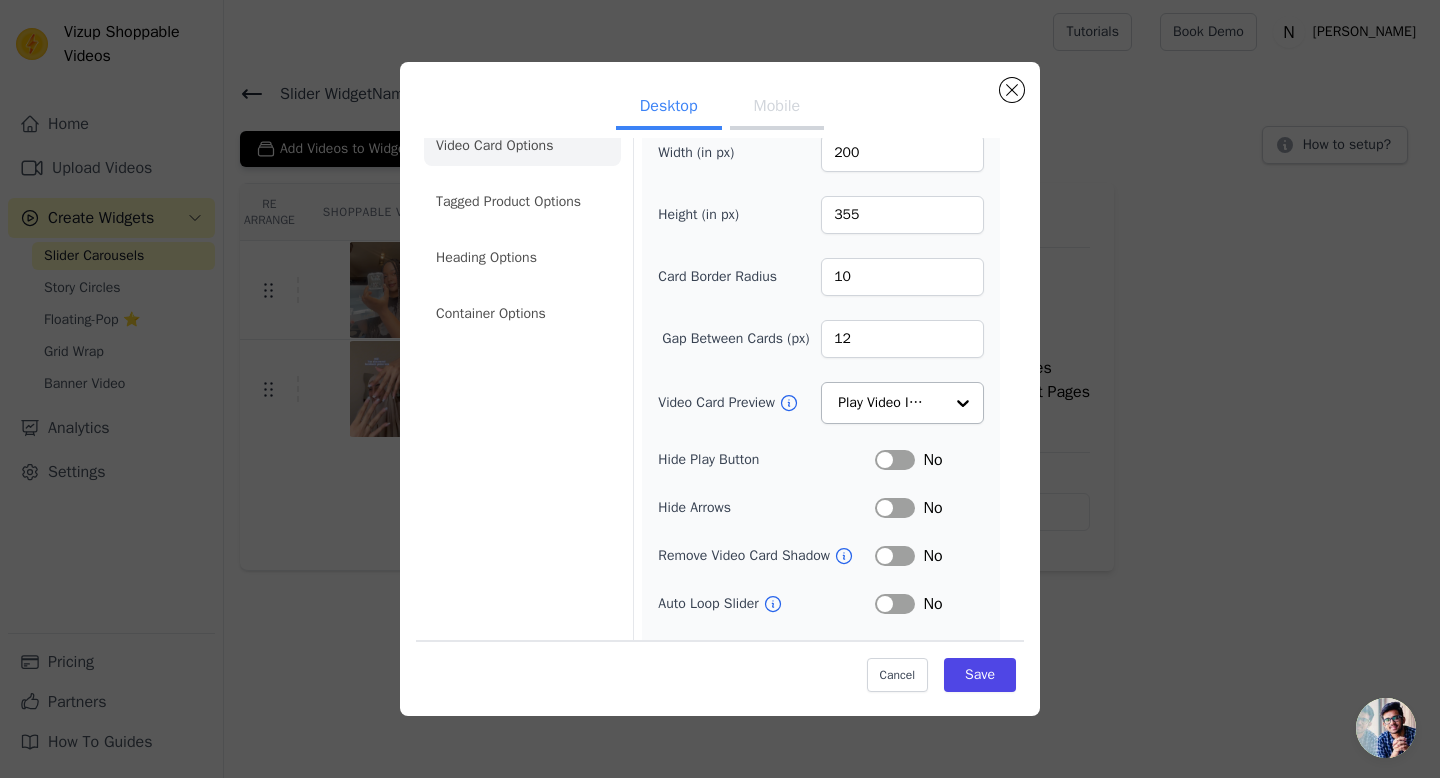 scroll, scrollTop: 66, scrollLeft: 0, axis: vertical 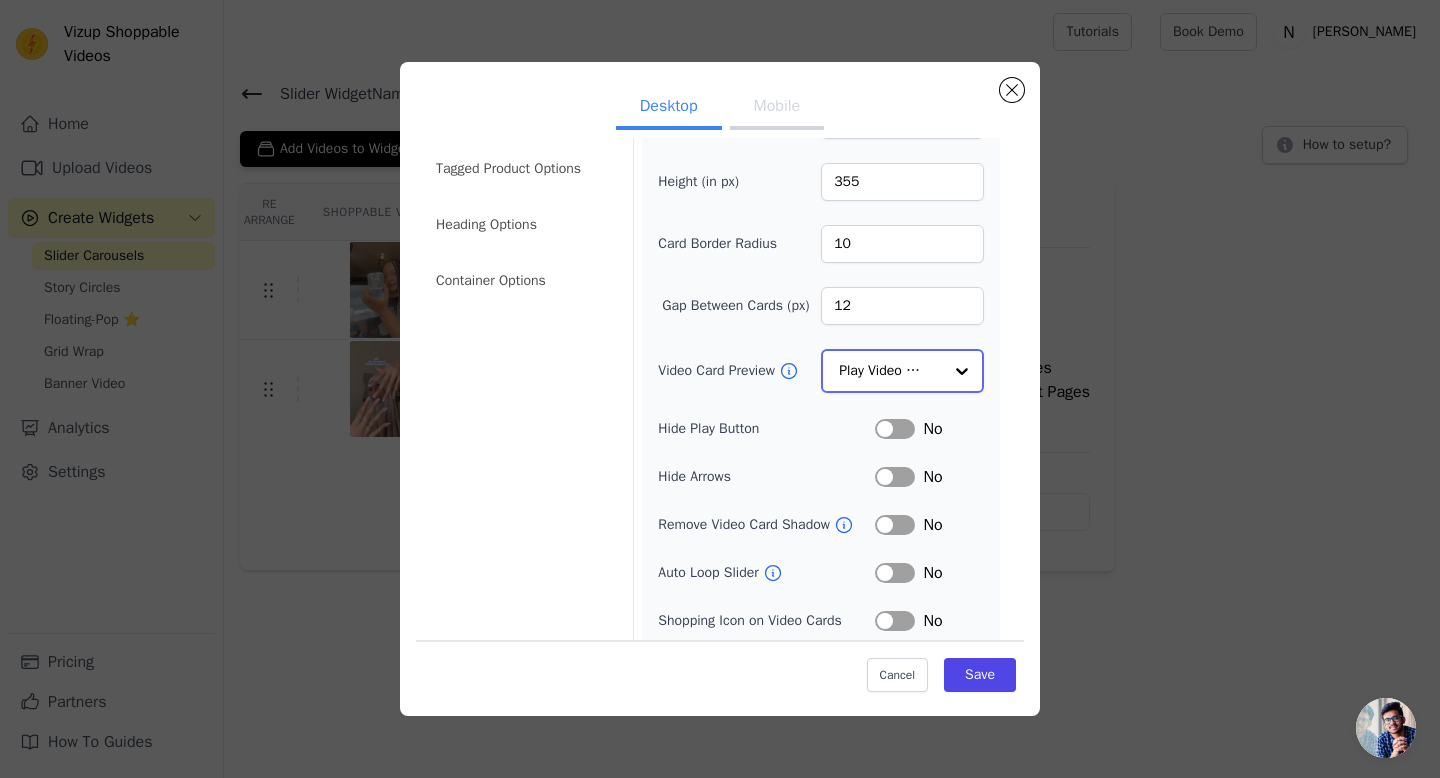 click on "Video Card Preview" 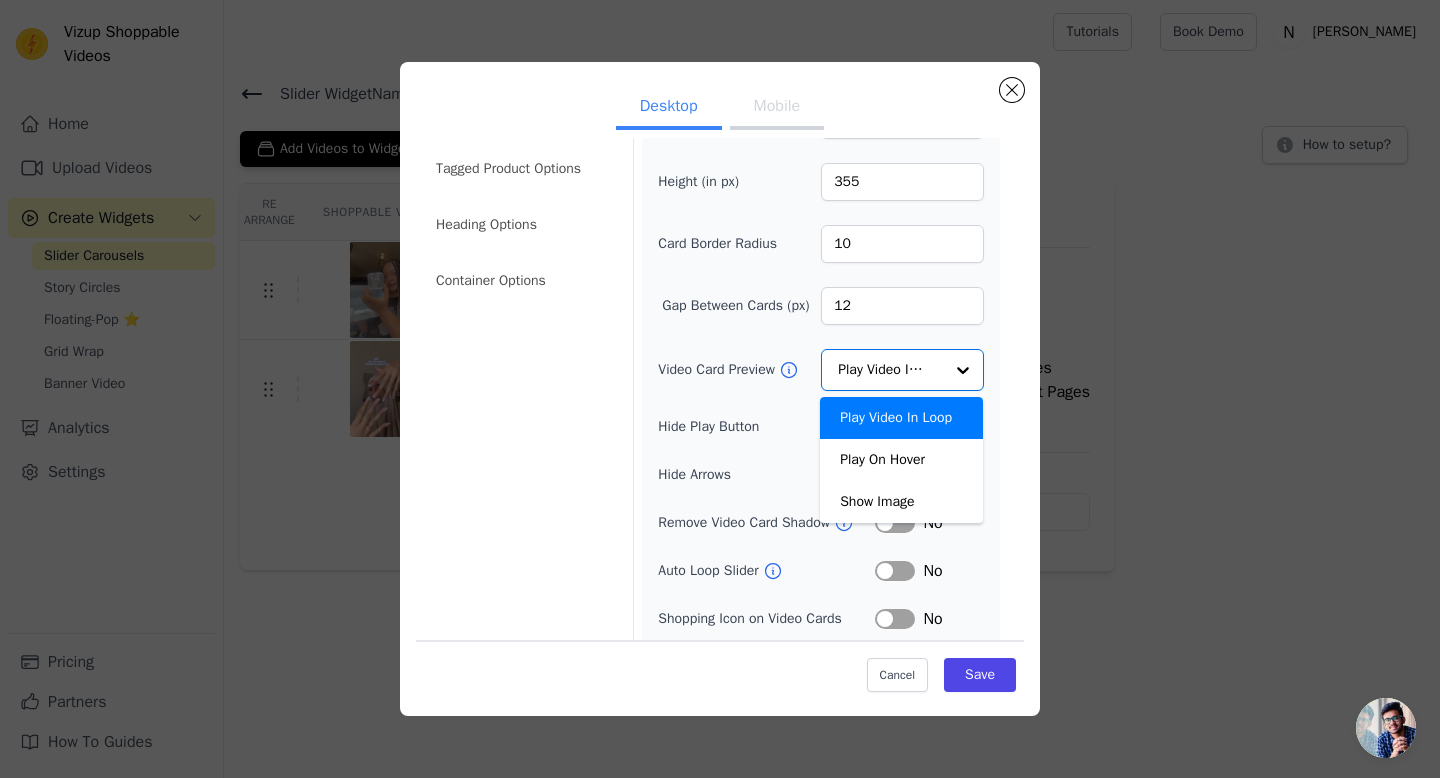 click on "Width (in px)   200   Height (in px)   355   Card Border Radius   10   Gap Between Cards (px)   12   Video Card Preview       Play Video In Loop   Play On Hover   Show Image       Option Play Video In Loop, selected.   You are currently focused on option Play Video In Loop. There are 3 results available.     Play Video In Loop               Hide Play Button   Label     No   Hide Arrows   Label     No   Remove Video Card Shadow     Label     No   Auto Loop Slider     Label     No   Shopping Icon on Video Cards   Label     No   Add to Cart on Video Cards     Label     No" at bounding box center (821, 390) 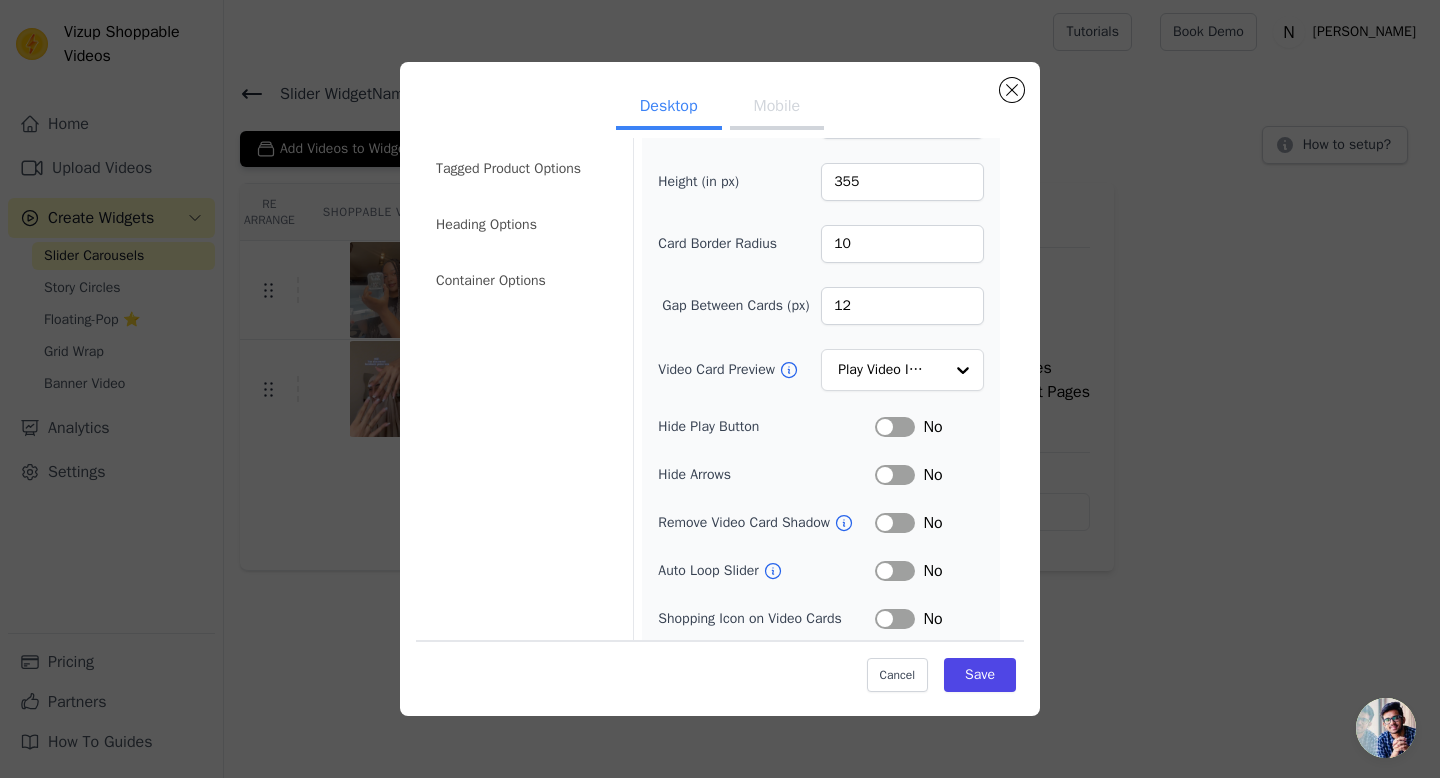 scroll, scrollTop: 122, scrollLeft: 0, axis: vertical 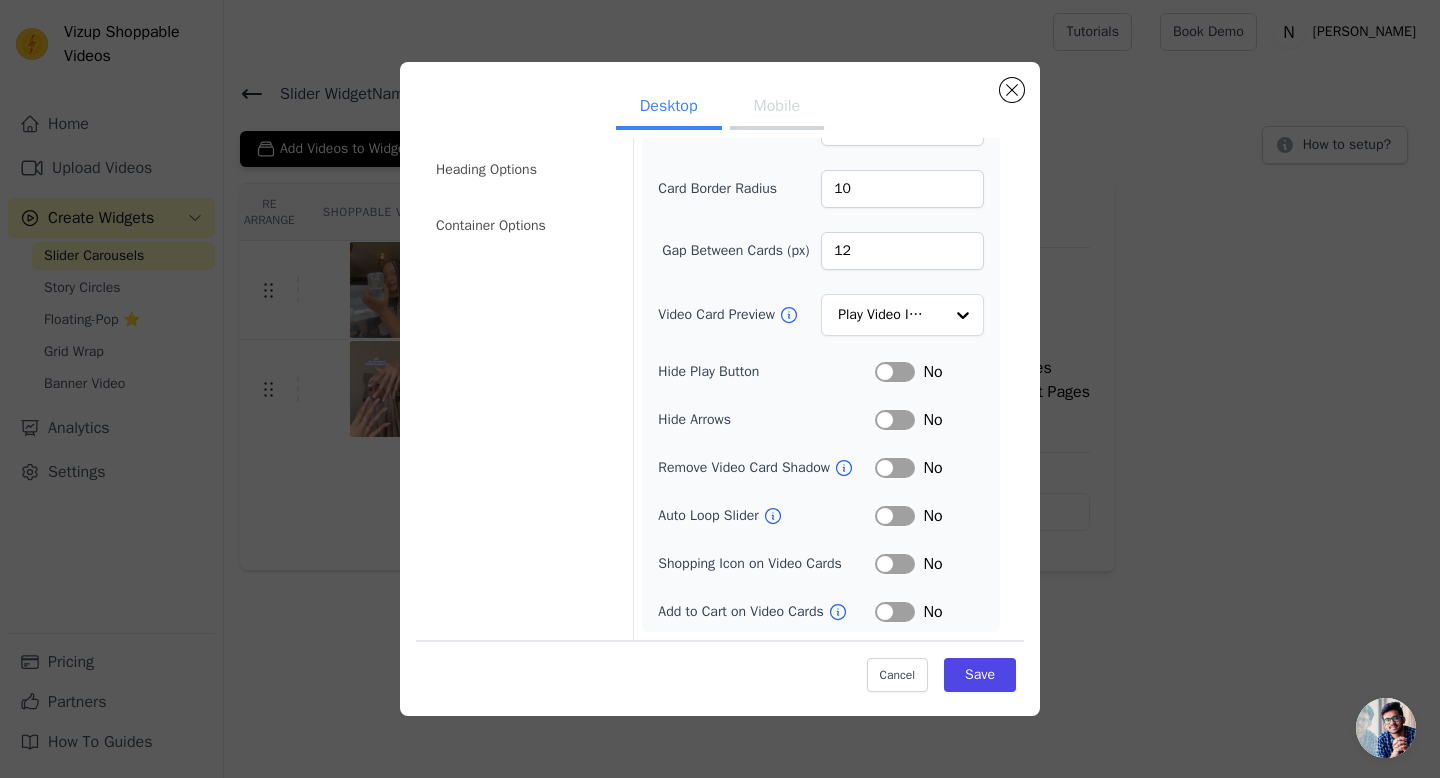 click on "Label" at bounding box center (895, 564) 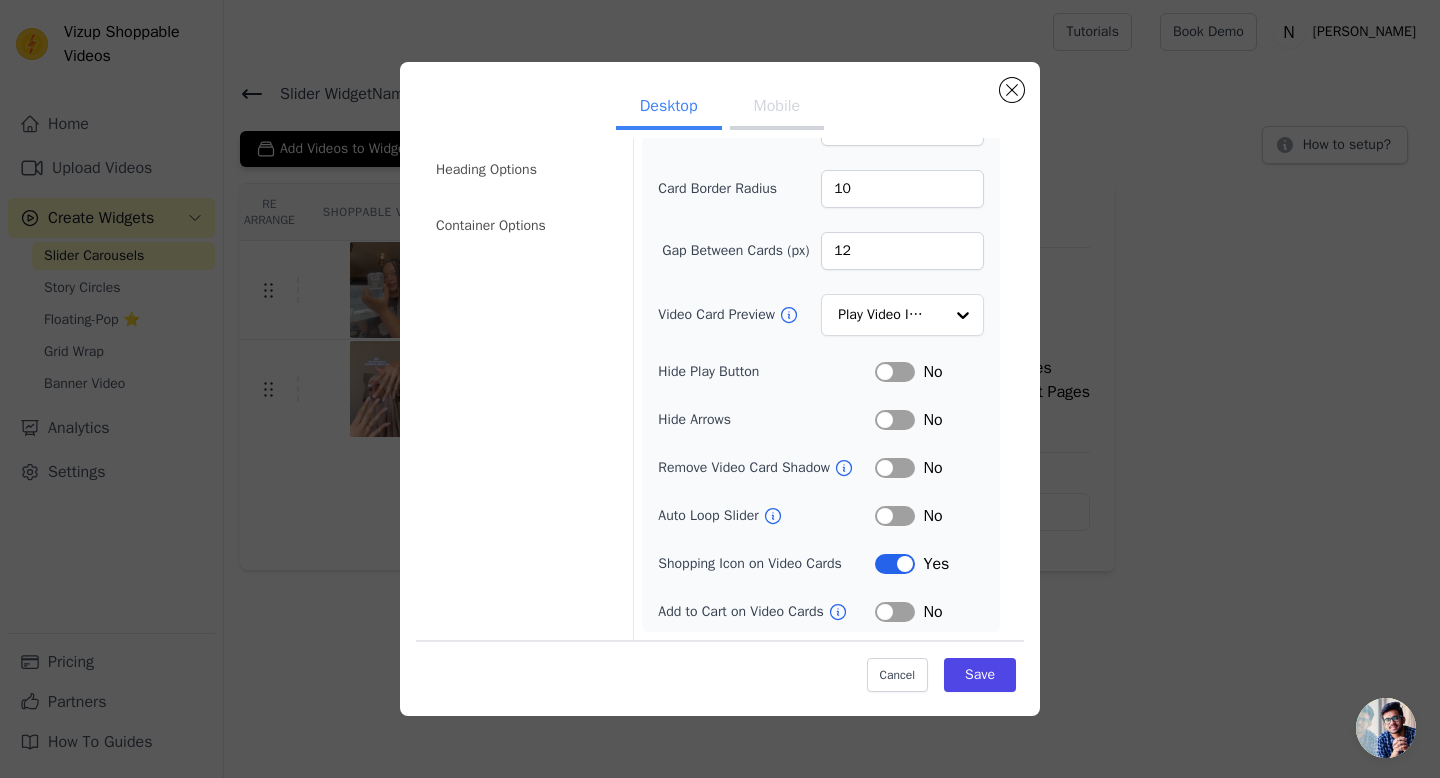 click on "Label" at bounding box center [895, 612] 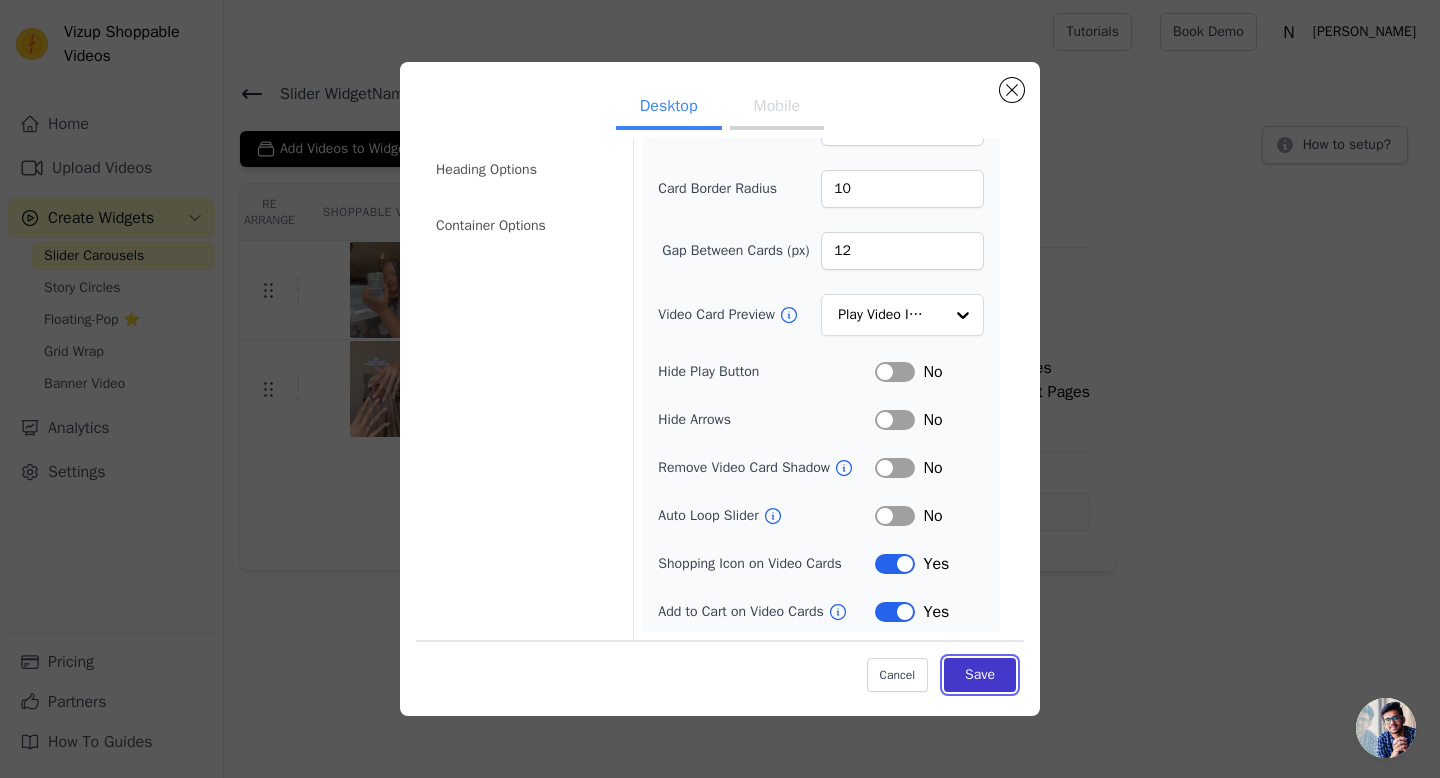 click on "Save" at bounding box center (980, 675) 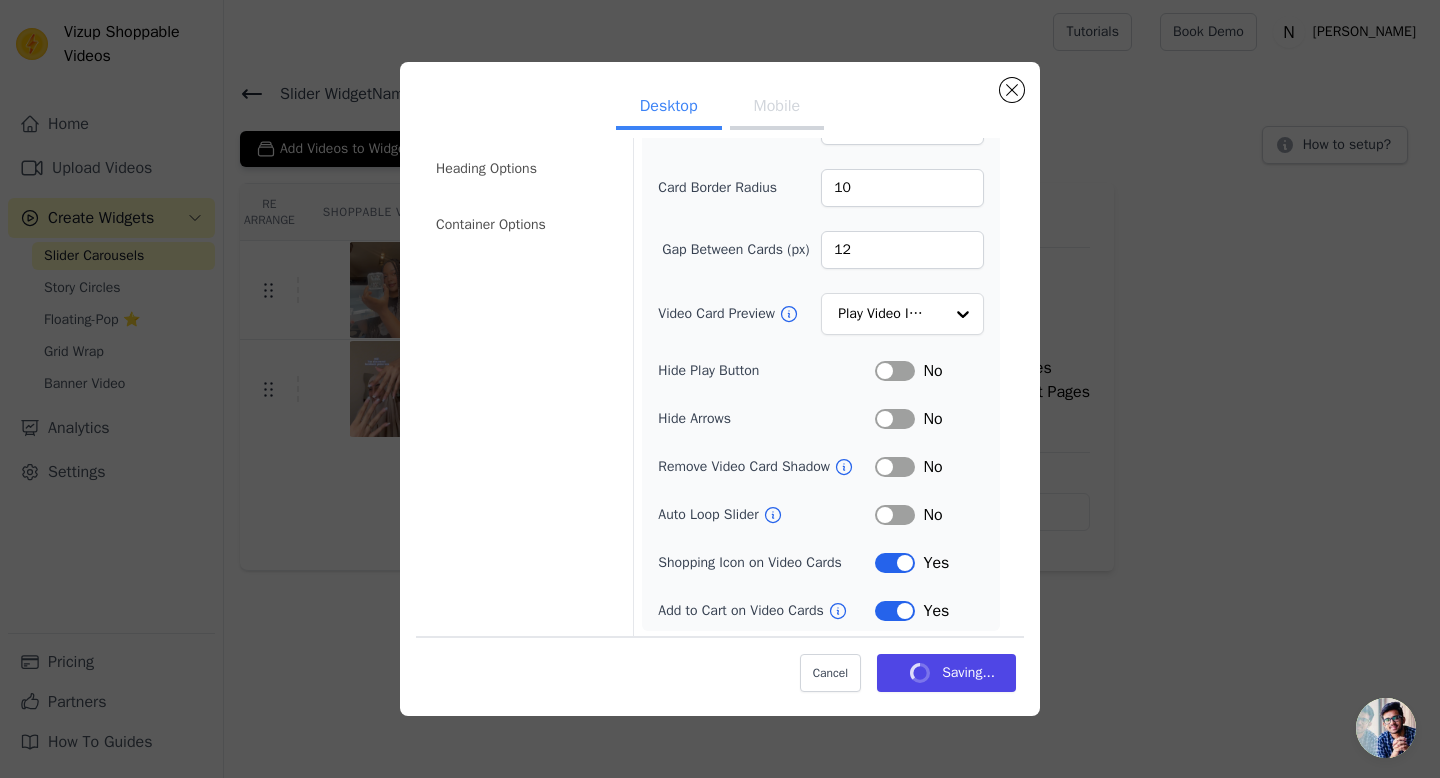 click on "Mobile" at bounding box center (777, 108) 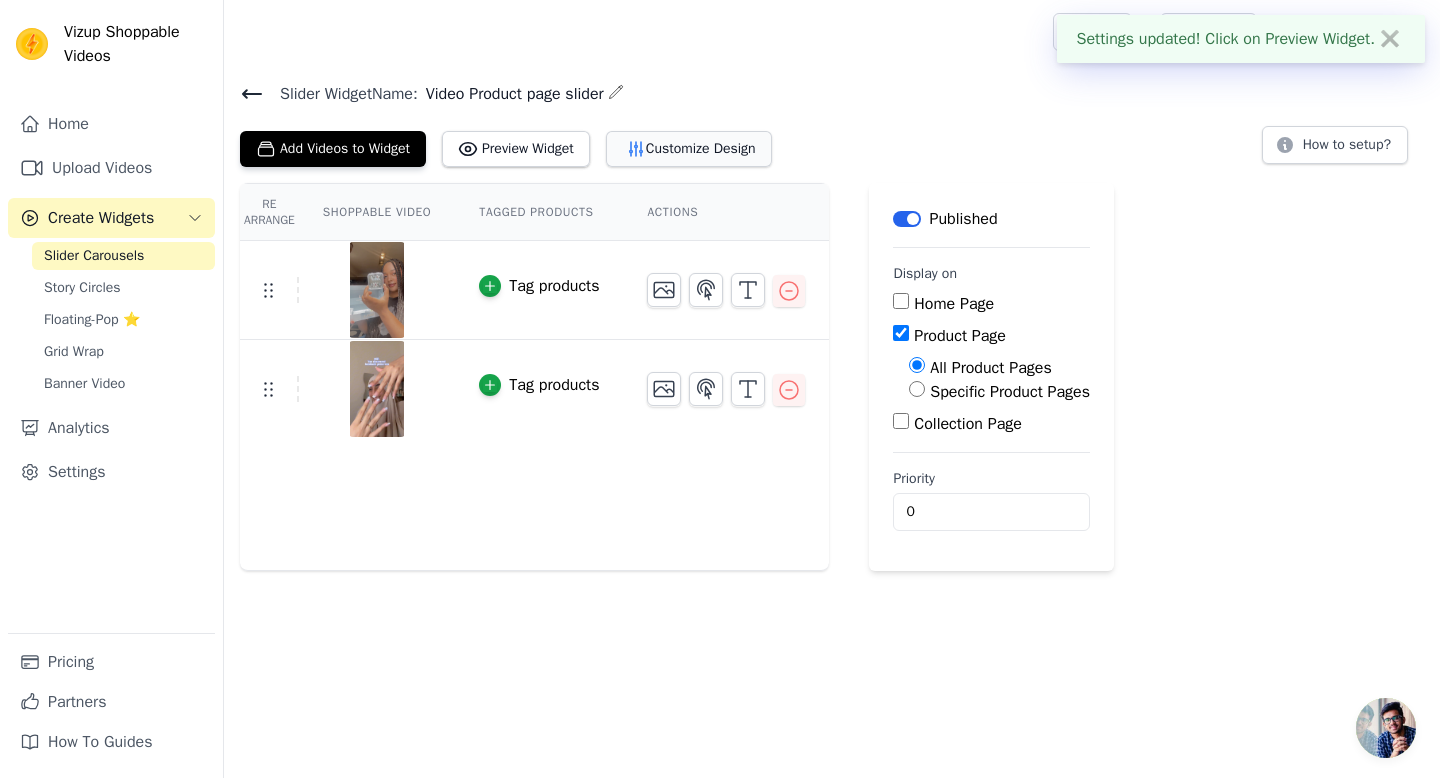 click on "Customize Design" at bounding box center [689, 149] 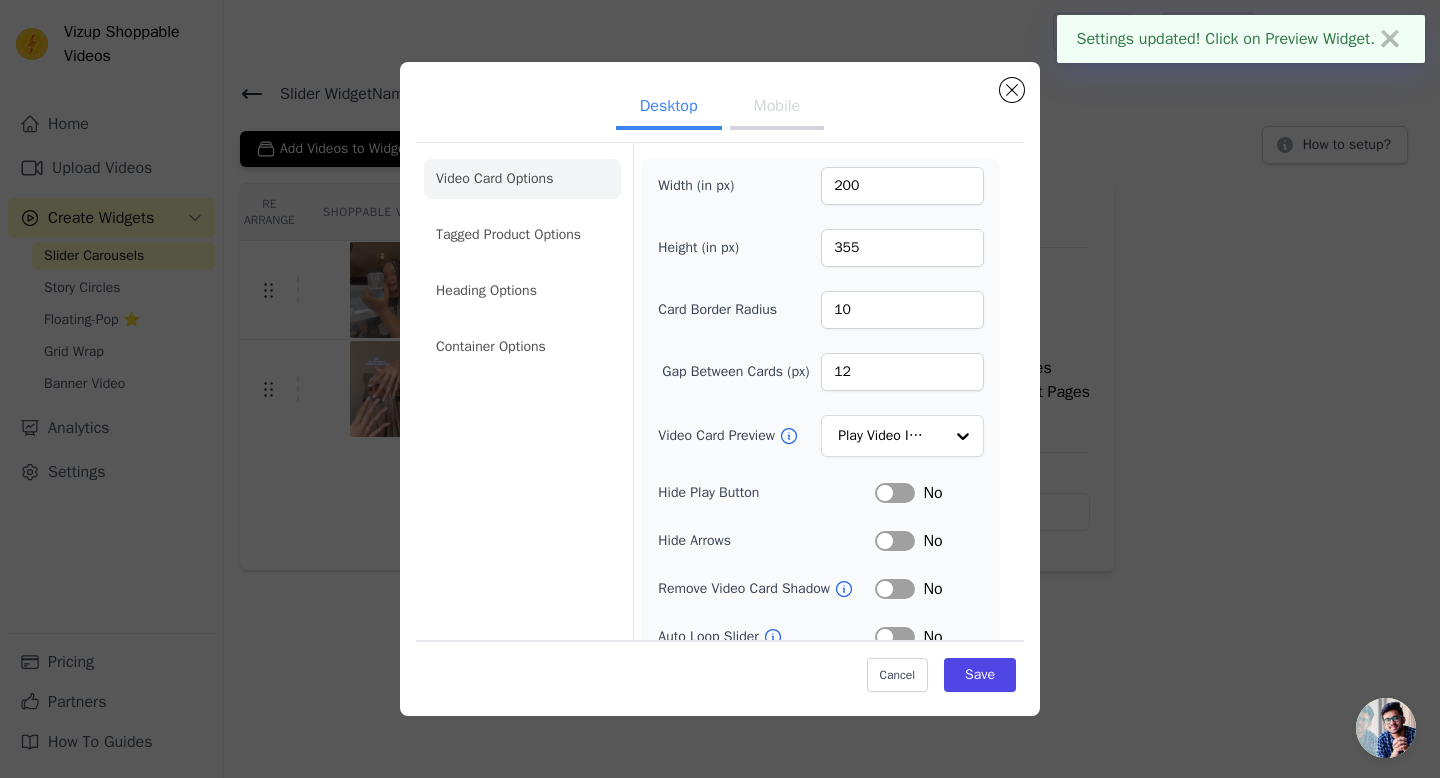 click on "Mobile" at bounding box center (777, 108) 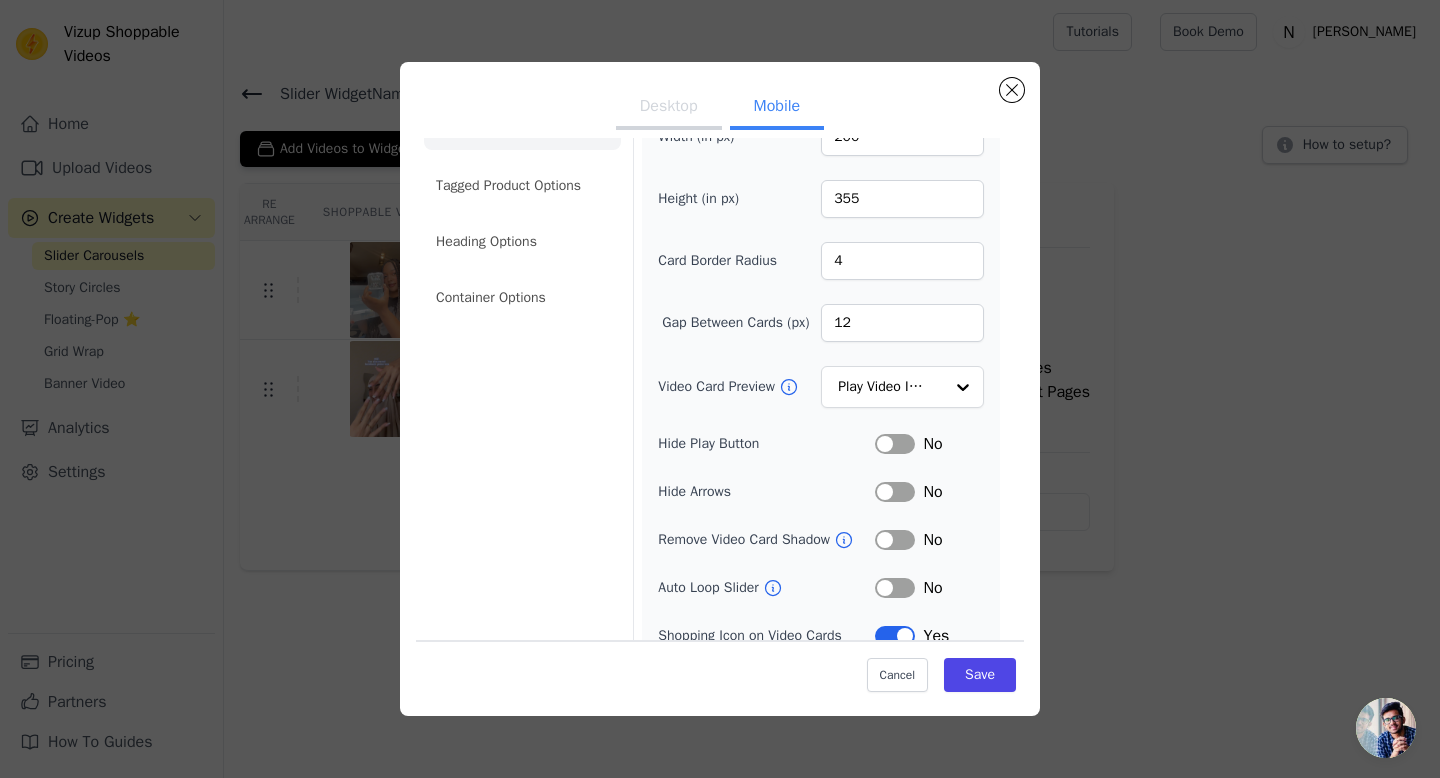 scroll, scrollTop: 0, scrollLeft: 0, axis: both 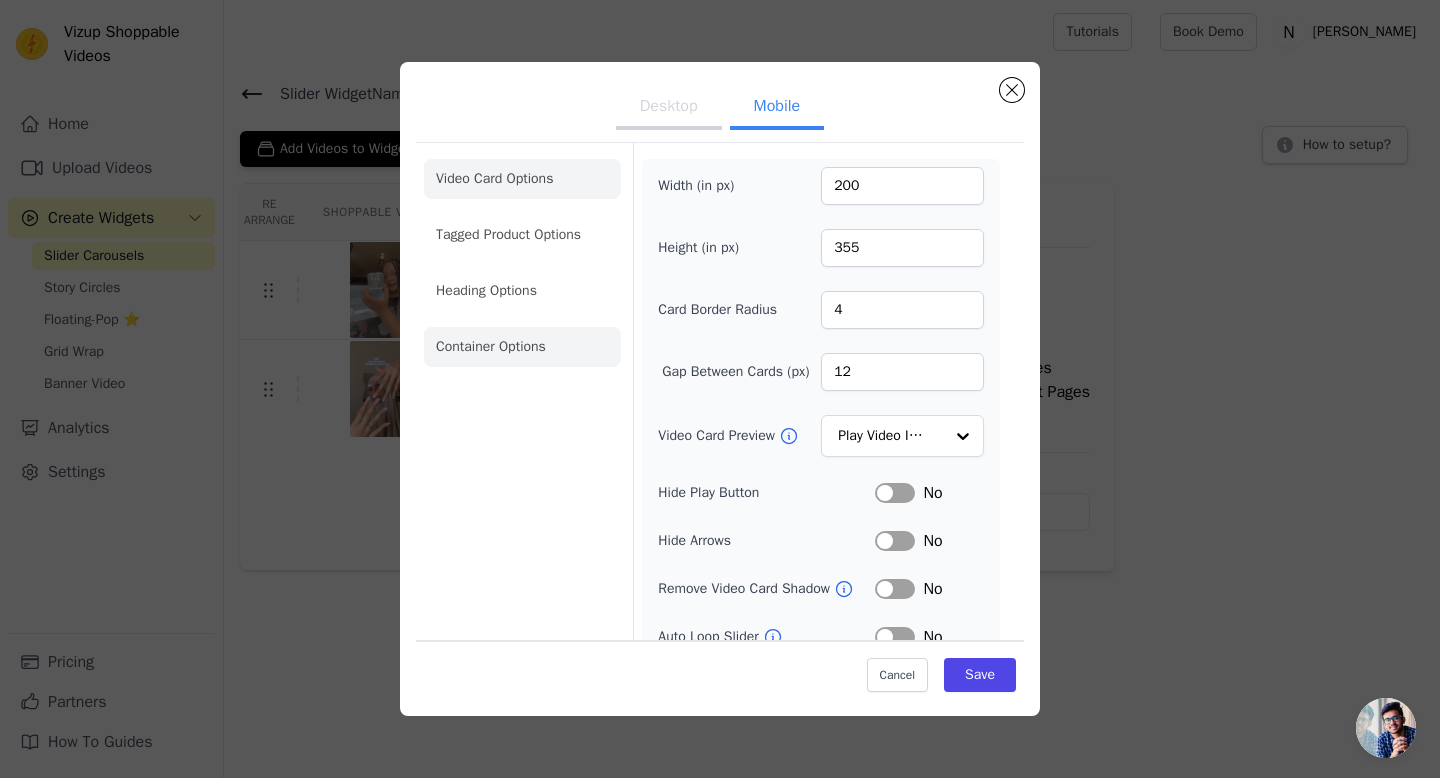 click on "Container Options" 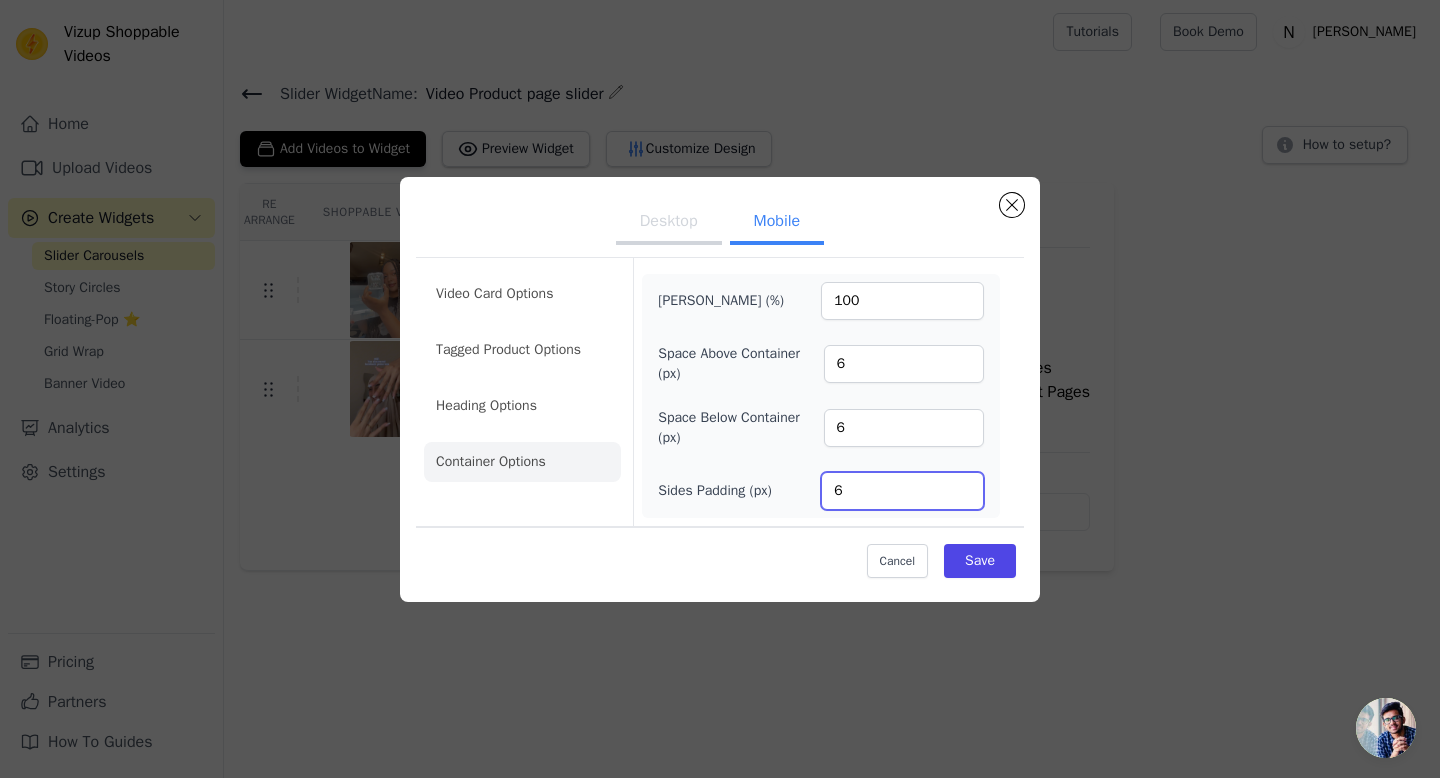 click on "6" at bounding box center [902, 491] 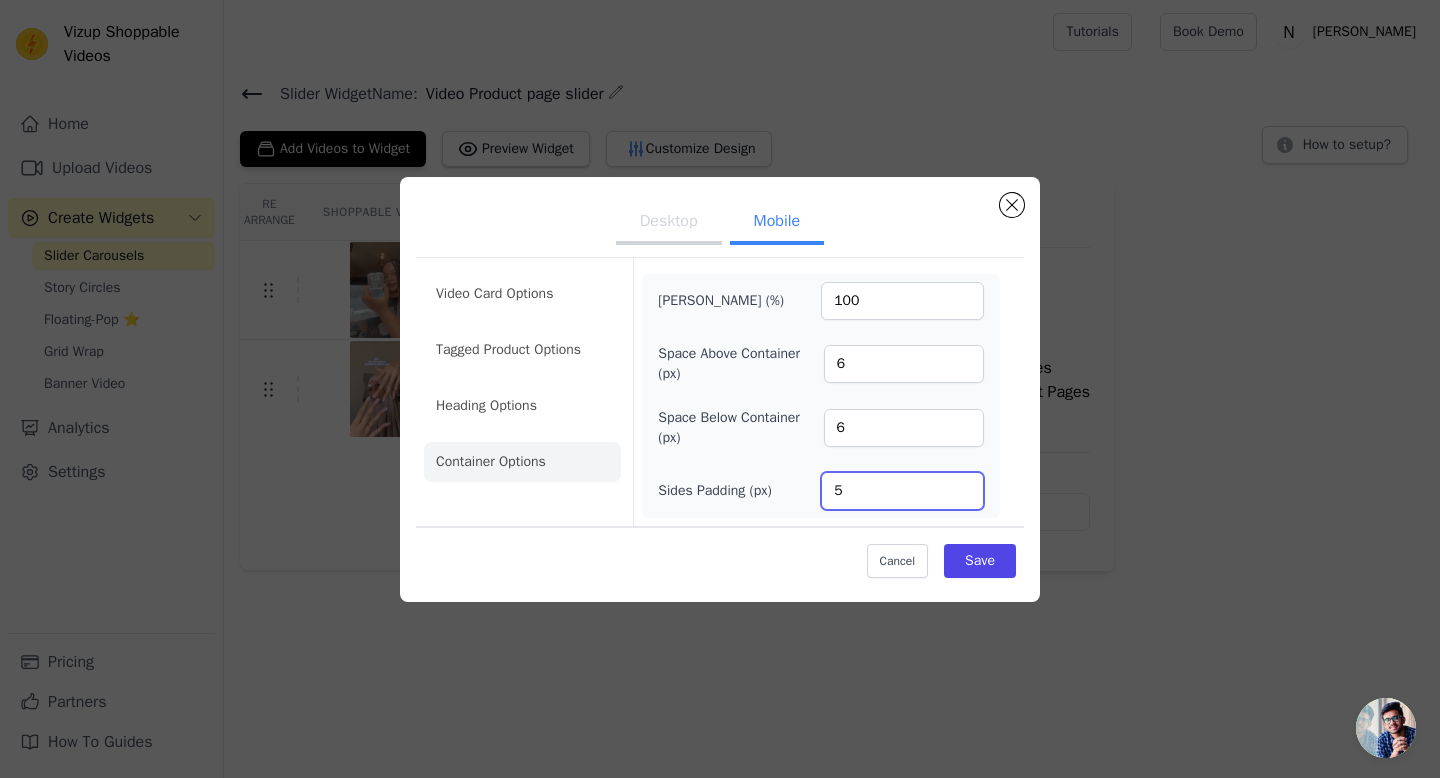 click on "5" at bounding box center (902, 491) 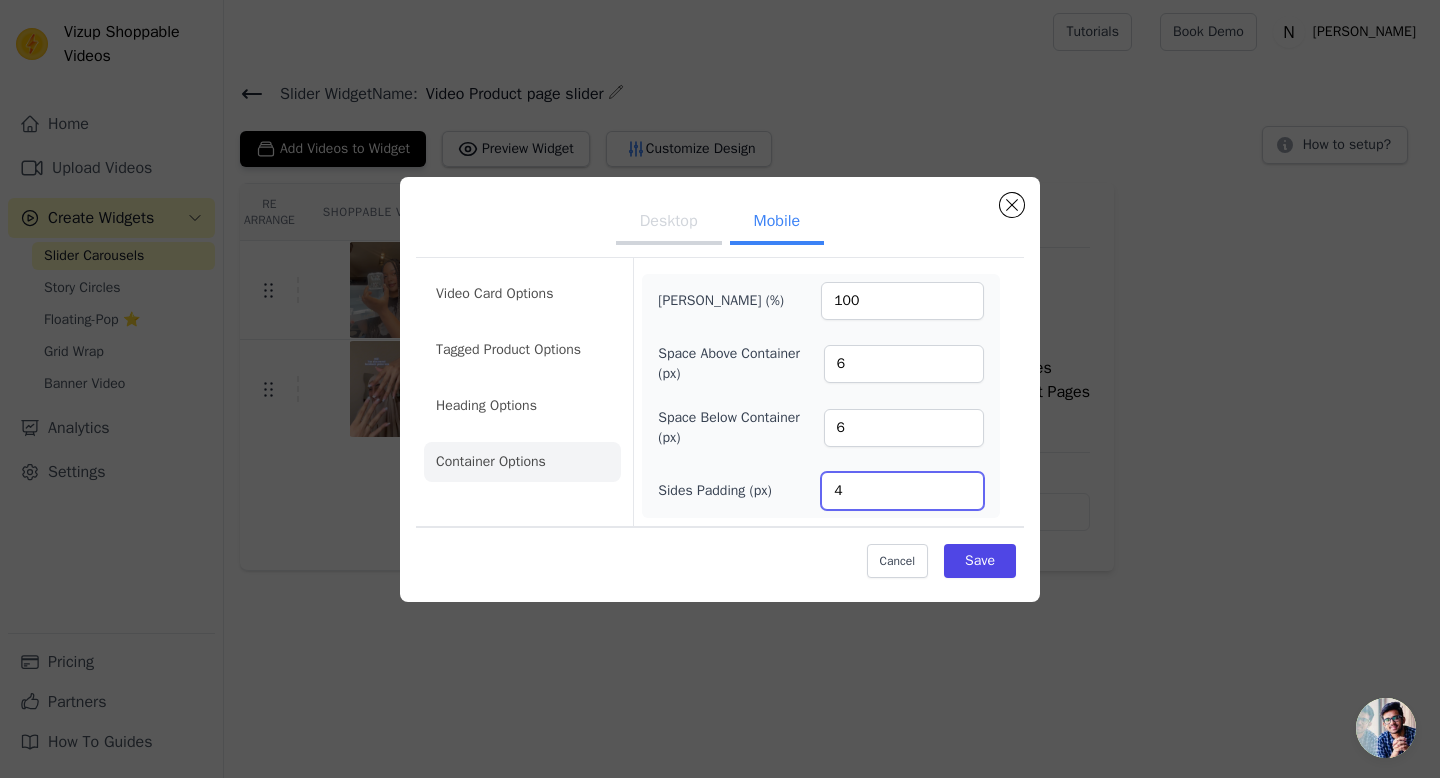 click on "4" at bounding box center [902, 491] 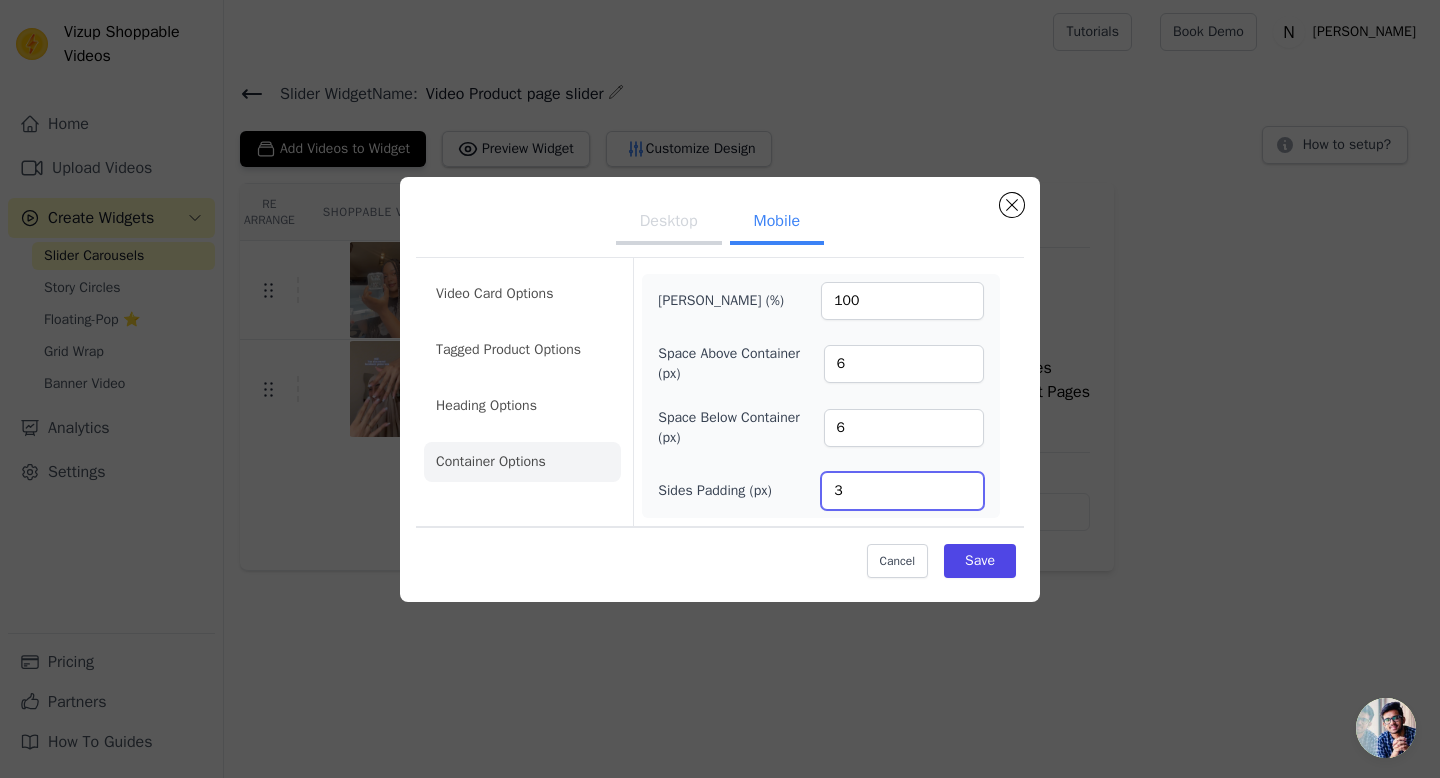 click on "3" at bounding box center [902, 491] 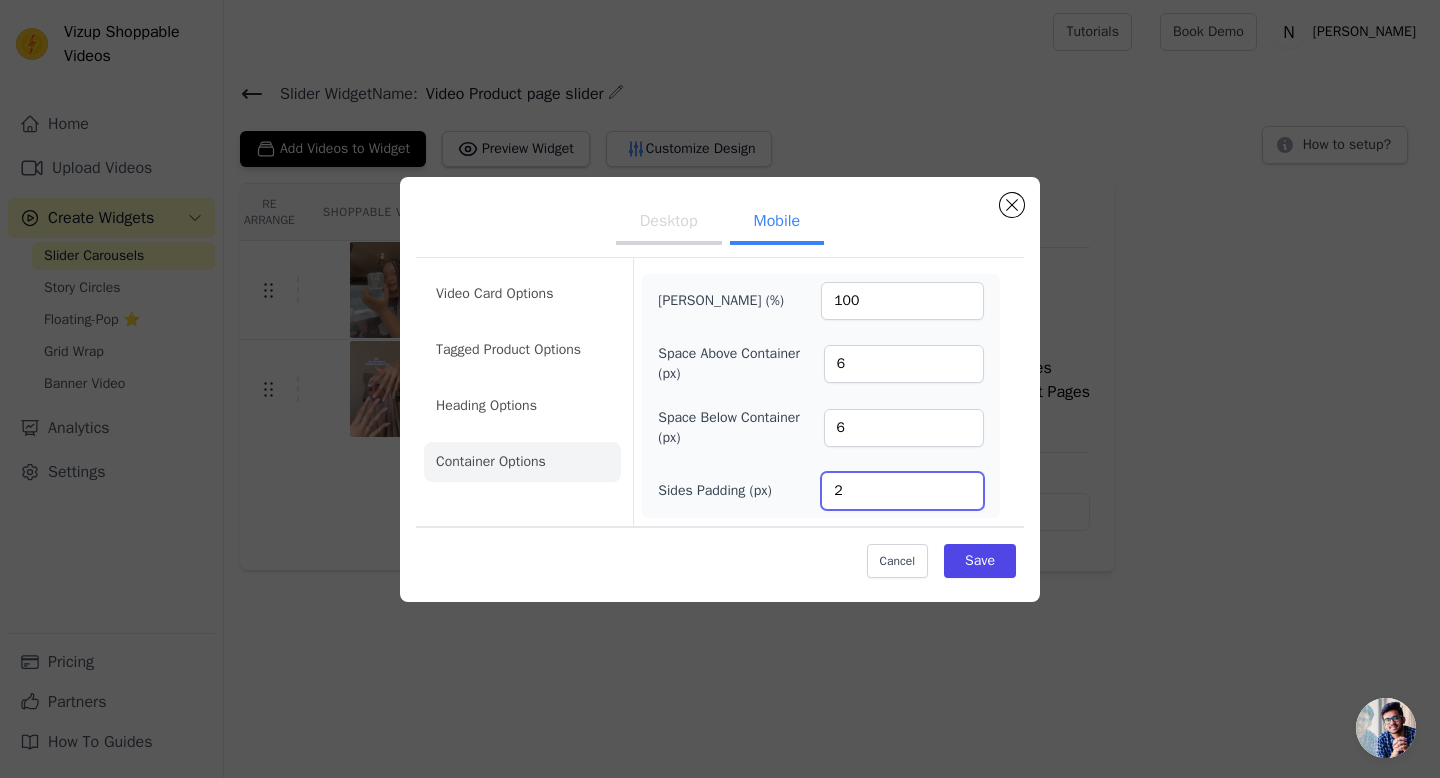 click on "2" at bounding box center (902, 491) 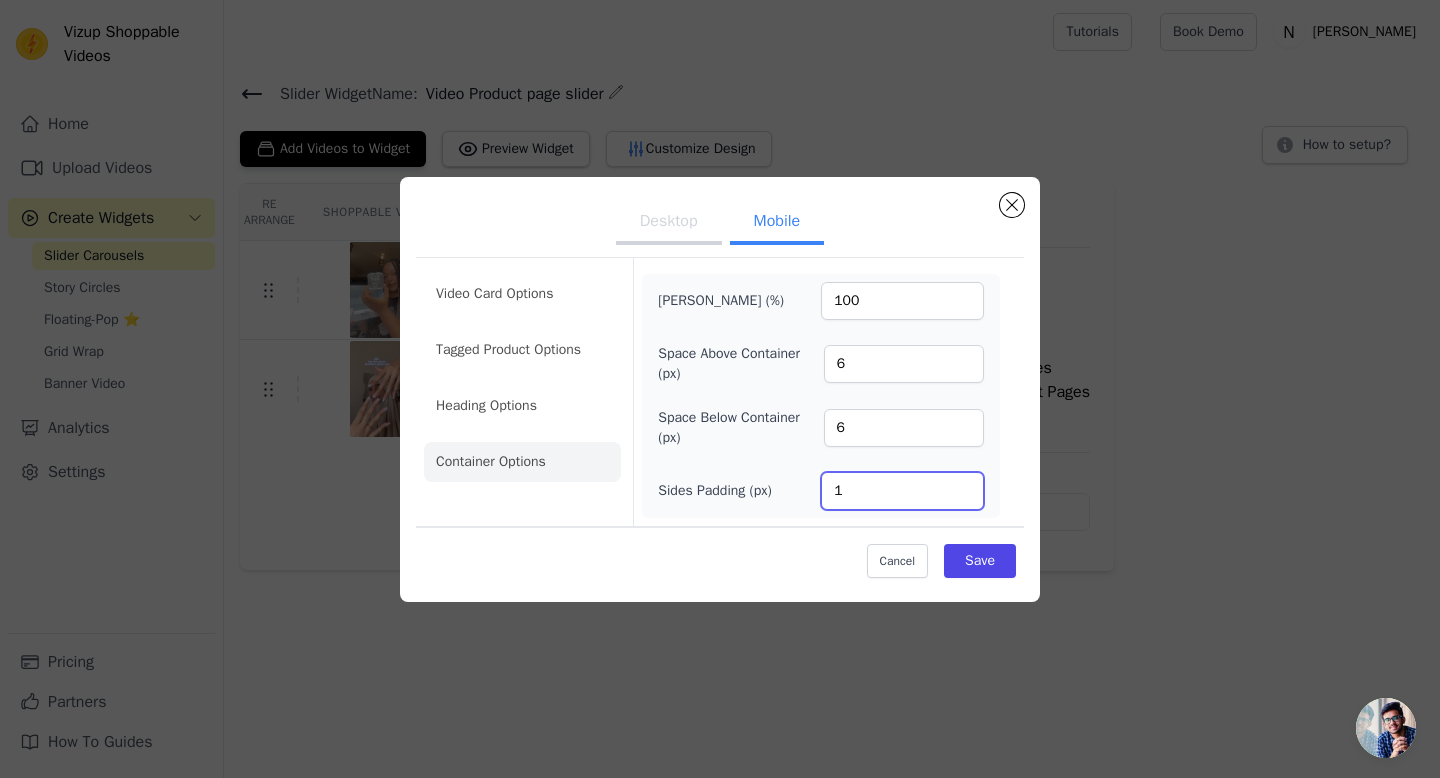click on "1" at bounding box center (902, 491) 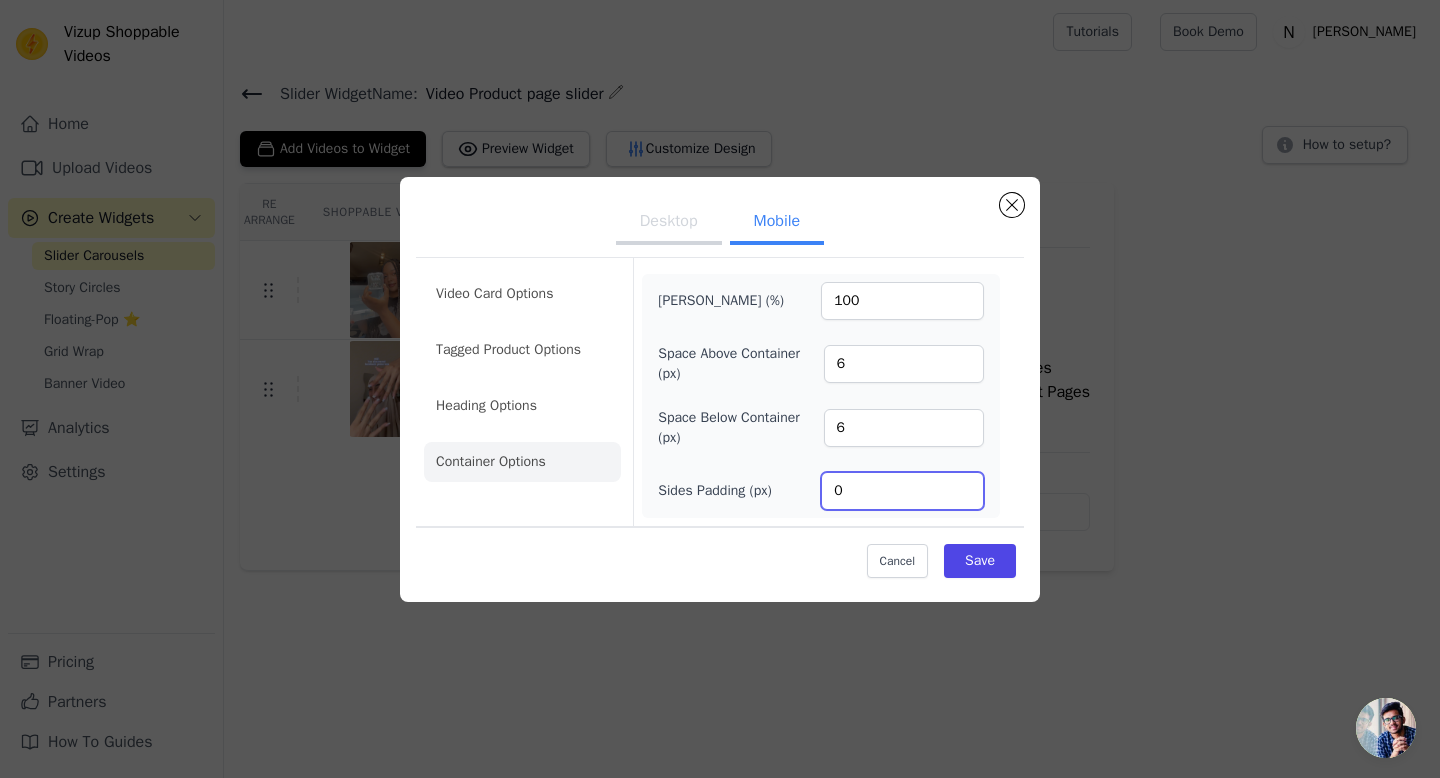 type on "0" 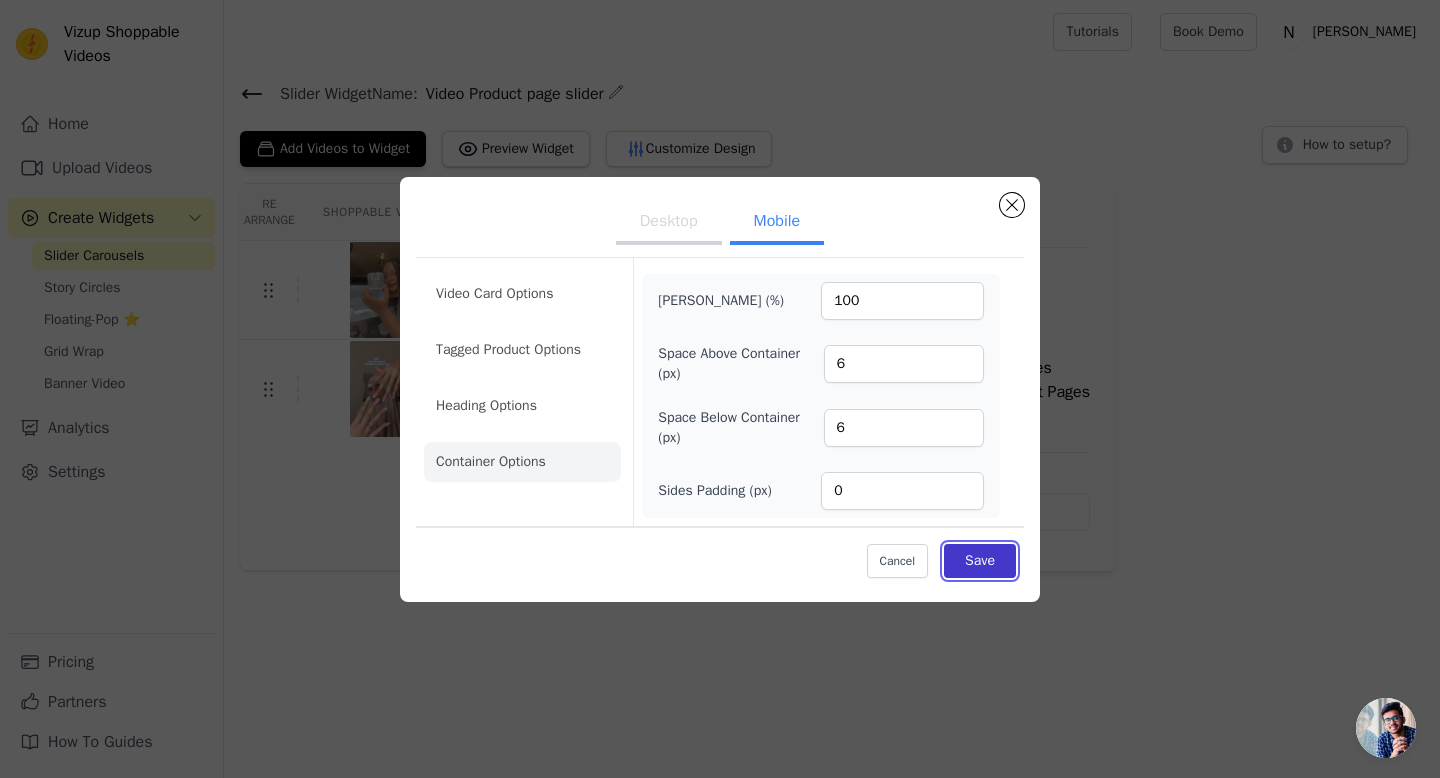 click on "Save" at bounding box center [980, 561] 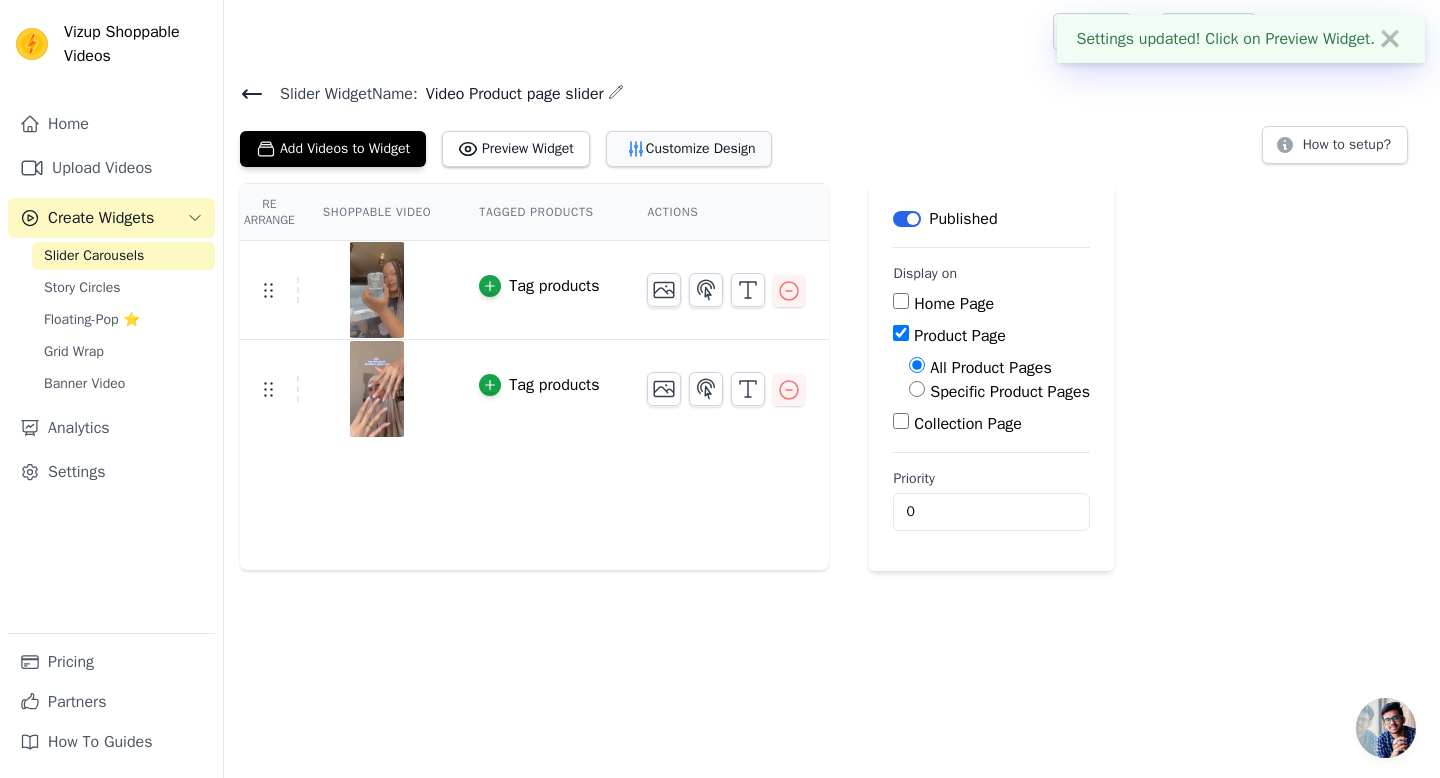 click on "Customize Design" at bounding box center [689, 149] 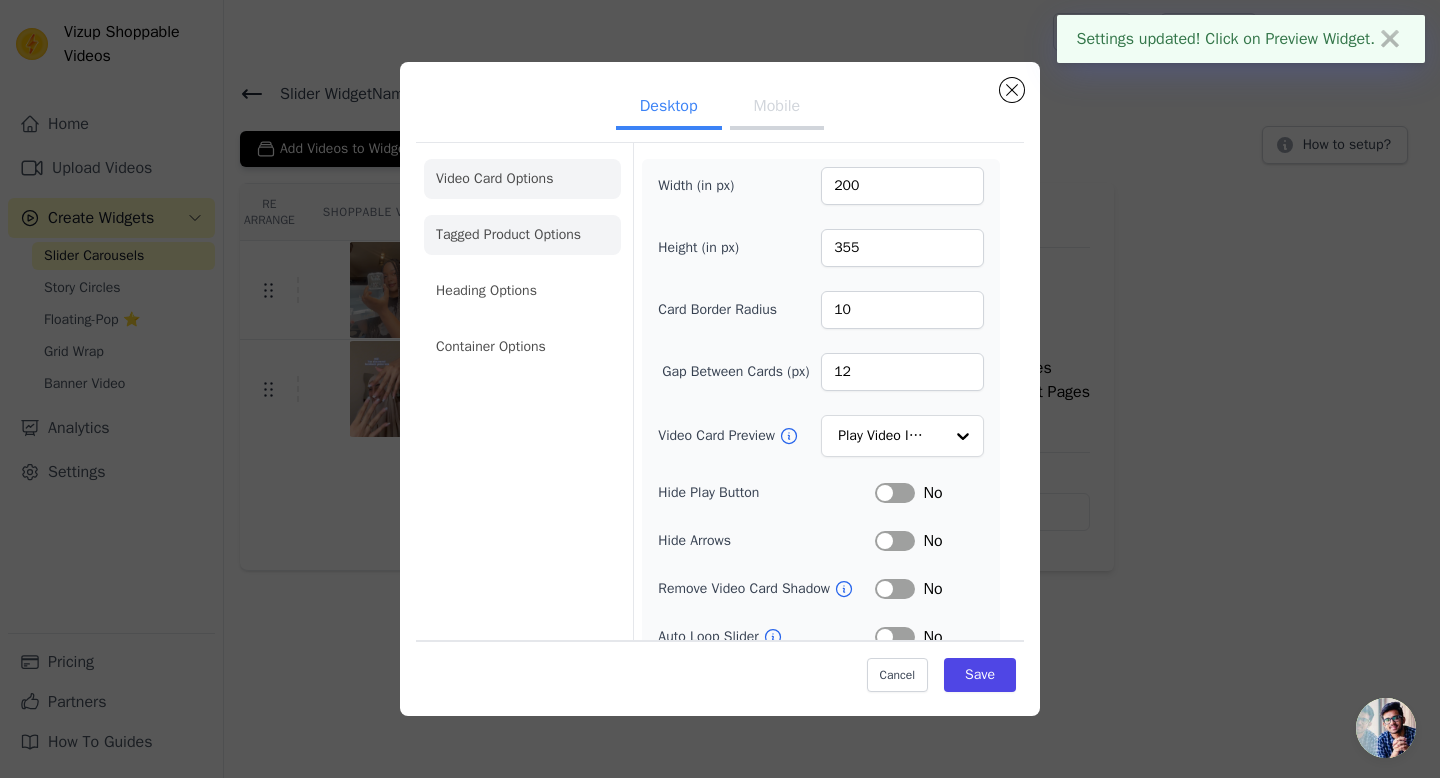 click on "Container Options" 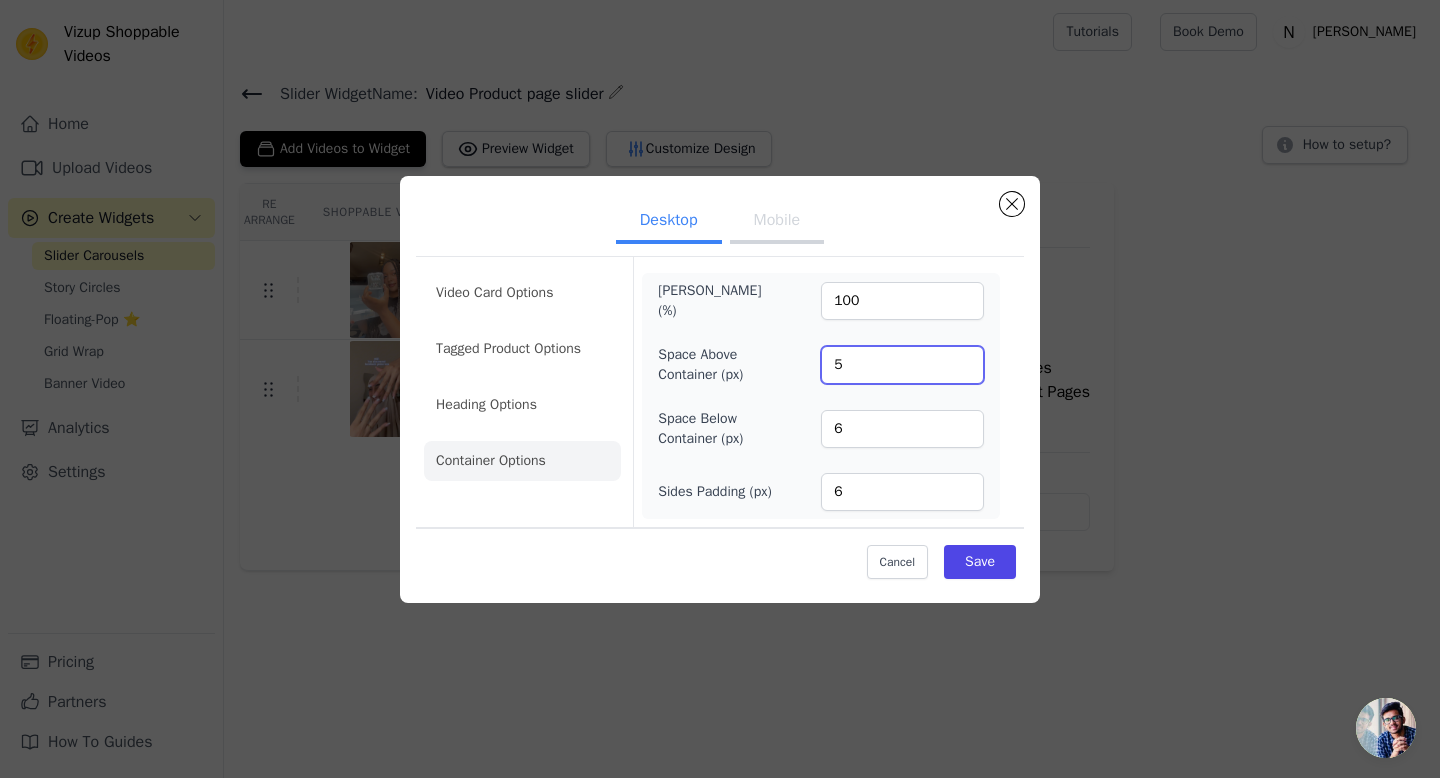 click on "5" at bounding box center [902, 365] 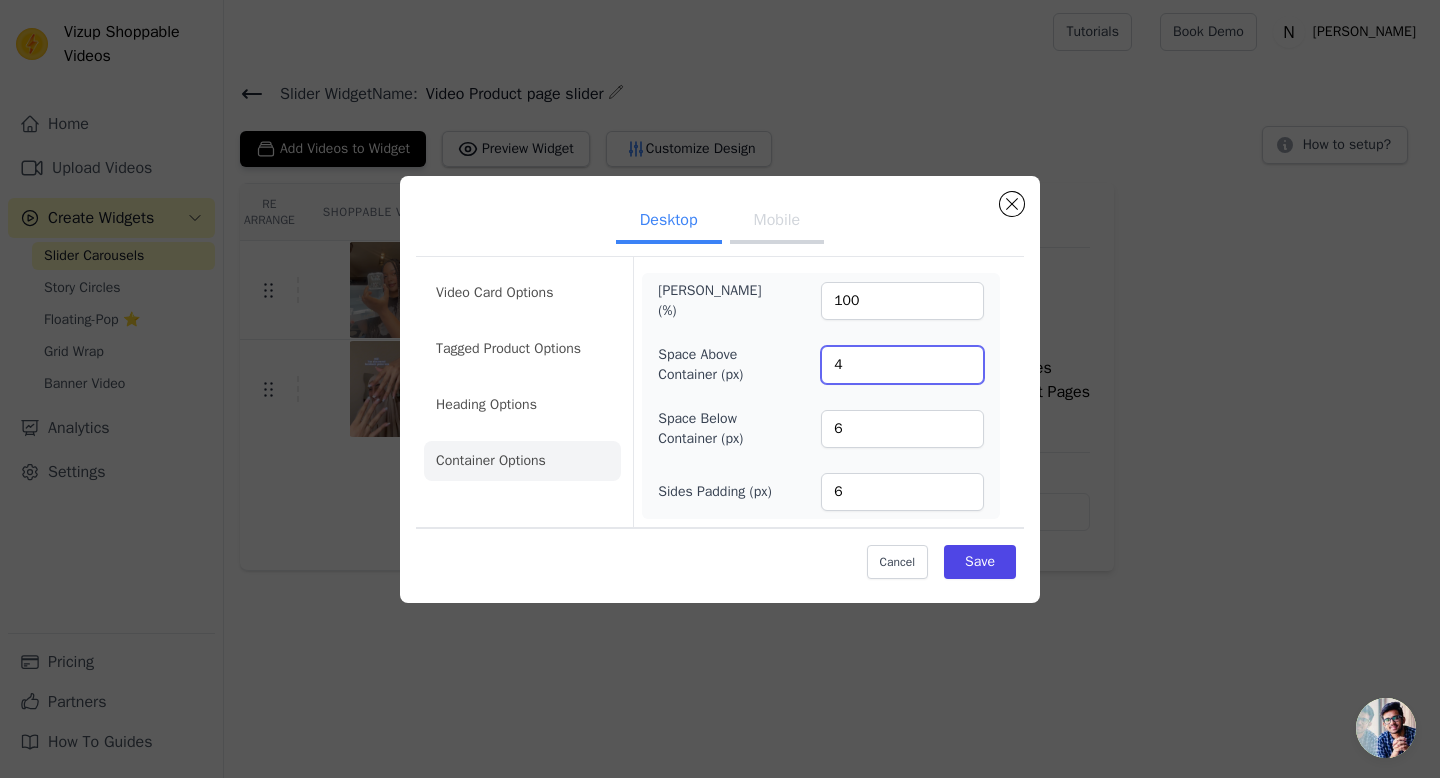 click on "4" at bounding box center [902, 365] 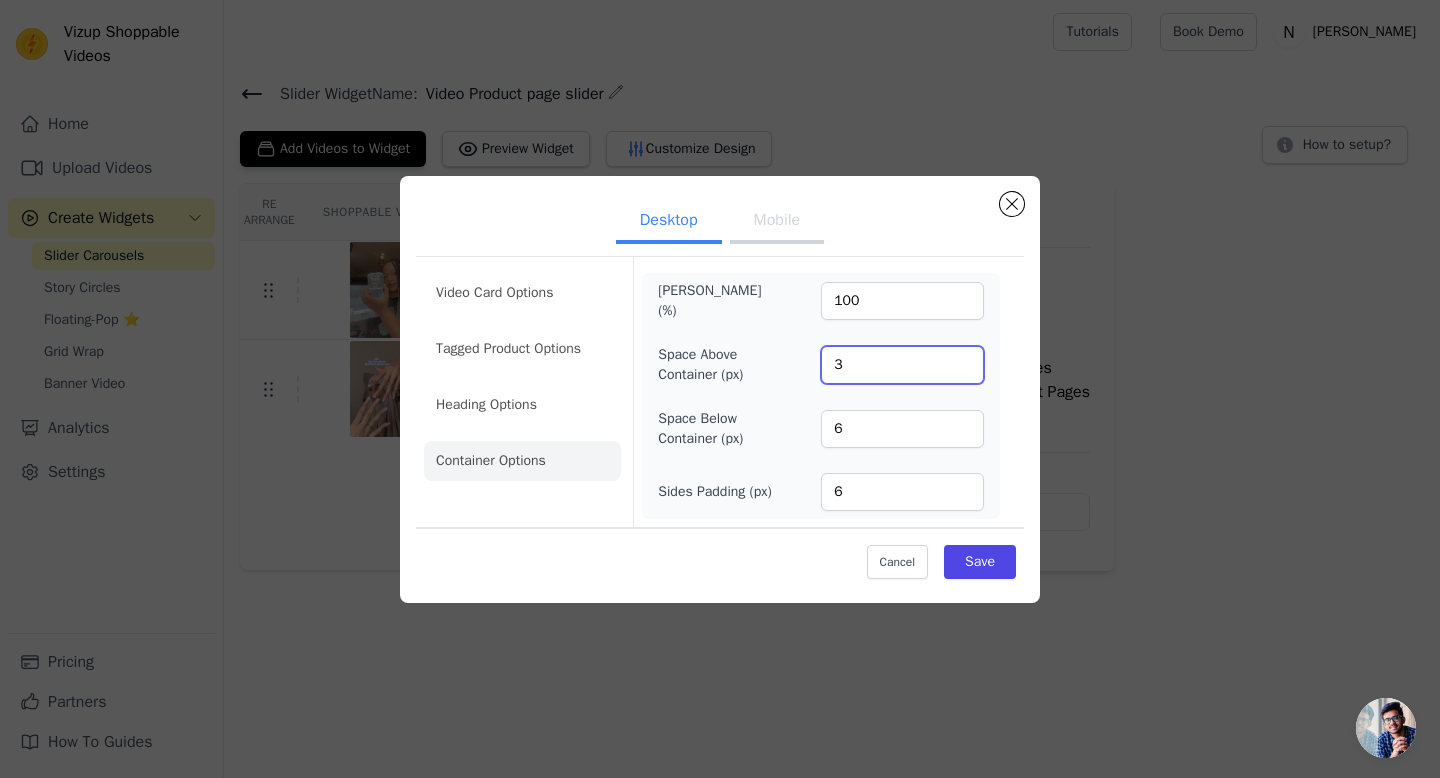 click on "3" at bounding box center [902, 365] 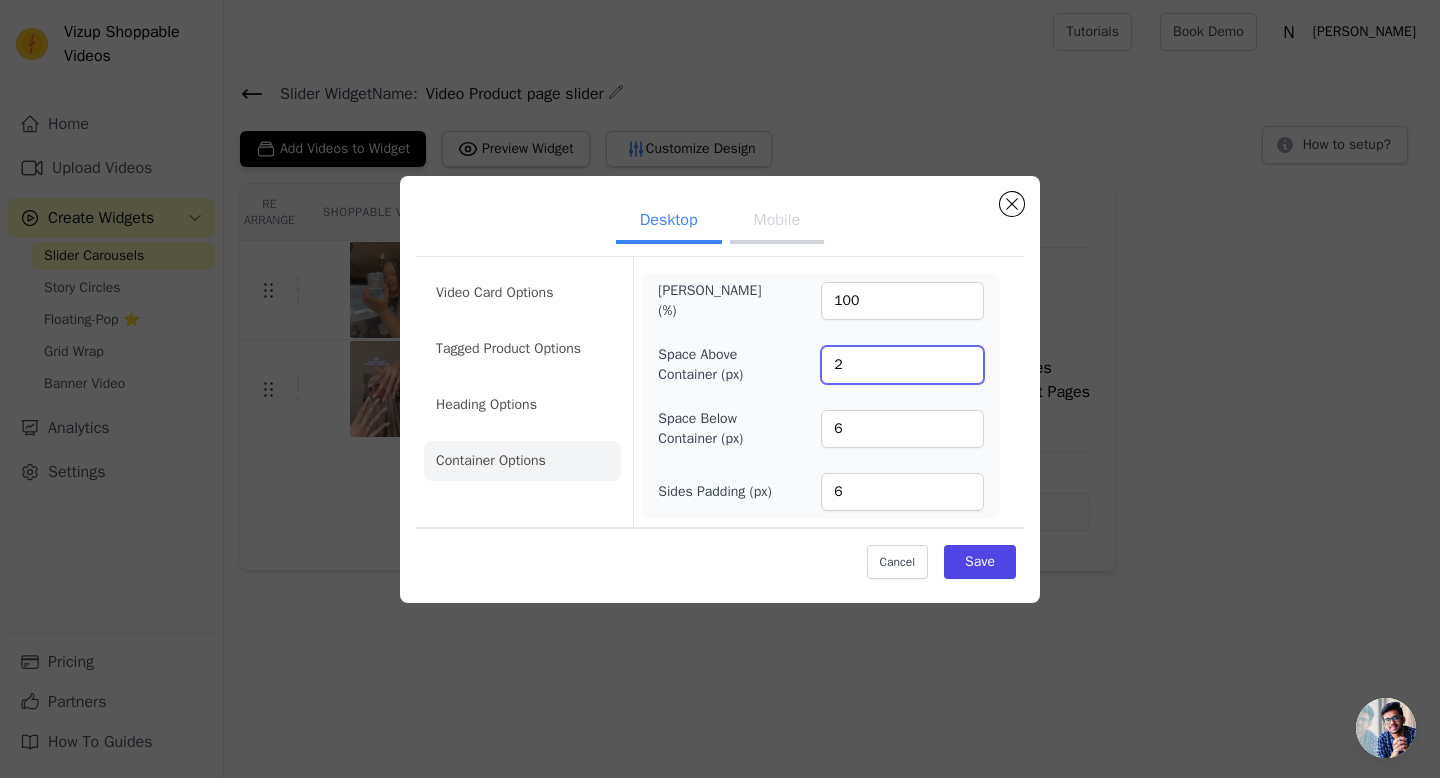 click on "2" at bounding box center [902, 365] 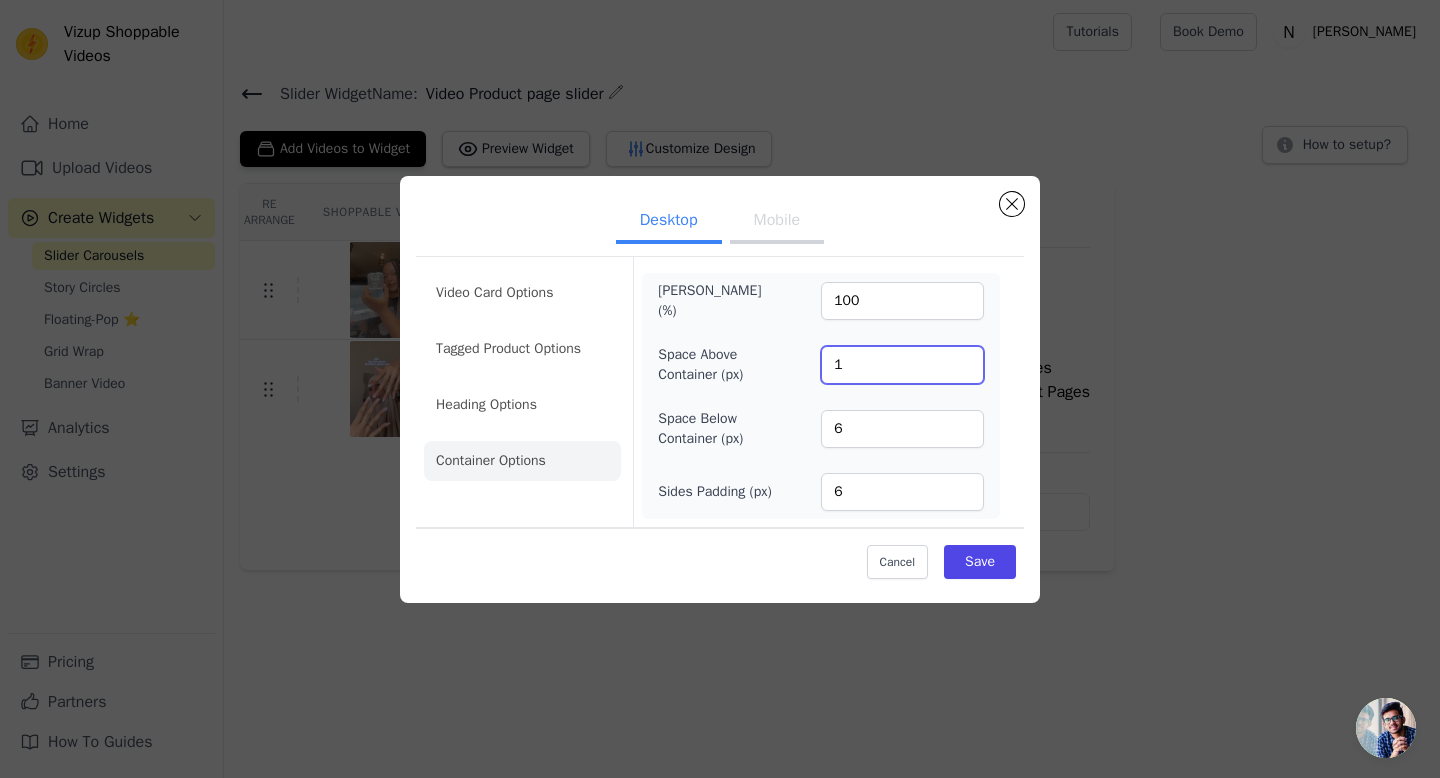 click on "1" at bounding box center [902, 365] 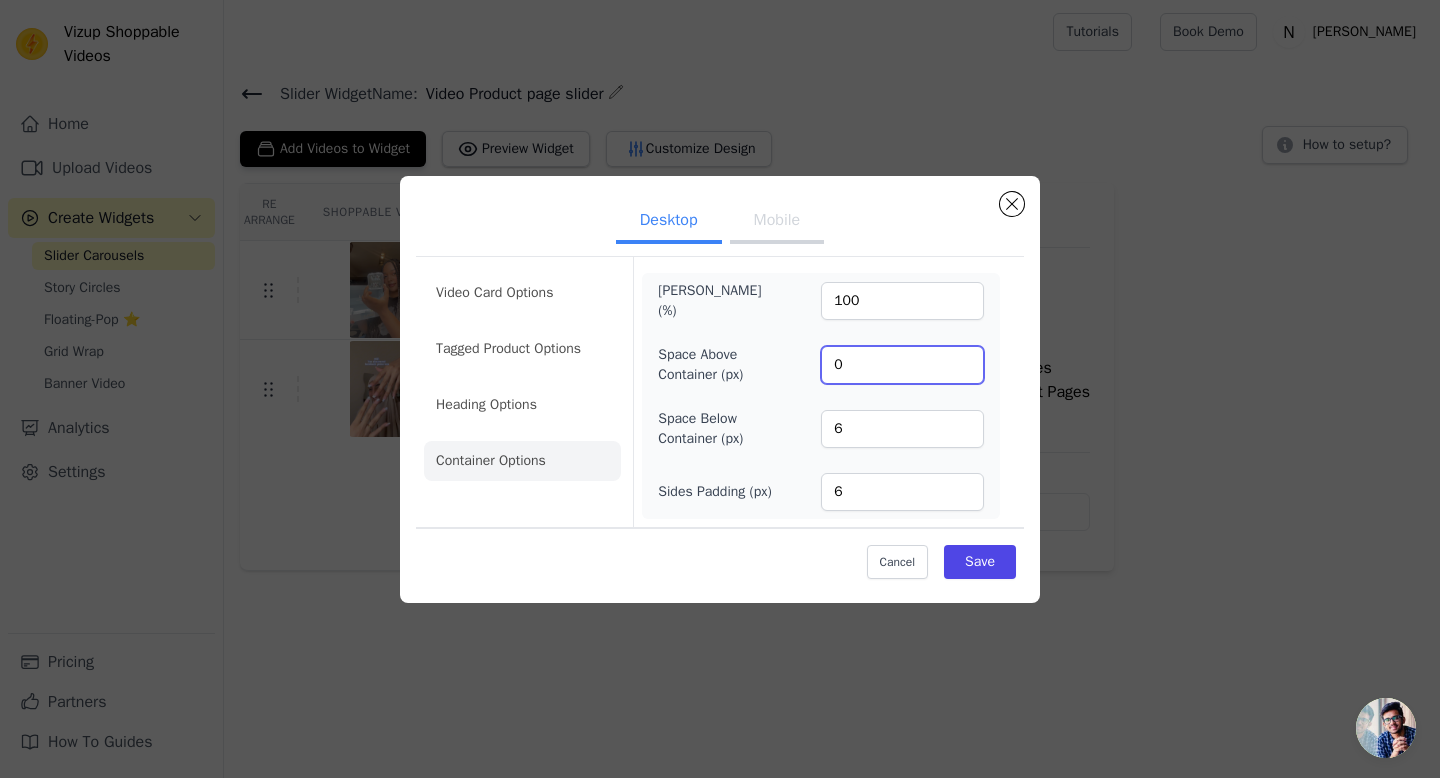 type on "0" 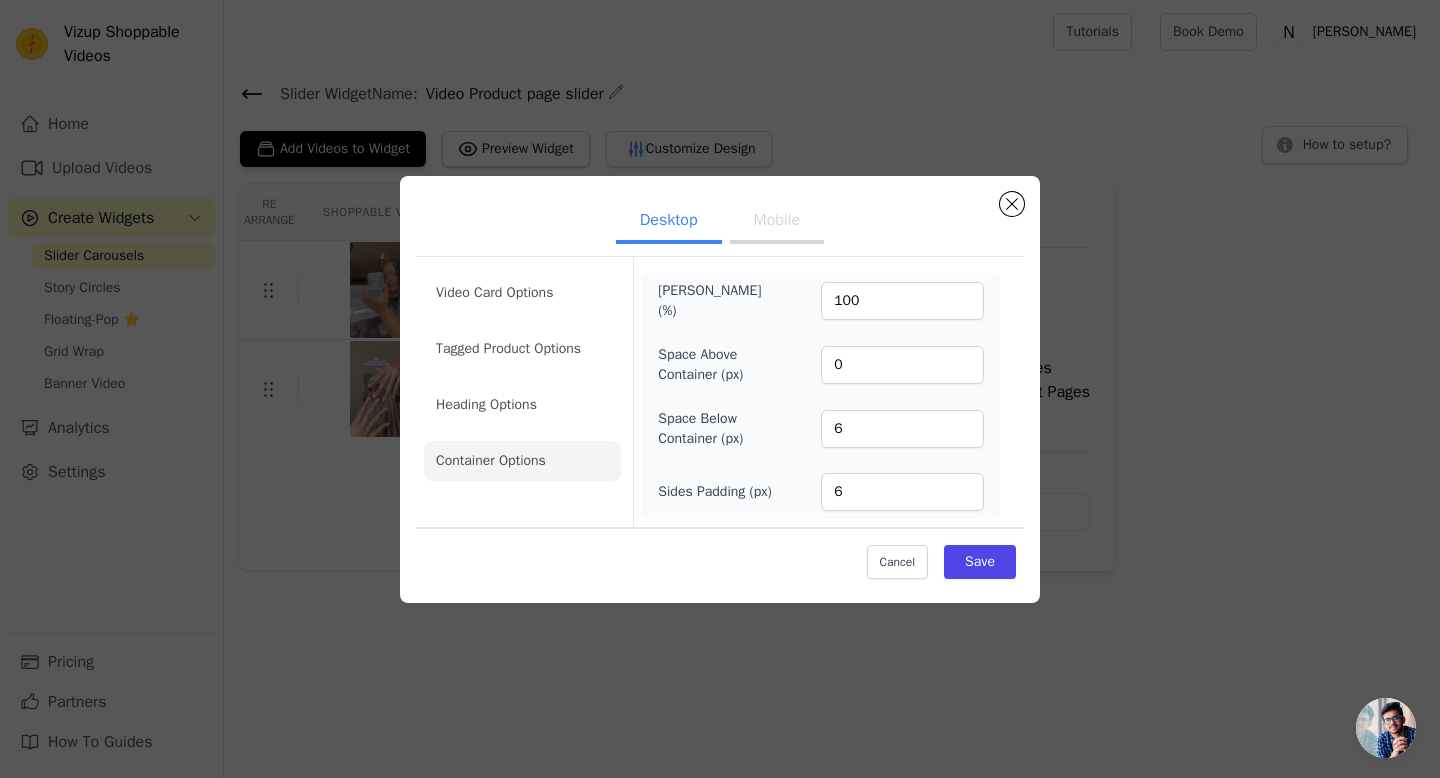 click on "Cancel     Save" at bounding box center (720, 557) 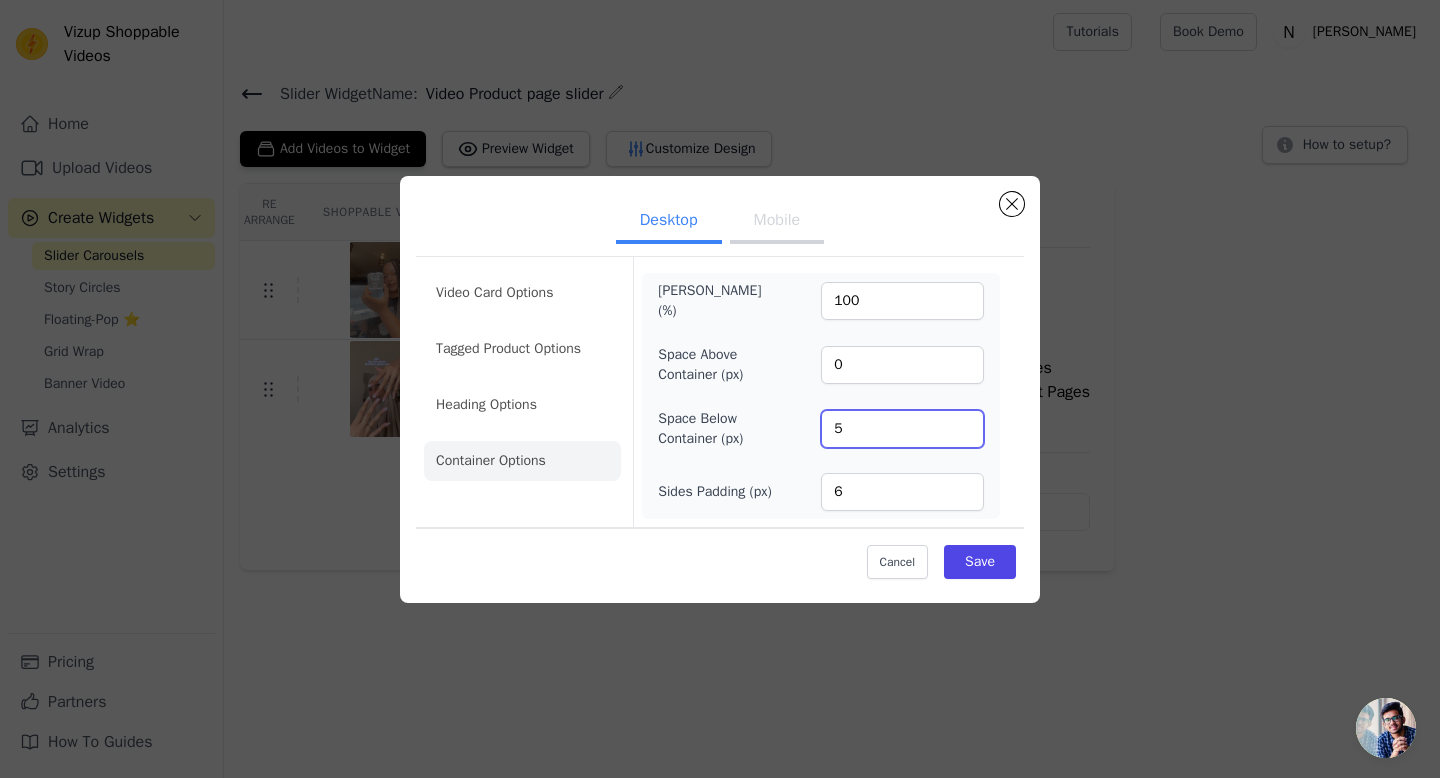 click on "5" at bounding box center [902, 429] 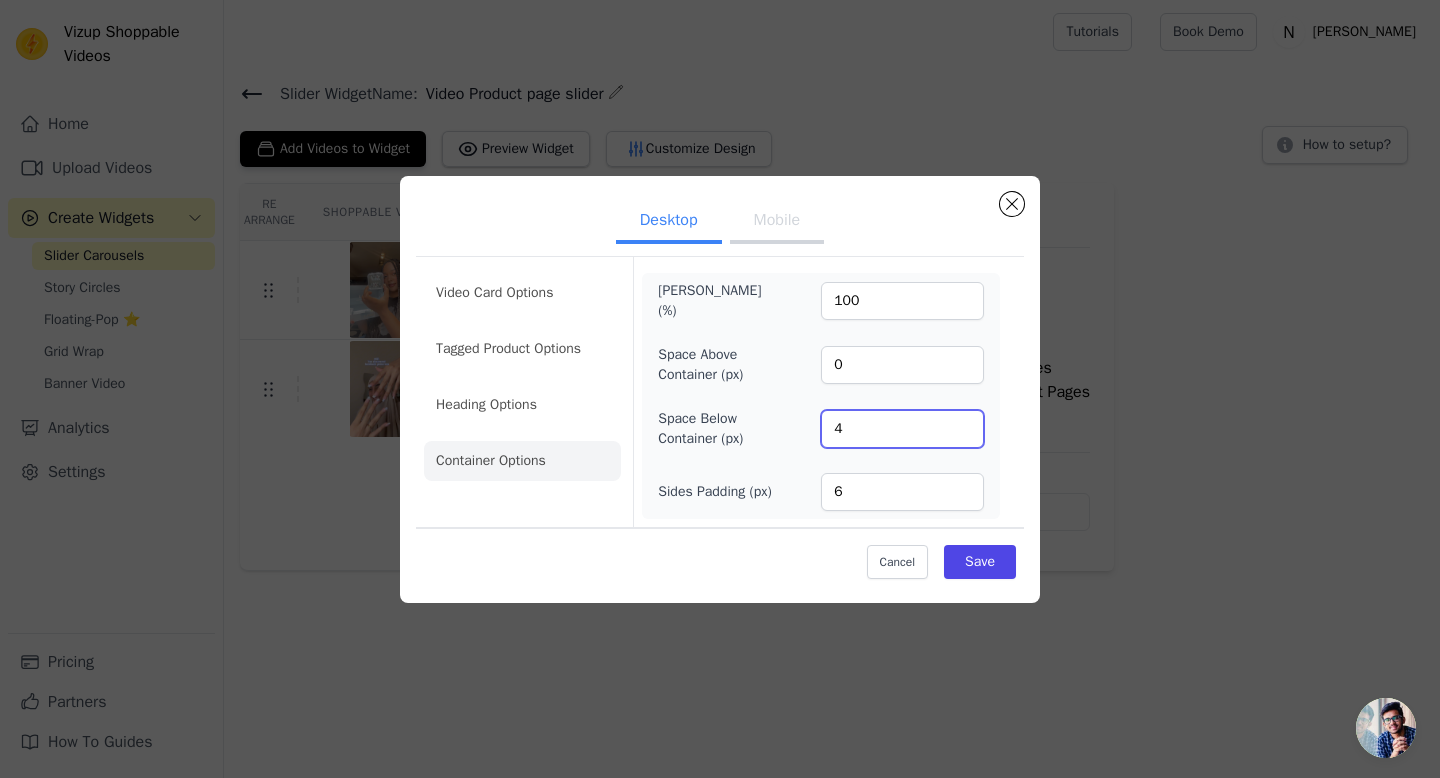 click on "4" at bounding box center [902, 429] 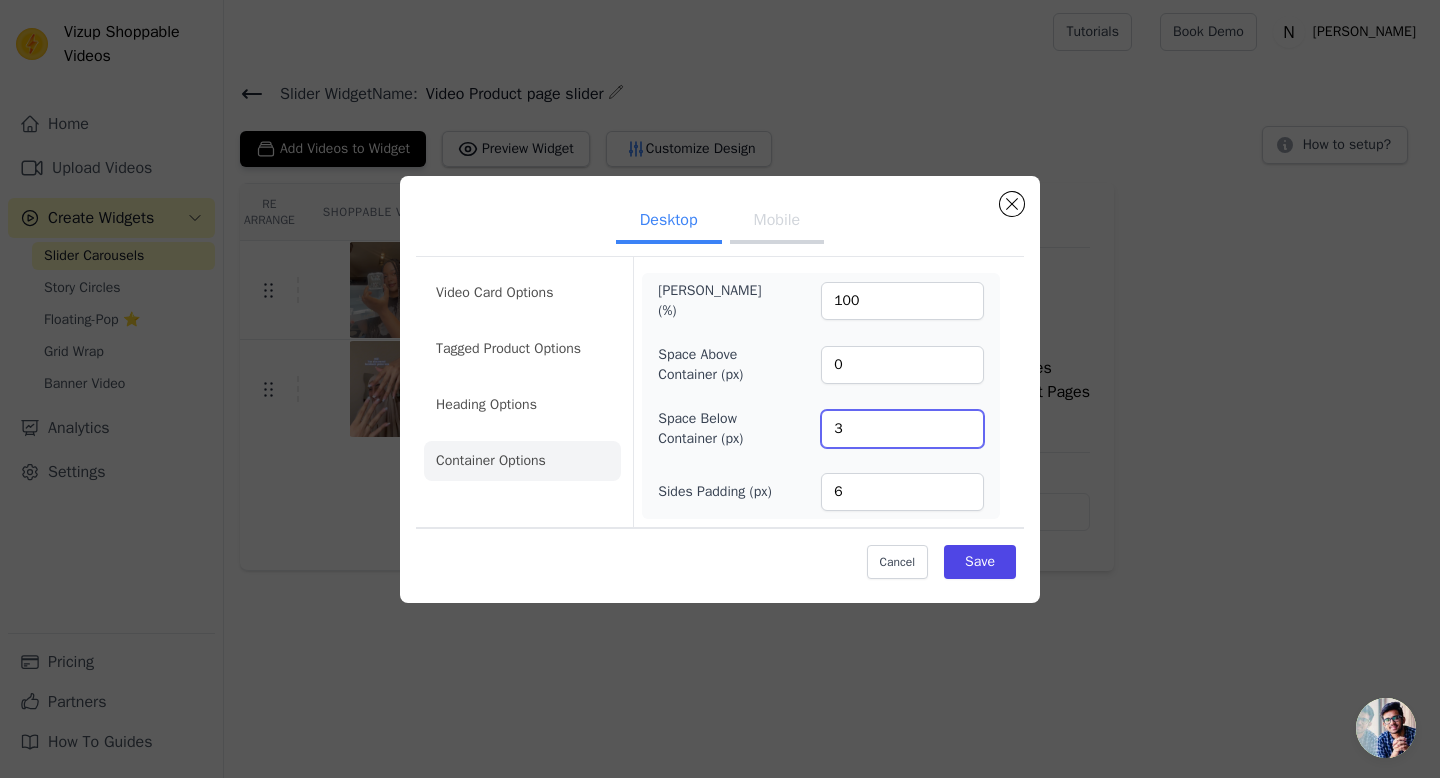 click on "3" at bounding box center (902, 429) 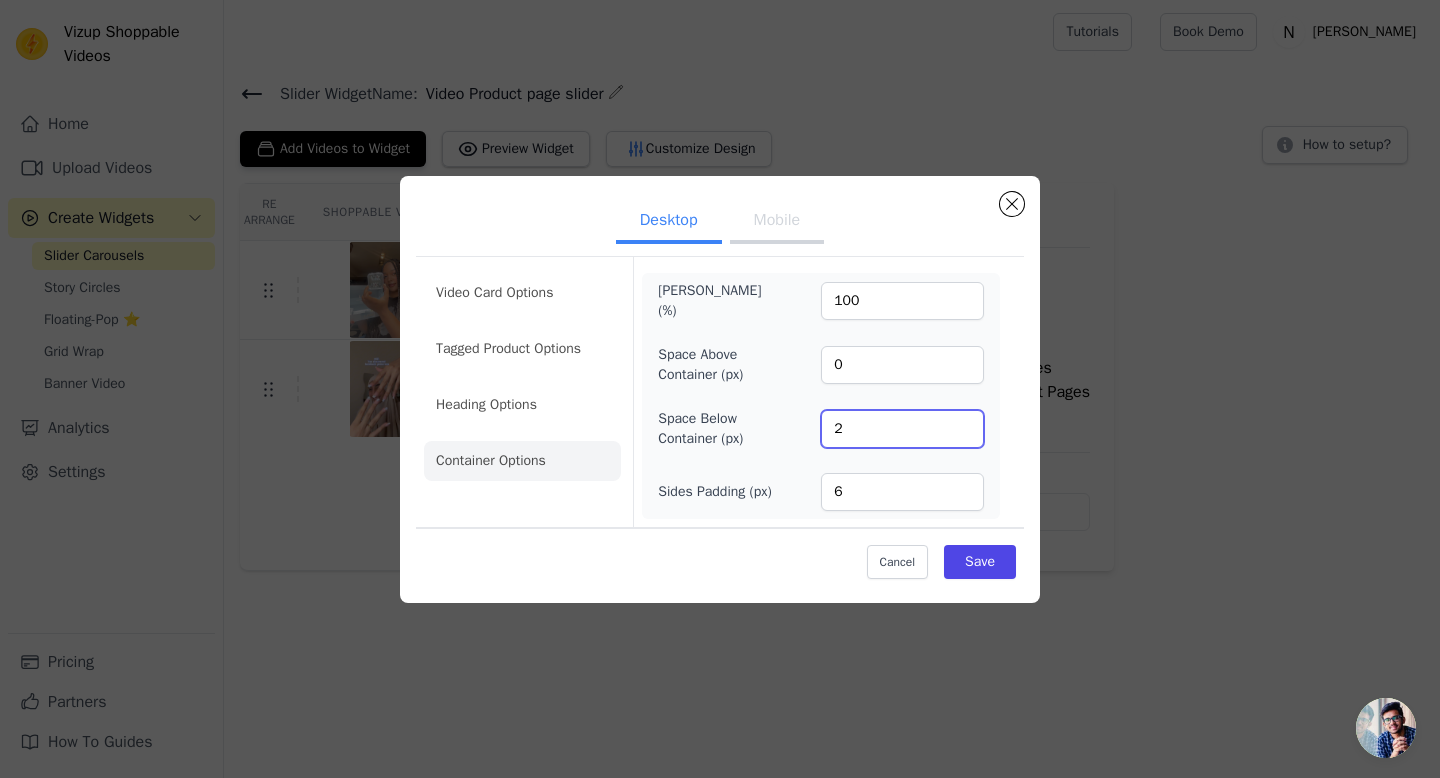 click on "2" at bounding box center [902, 429] 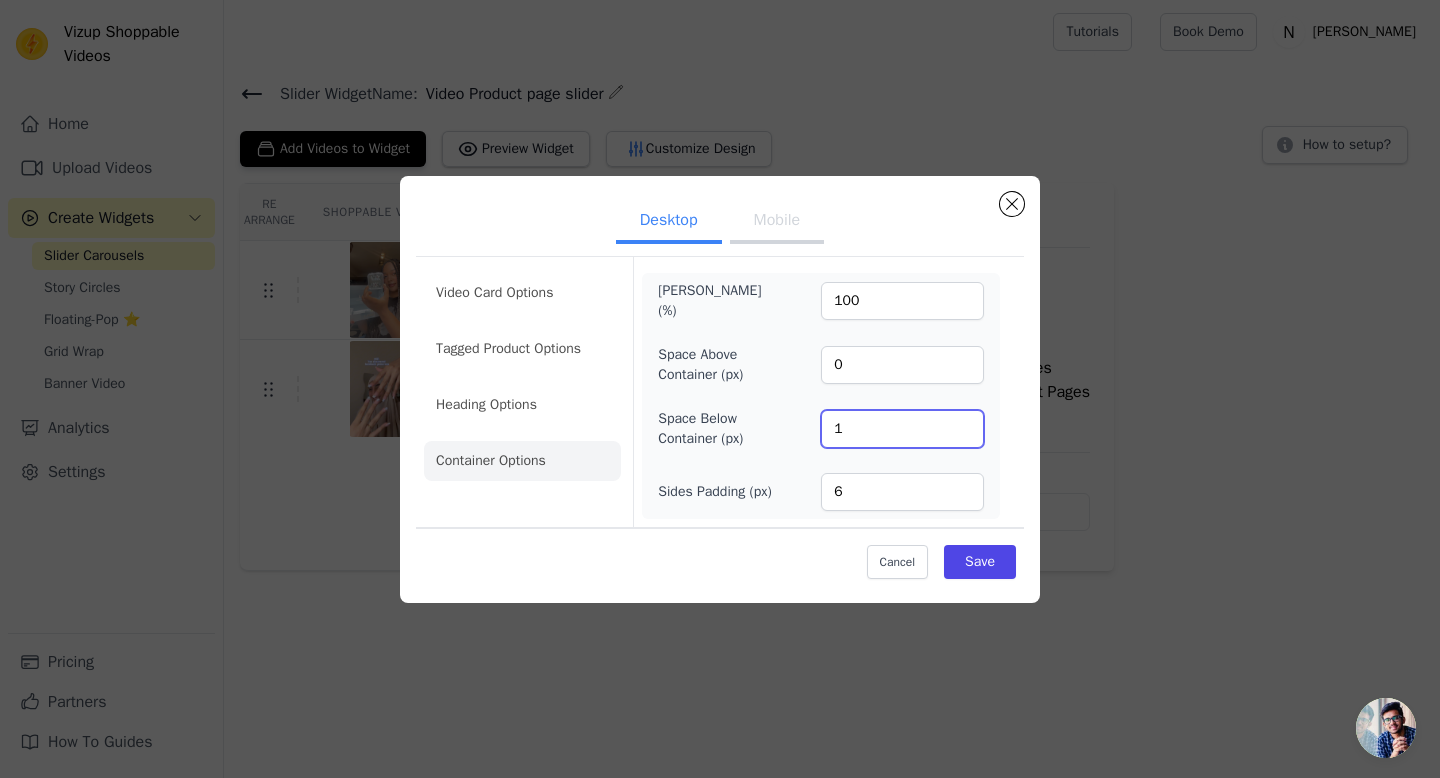 click on "1" at bounding box center (902, 429) 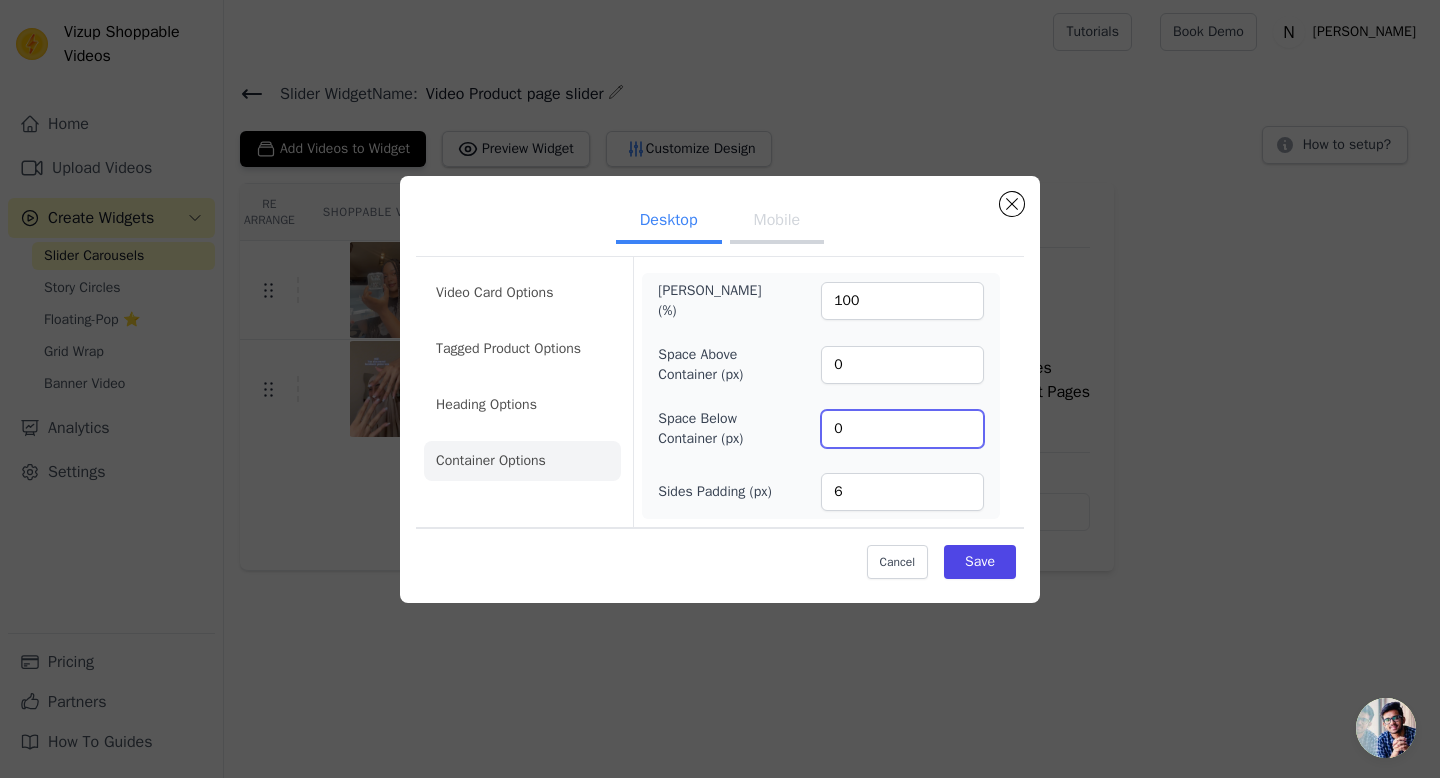 type on "0" 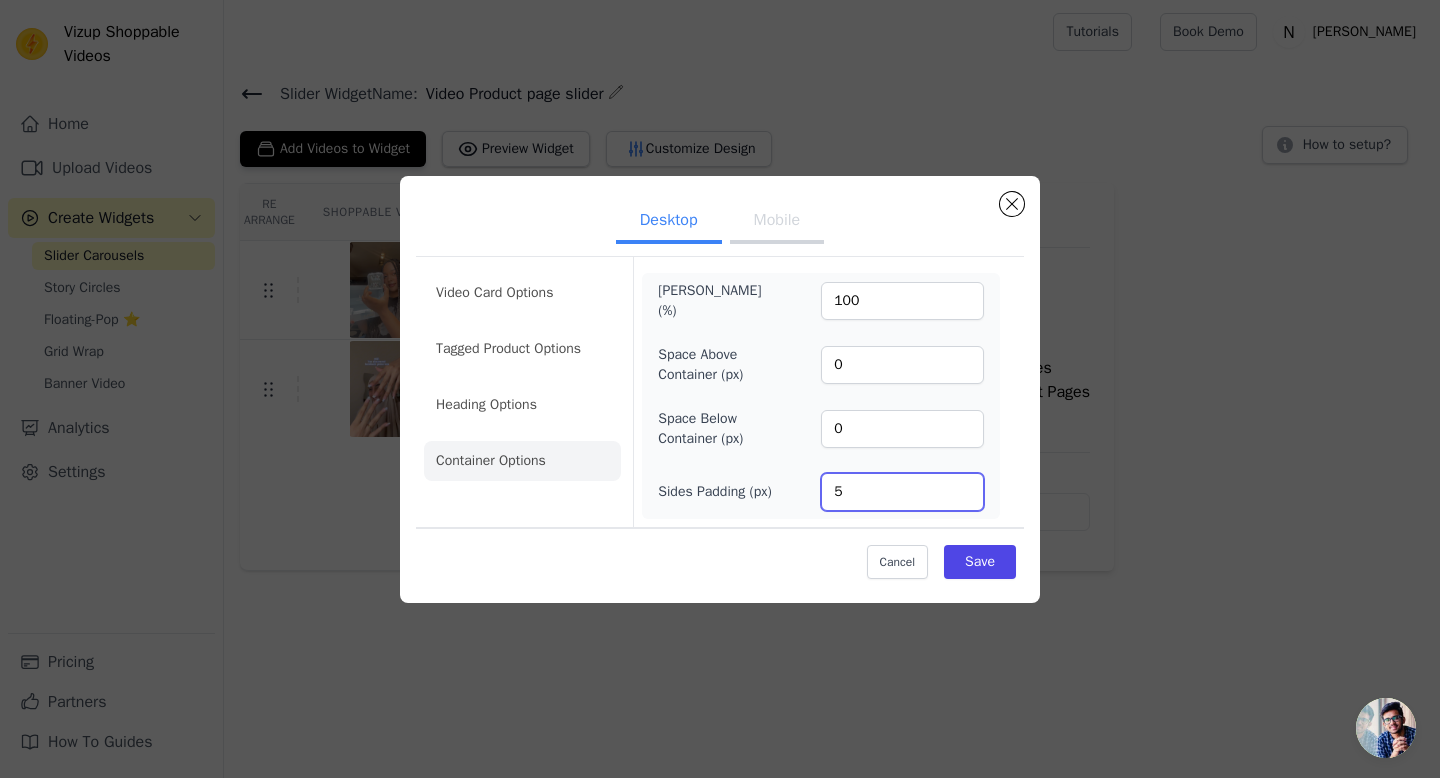 click on "5" at bounding box center [902, 492] 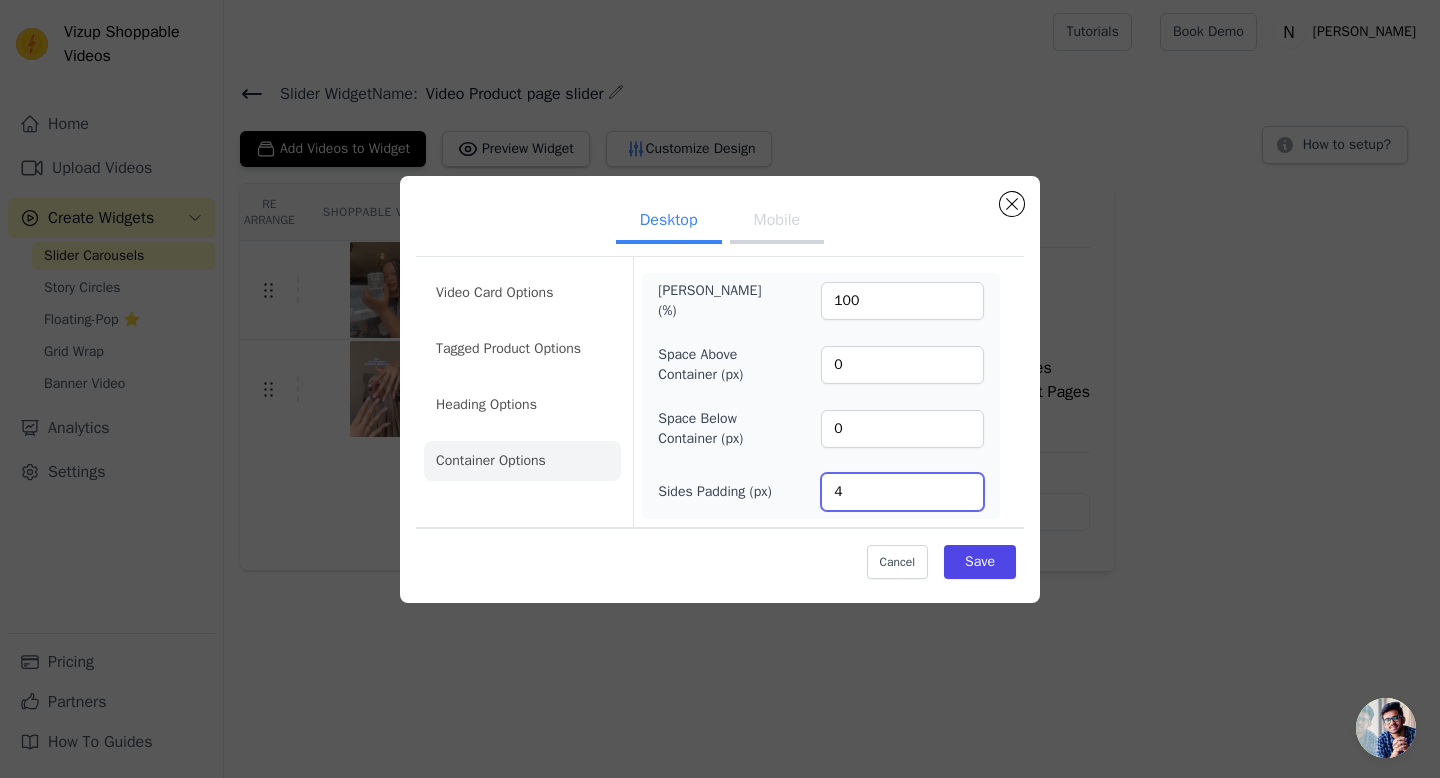 click on "4" at bounding box center [902, 492] 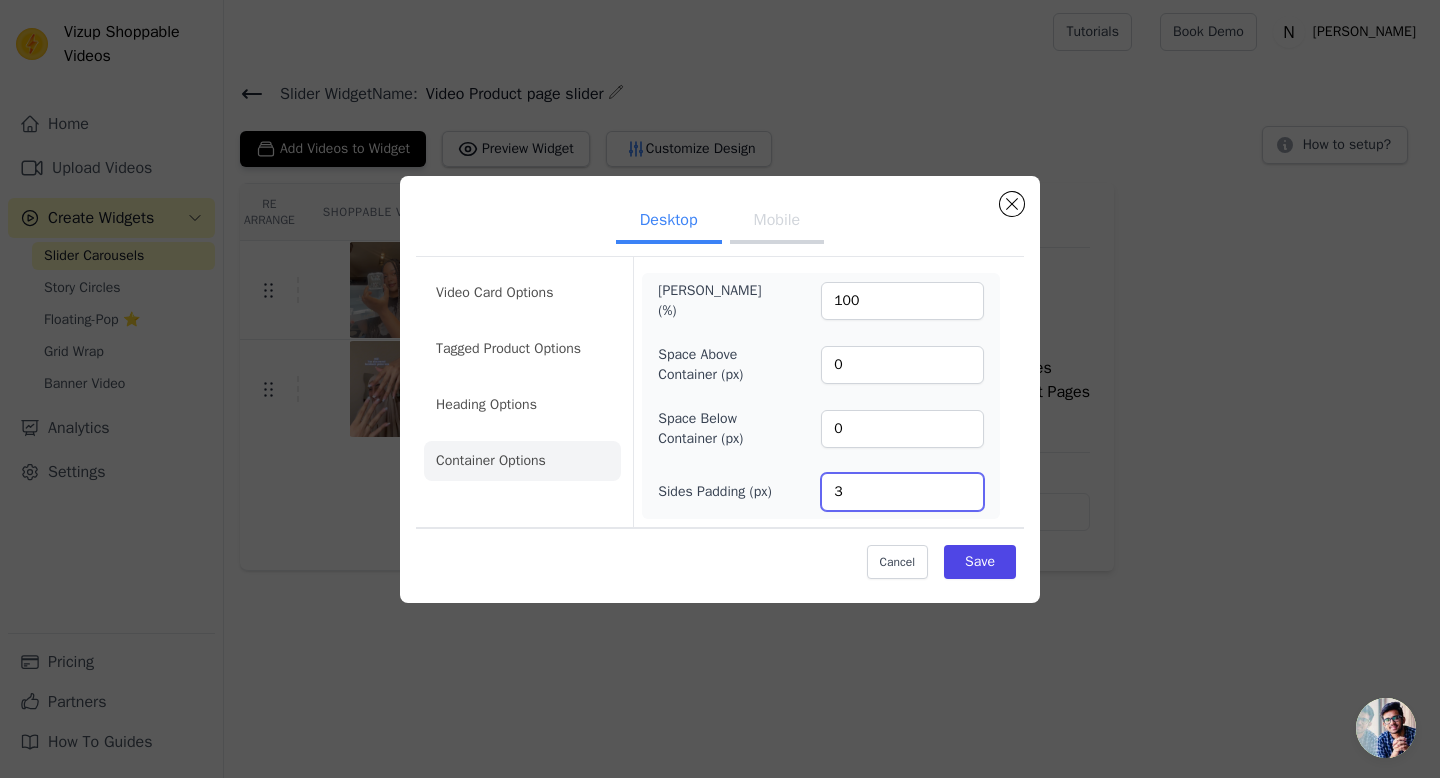 click on "3" at bounding box center (902, 492) 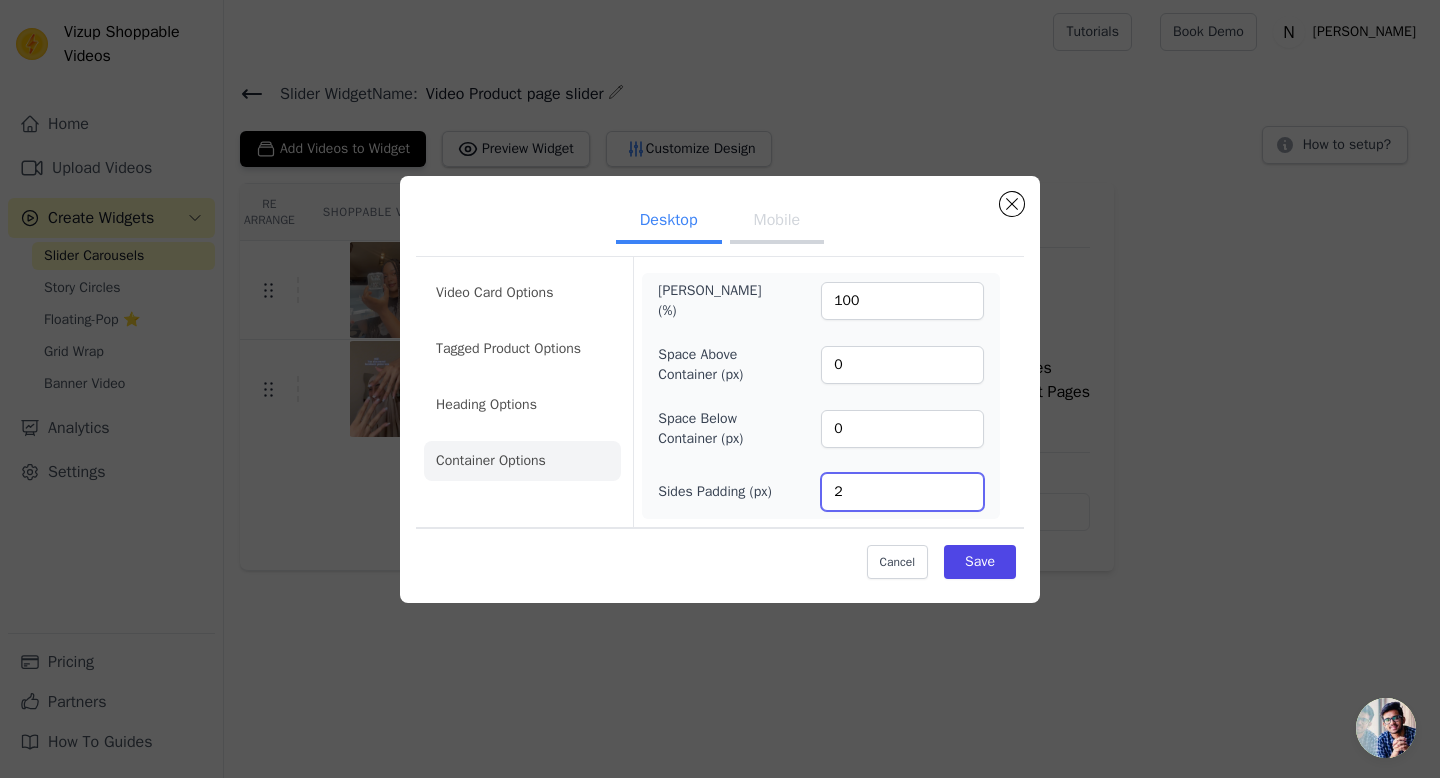 click on "2" at bounding box center (902, 492) 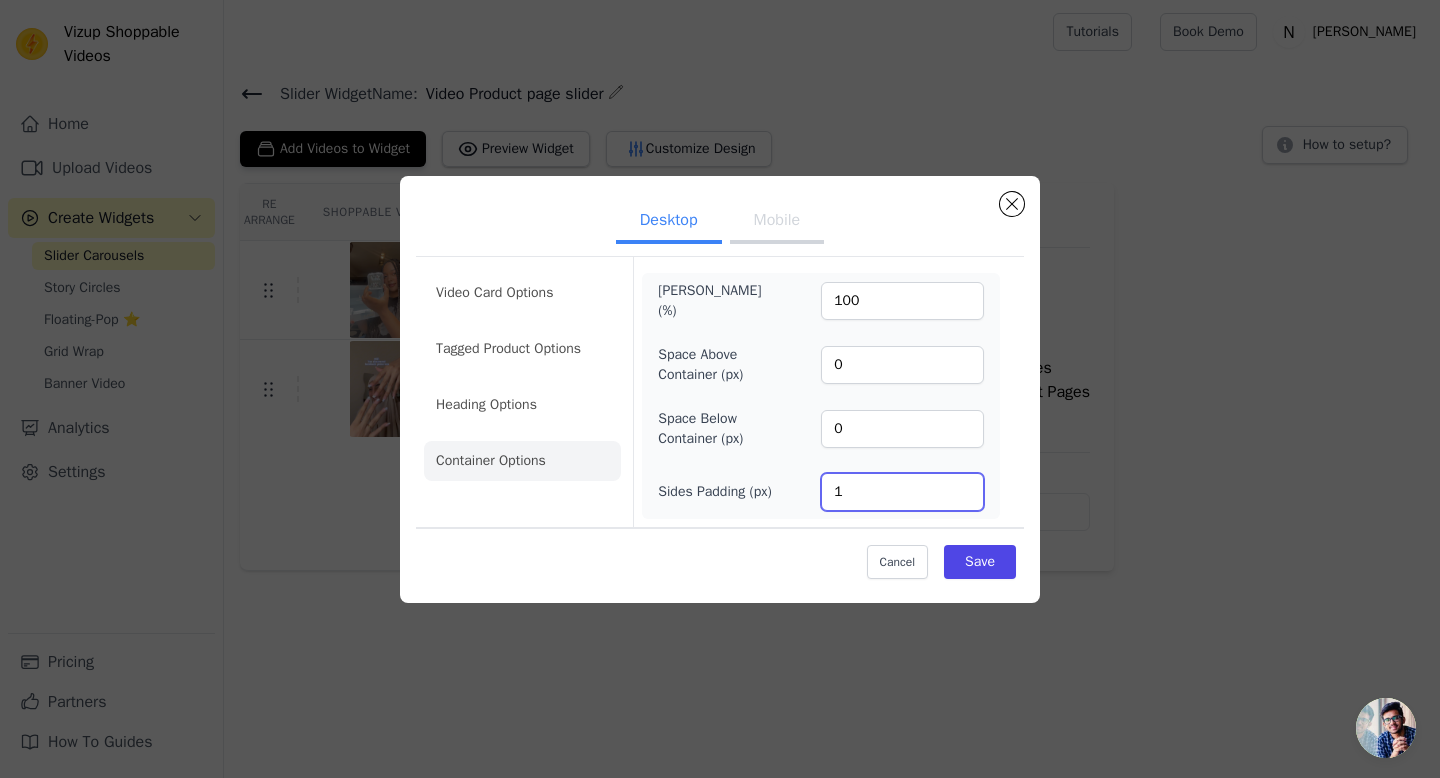 click on "1" at bounding box center [902, 492] 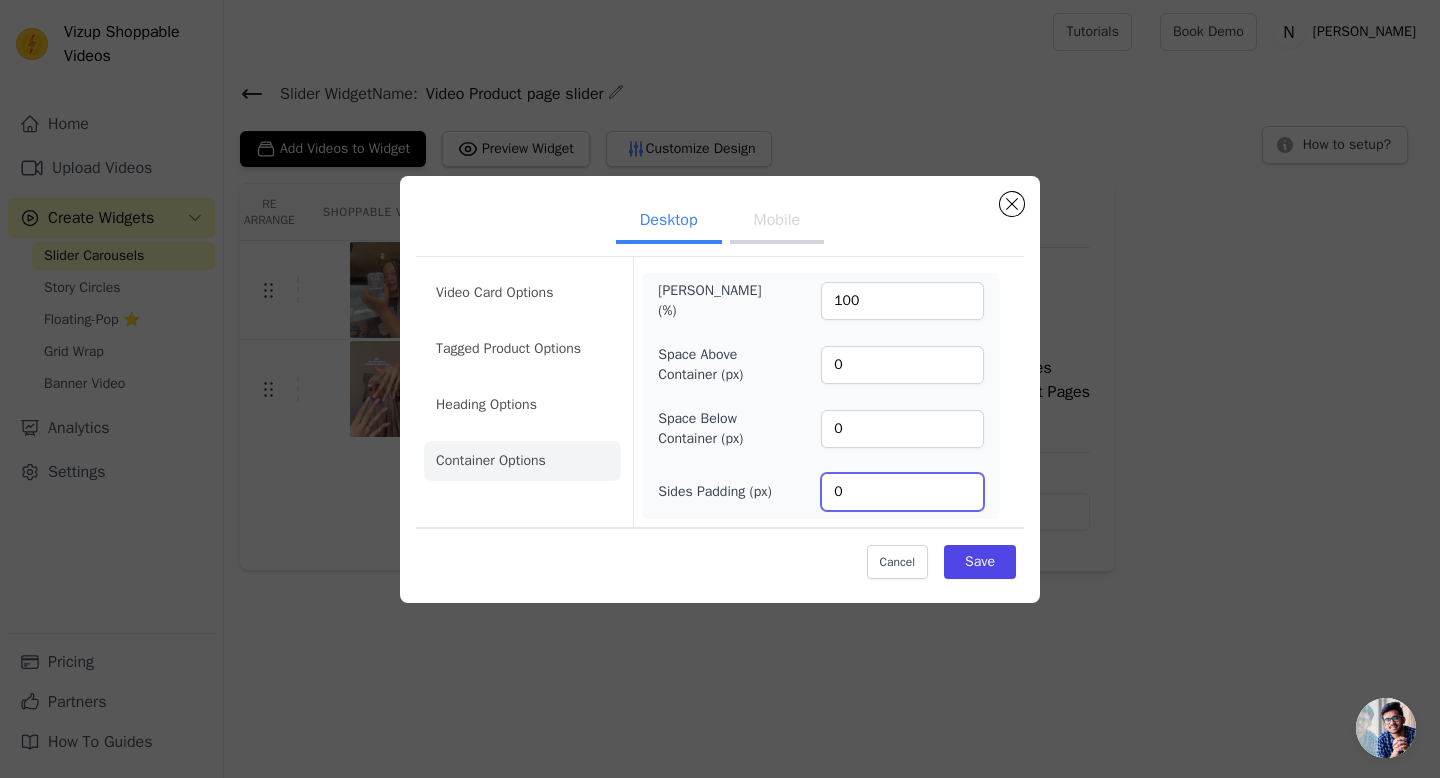 type on "0" 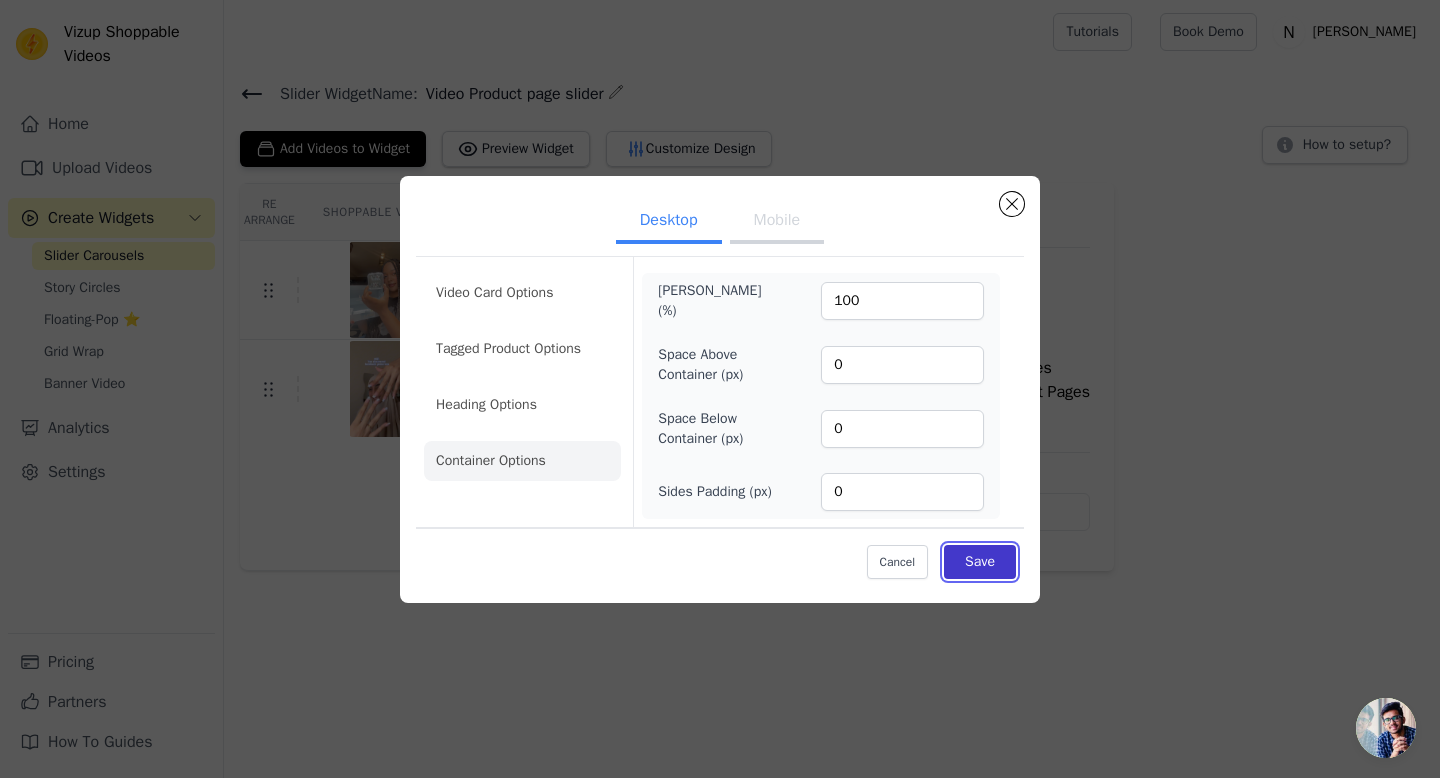 click on "Save" at bounding box center (980, 562) 